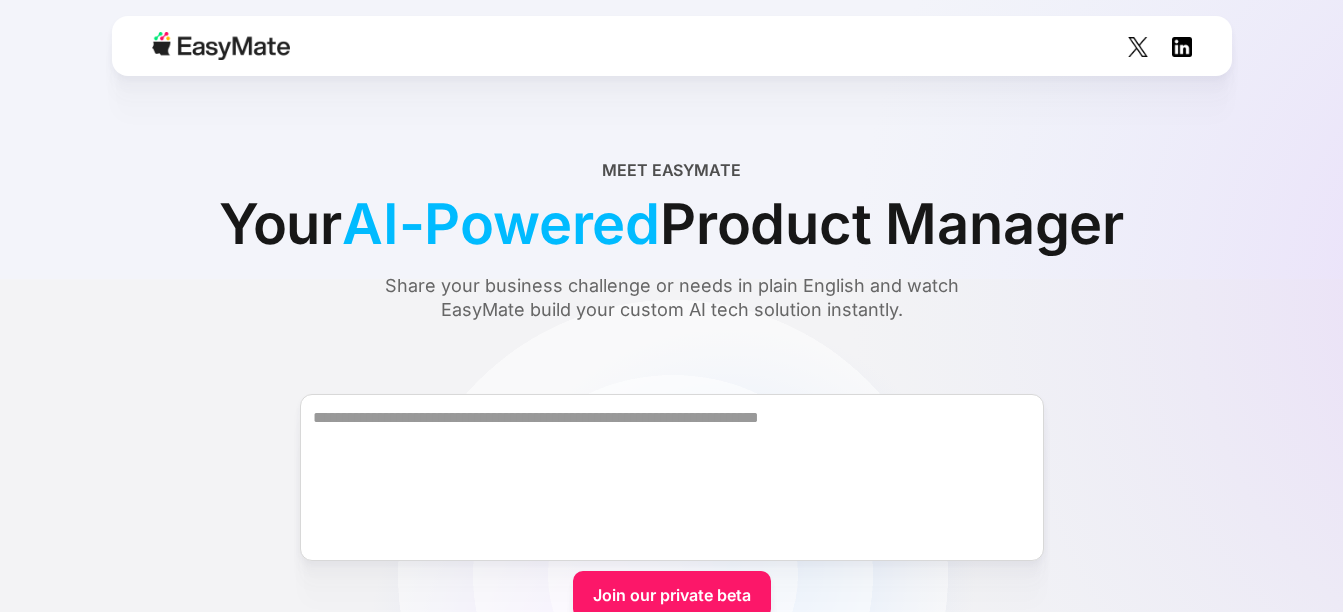 scroll, scrollTop: 0, scrollLeft: 0, axis: both 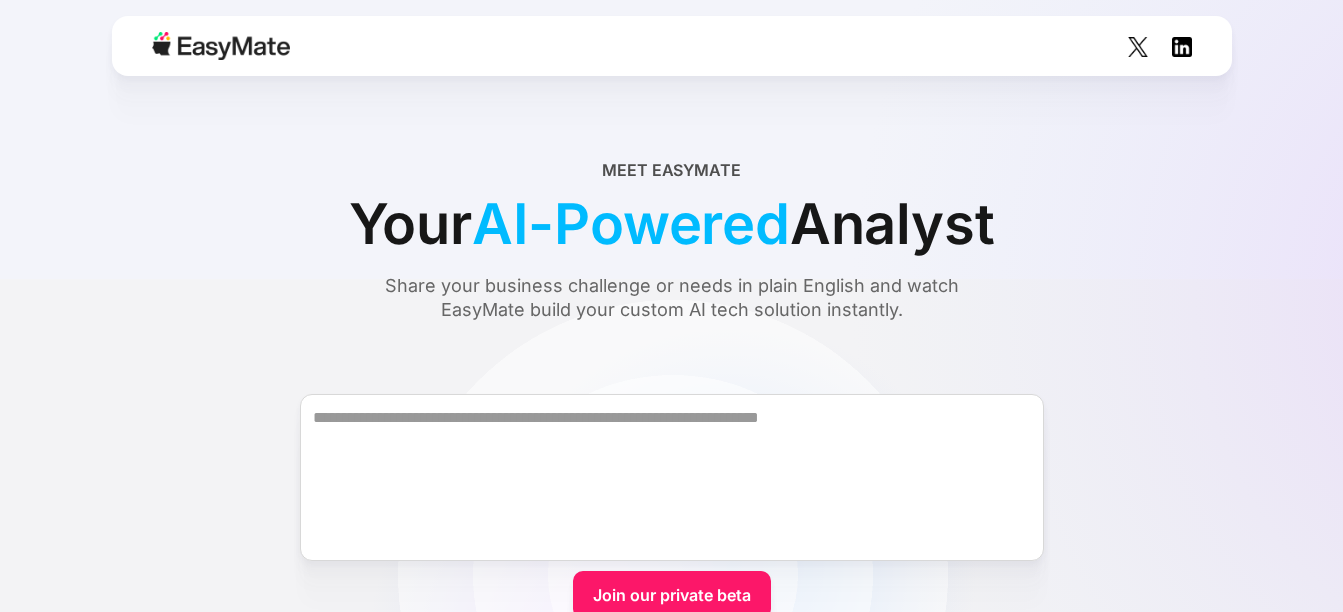 drag, startPoint x: 1149, startPoint y: 275, endPoint x: 1152, endPoint y: 179, distance: 96.04687 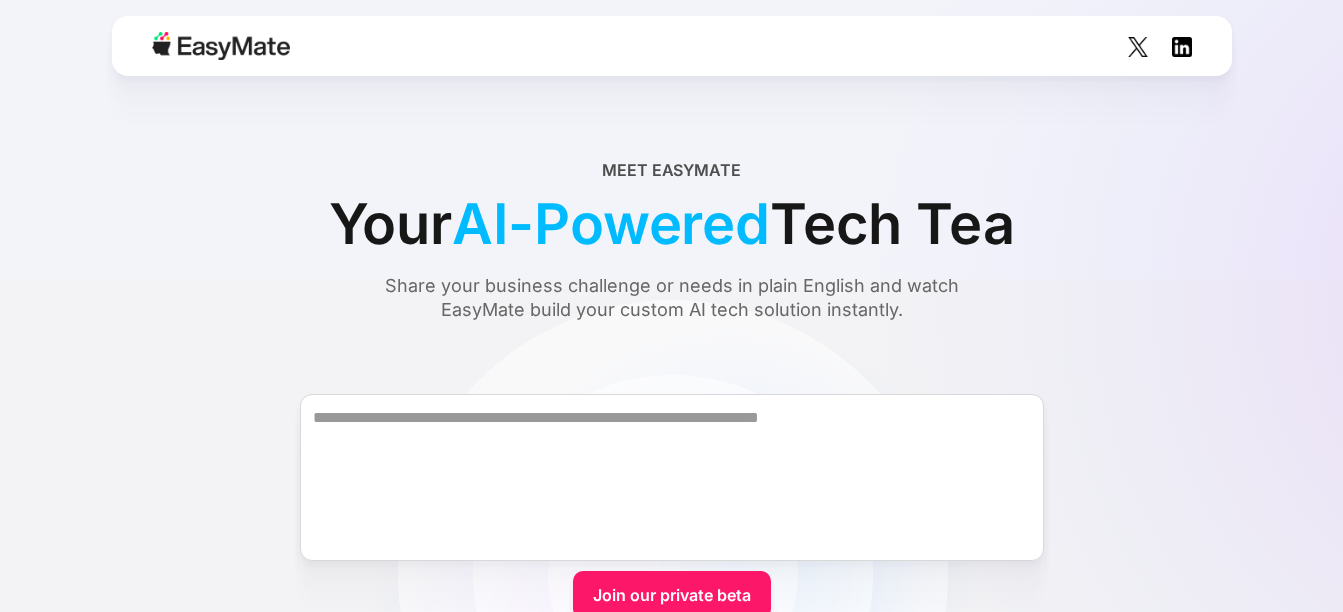 drag, startPoint x: 1121, startPoint y: 177, endPoint x: 699, endPoint y: 93, distance: 430.279 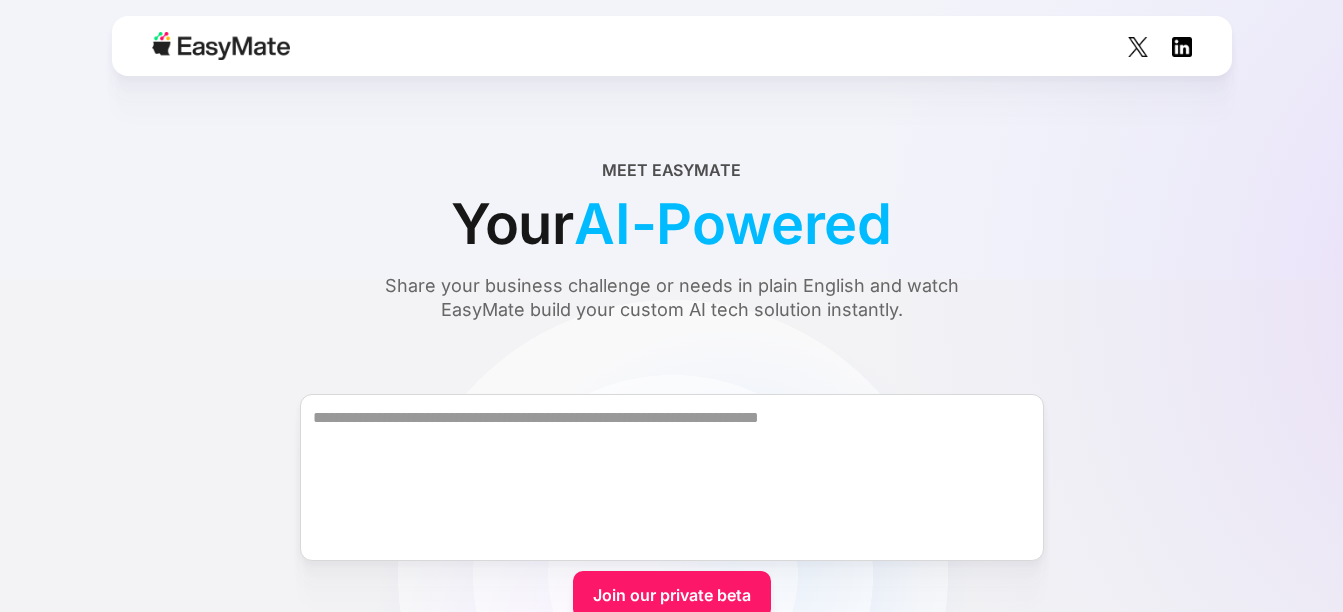 click on "Meet EasyMate Your  AI-Powered  Share your business challenge or needs in plain English and watch EasyMate build your custom AI tech solution instantly.
Join our private beta Already joined? Sign in. Thank you!  Your submission has been received! Oops! Something went wrong while submitting the form. OUR PROCESS Build Your App With  Ease With EasyMate you can build, launch & optimize your app with no code and tech skills all in one place. Here’s how: STEP 1 Describe Your Business challenge or needs STEP 2 EasyMate Architects An AI solution tailored for you STEP 3 Launch EasyMate takes care of all the hosting STEP 4 Optimize Your productivity with ready-to-use AI help MEET YOUR MATES Your  AI-Dream Team   for Success With EasyMate you can build, launch & optimize your app with no code and tech skills all in one place. PlanMate Maps your big picture into actionable plans CodeMate Turns actionable plans into production-ready code DataMate Transforms numbers into smart business moves LaunchMate StyleMate" at bounding box center (671, 1284) 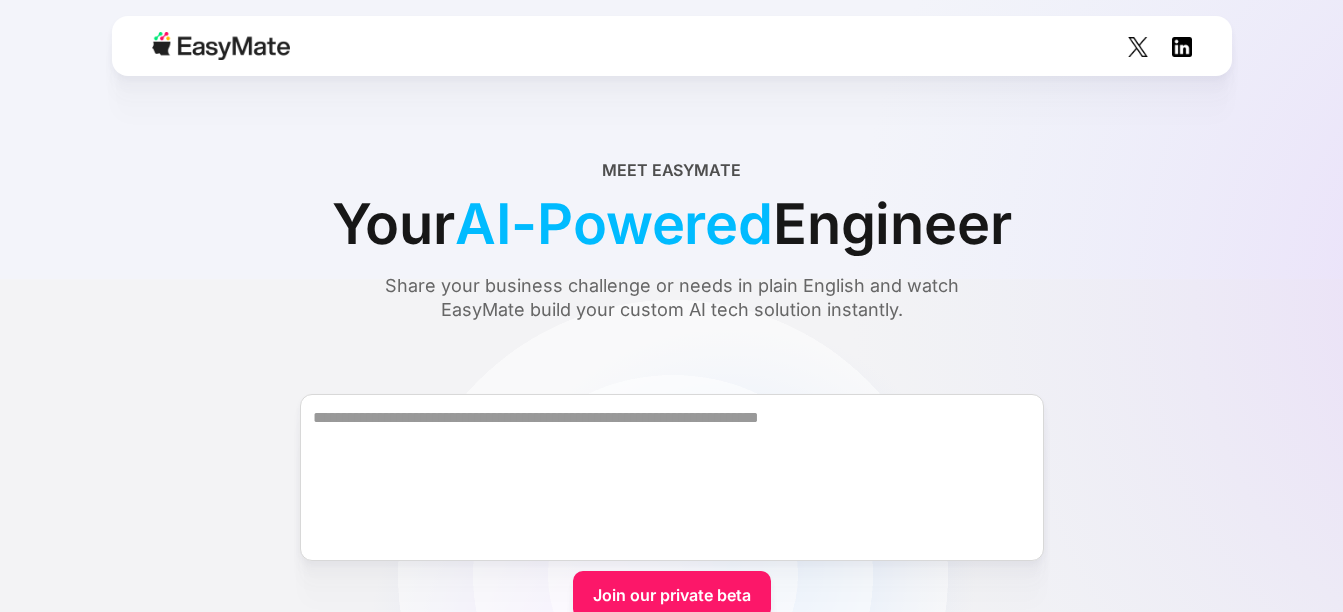 drag, startPoint x: 1197, startPoint y: 275, endPoint x: 1182, endPoint y: 204, distance: 72.56721 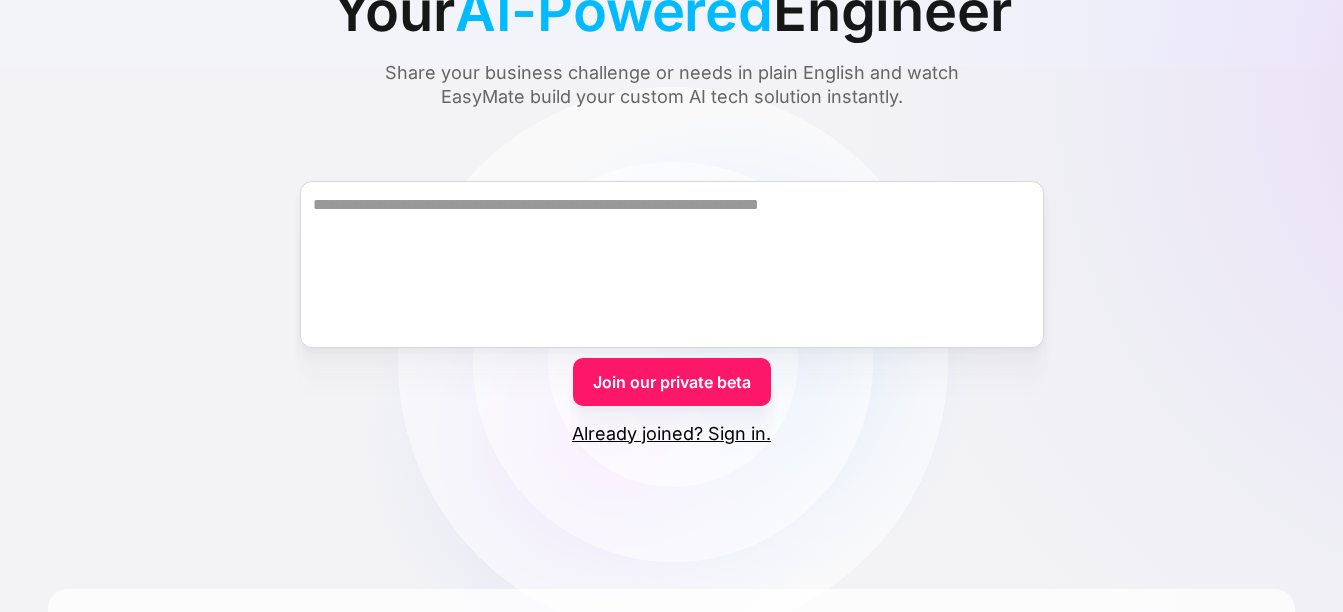 scroll, scrollTop: 221, scrollLeft: 0, axis: vertical 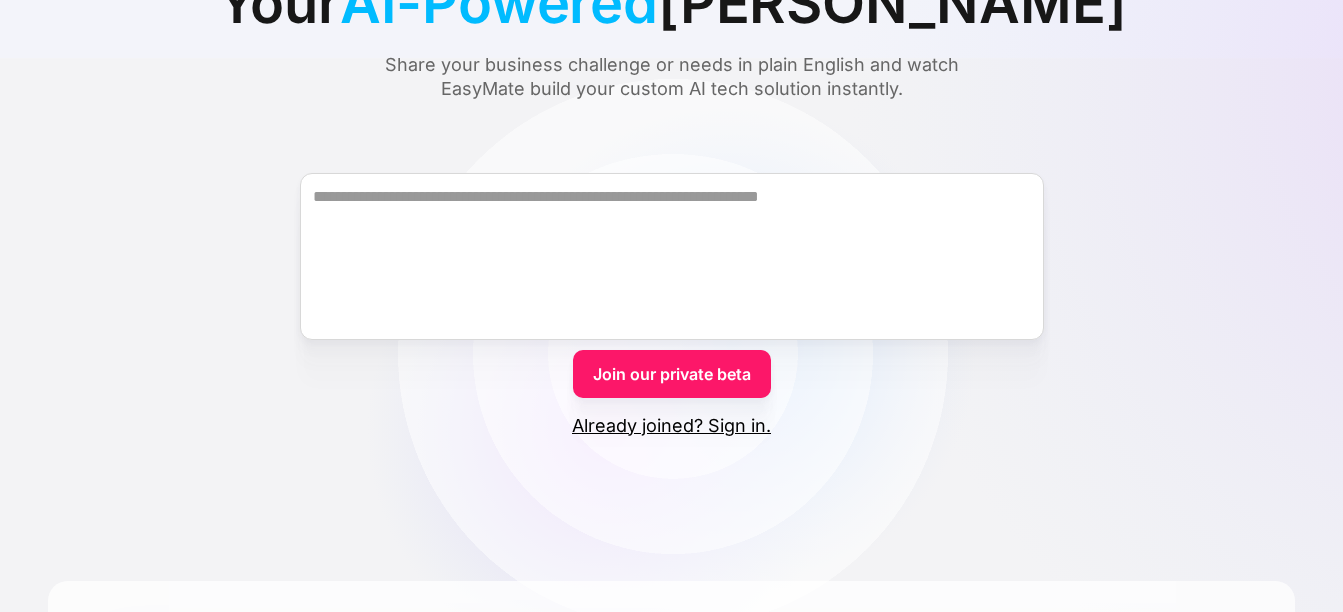 click on "Already joined? Sign in." at bounding box center [671, 426] 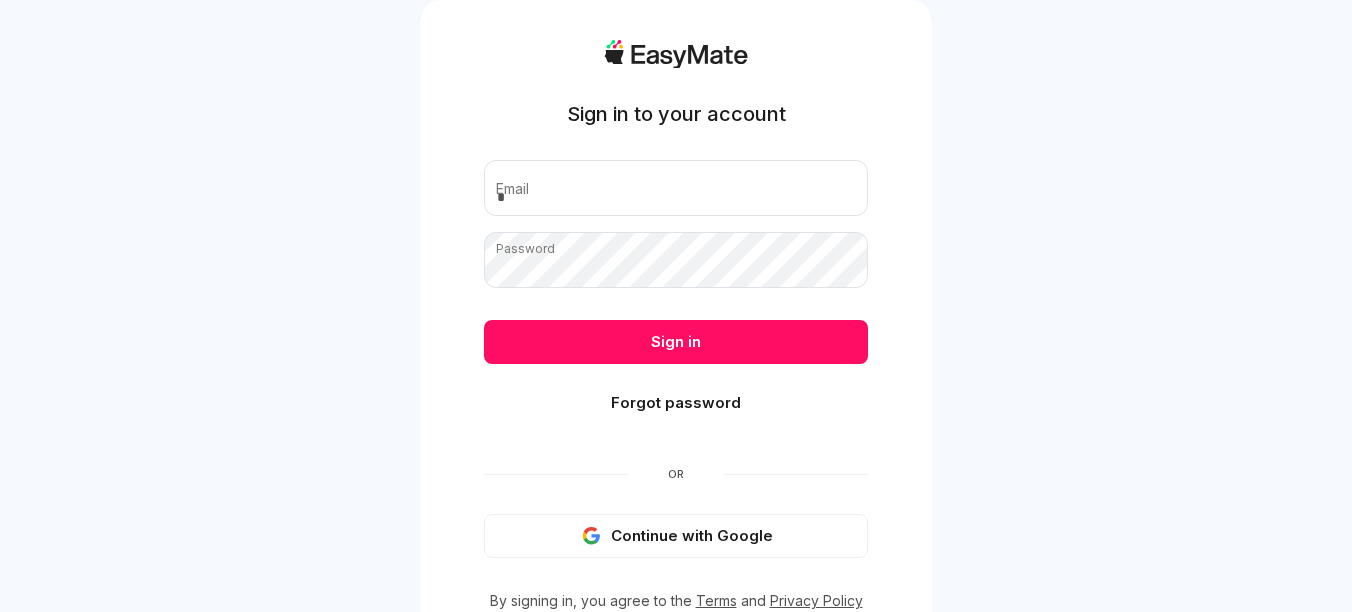 scroll, scrollTop: 0, scrollLeft: 0, axis: both 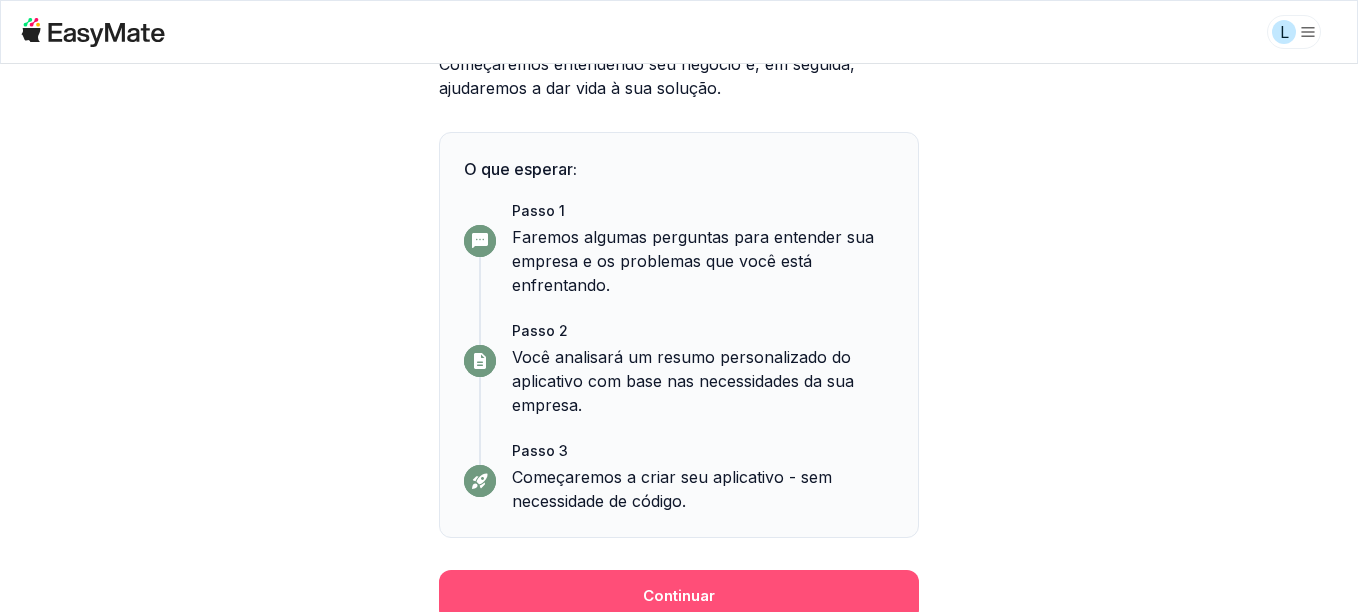 click on "Continuar" at bounding box center (679, 596) 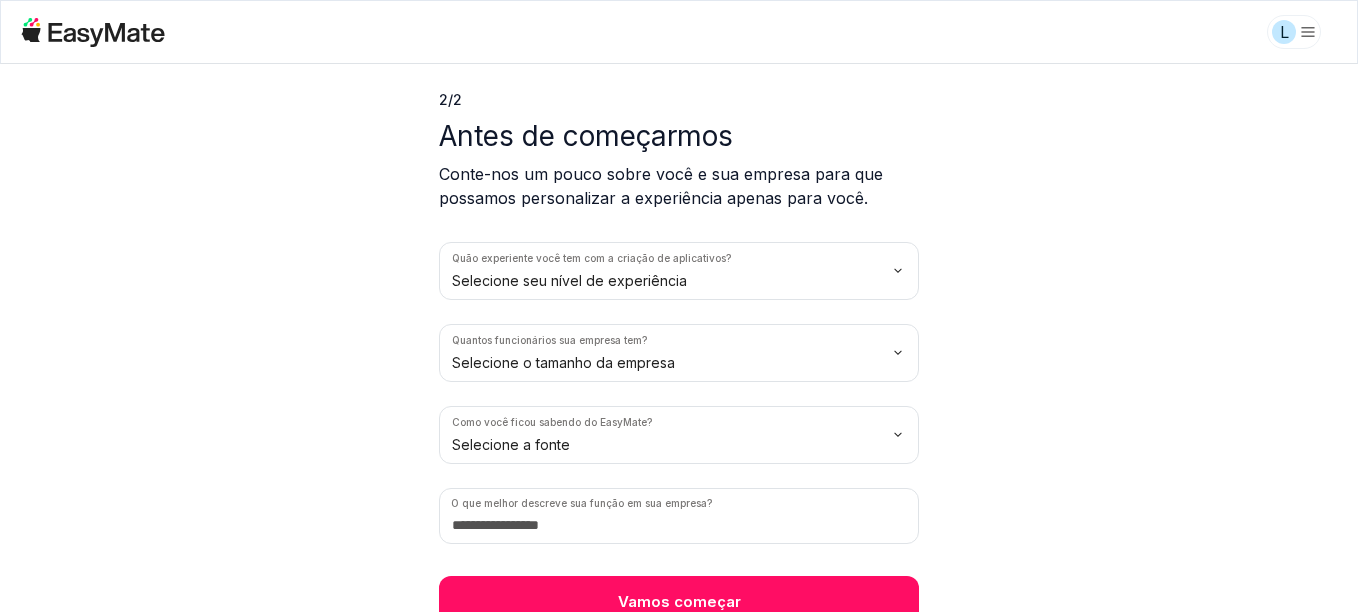 scroll, scrollTop: 78, scrollLeft: 0, axis: vertical 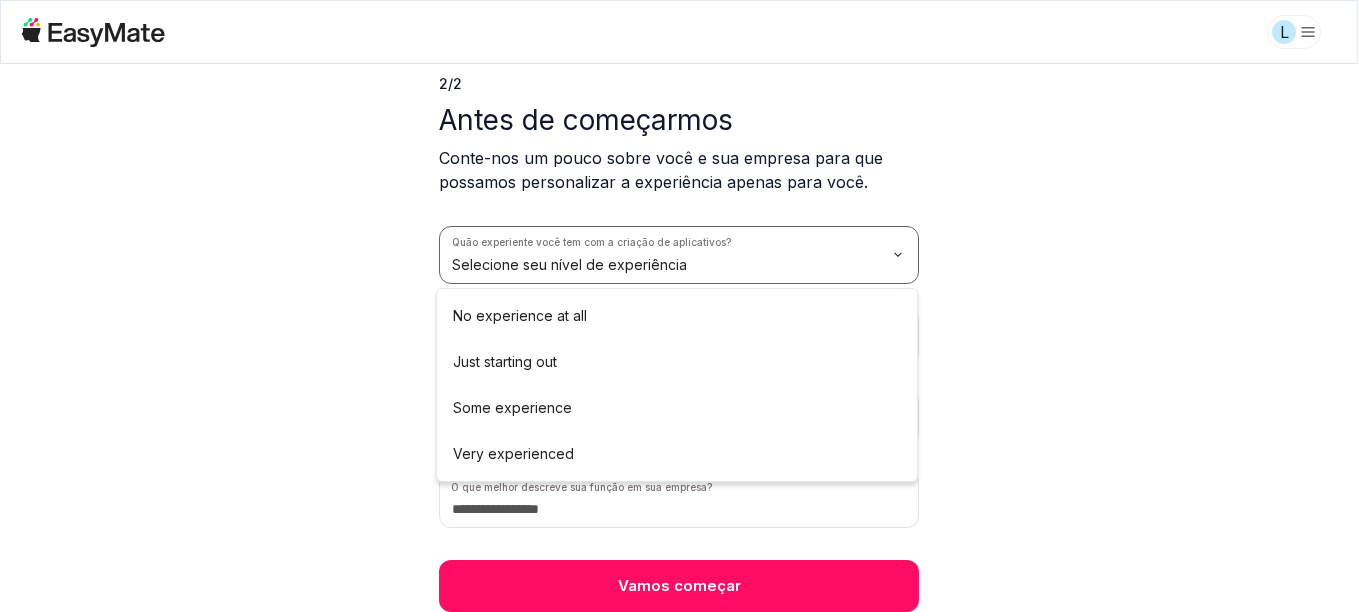 click on "L 2 / 2 Antes de começarmos Conte-nos um pouco sobre você e sua empresa para que possamos personalizar a experiência apenas para você. Quão experiente você tem com a criação de aplicativos? Selecione seu nível de experiência Quantos funcionários sua empresa tem? Selecione o tamanho da empresa Como você ficou sabendo do EasyMate? Selecione a fonte O que melhor descreve sua função em sua empresa? Vamos começar
No experience at all Just starting out Some experience Very experienced" at bounding box center (679, 306) 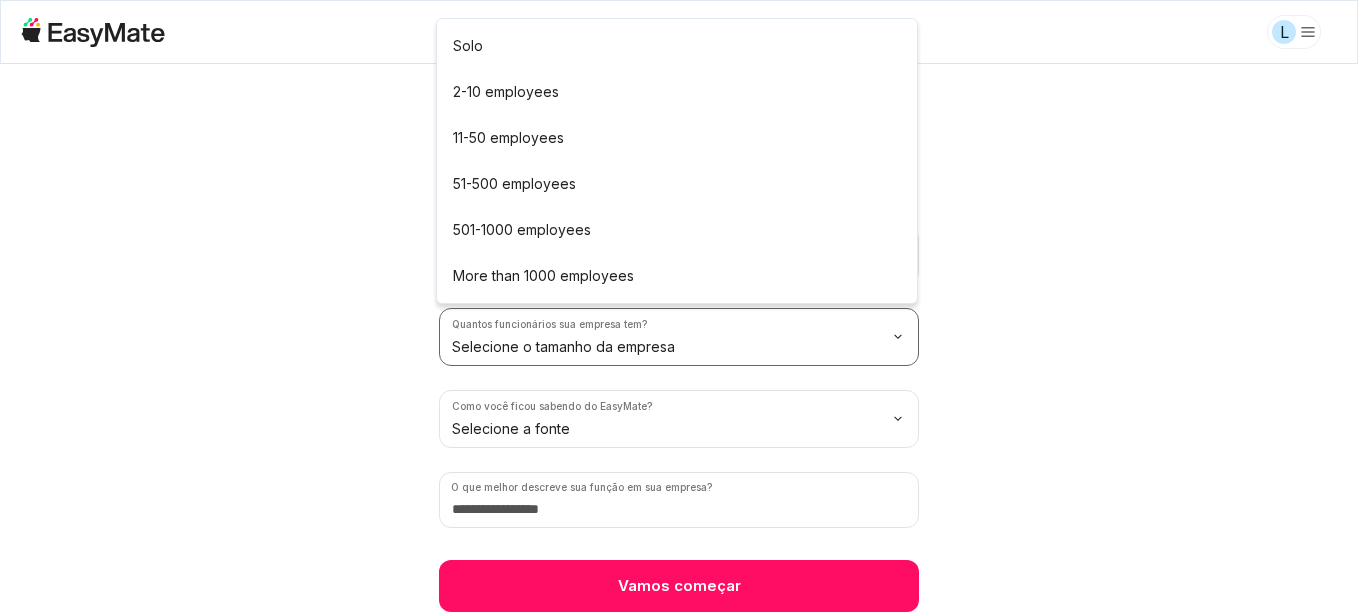 click on "L 2 / 2 Antes de começarmos Conte-nos um pouco sobre você e sua empresa para que possamos personalizar a experiência apenas para você. Quão experiente você tem com a criação de aplicativos? Apenas começando Quantos funcionários sua empresa tem? Selecione o tamanho da empresa Como você ficou sabendo do EasyMate? Selecione a fonte O que melhor descreve sua função em sua empresa? Vamos começar
Solo 2-10 employees 11-50 employees 51-500 employees 501-1000 employees More than 1000 employees" at bounding box center (679, 306) 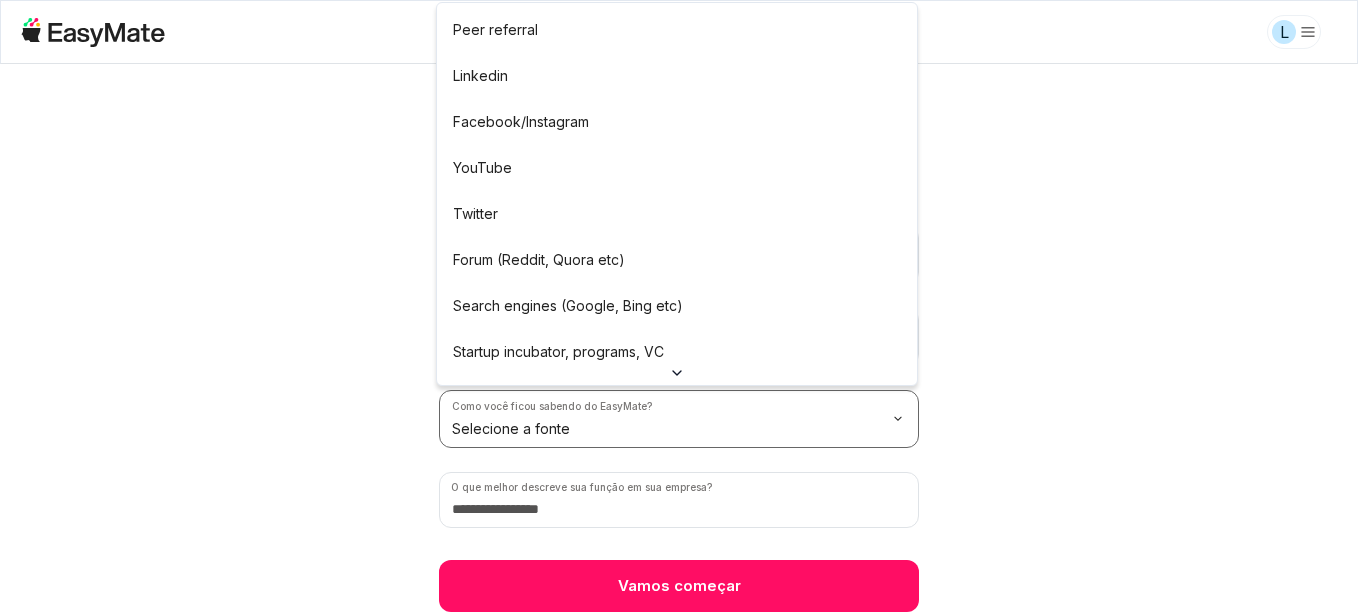click on "L 2 / 2 Antes de começarmos Conte-nos um pouco sobre você e sua empresa para que possamos personalizar a experiência apenas para você. Quão experiente você tem com a criação de aplicativos? Apenas começando Quantos funcionários sua empresa tem? 11-50 funcionários Como você ficou sabendo do EasyMate? Selecione a fonte O que melhor descreve sua função em sua empresa? Vamos começar
Peer referral Linkedin Facebook/Instagram YouTube Twitter Forum (Reddit, Quora etc) Search engines (Google, Bing etc) Startup incubator, programs, VC Podcast Press or news outlet Other" at bounding box center [679, 306] 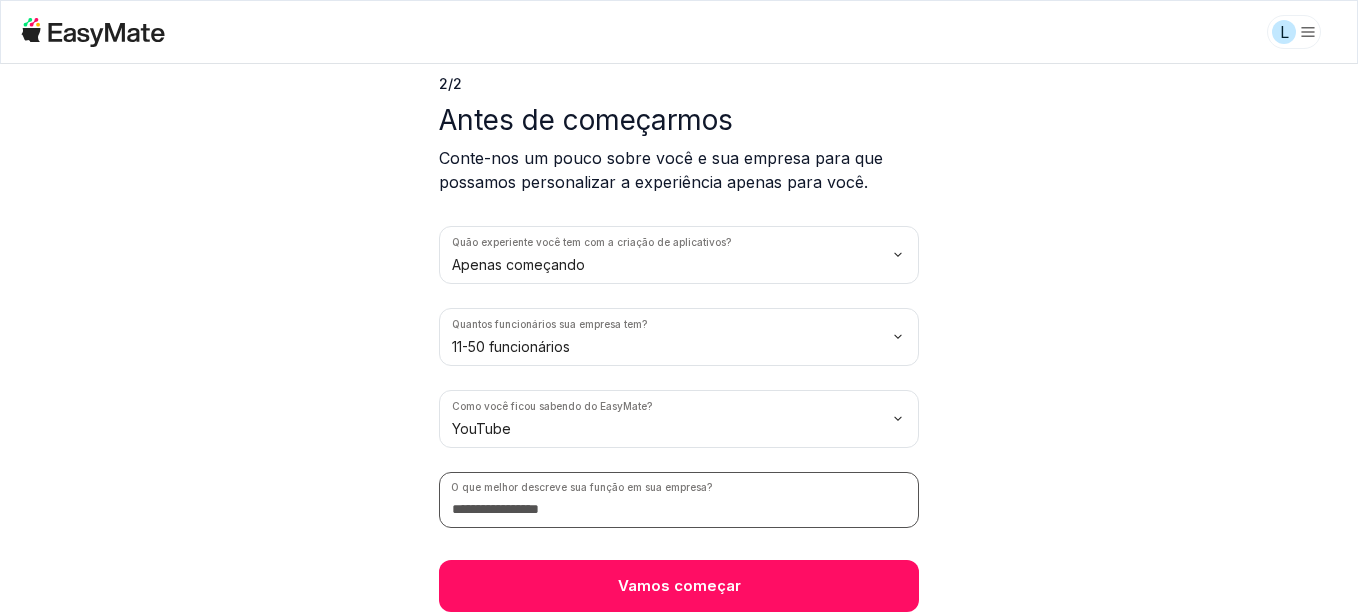 click at bounding box center [679, 500] 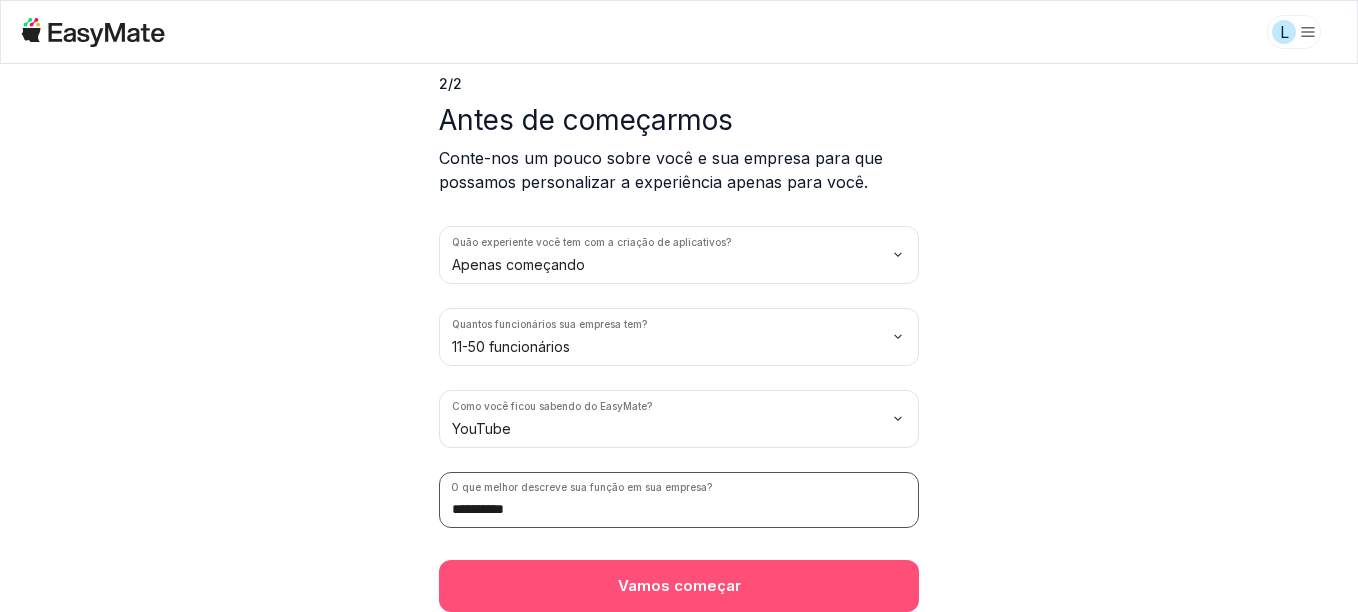 type on "**********" 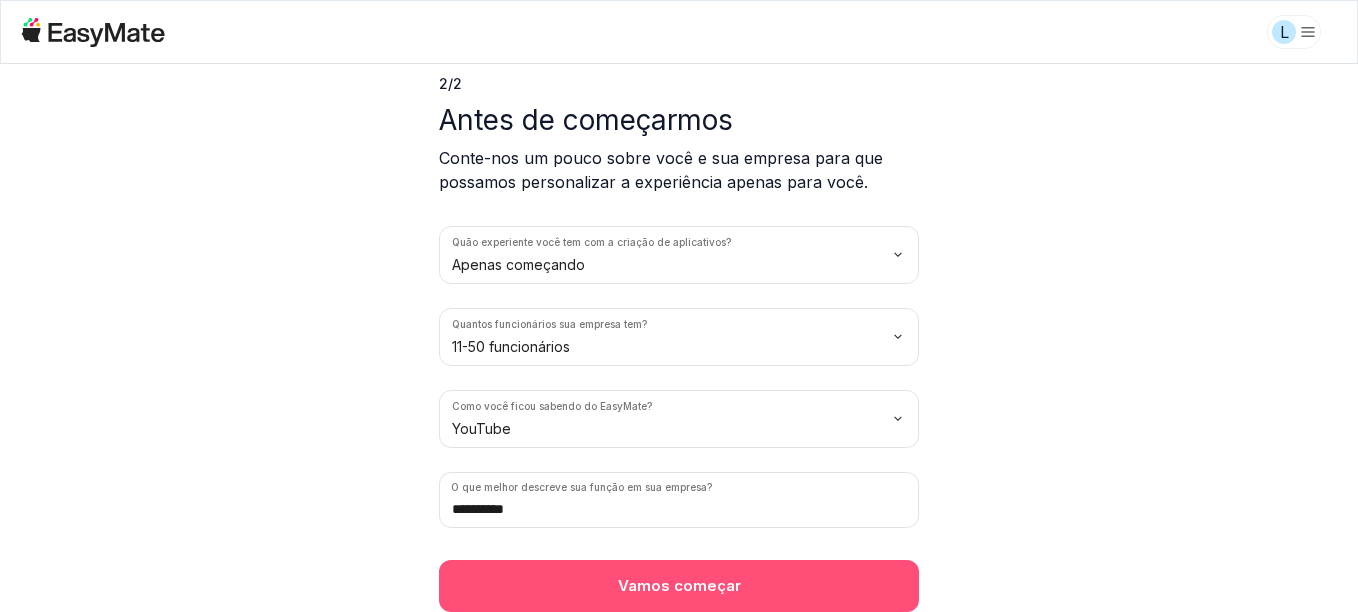 click on "Vamos começar" at bounding box center (679, 586) 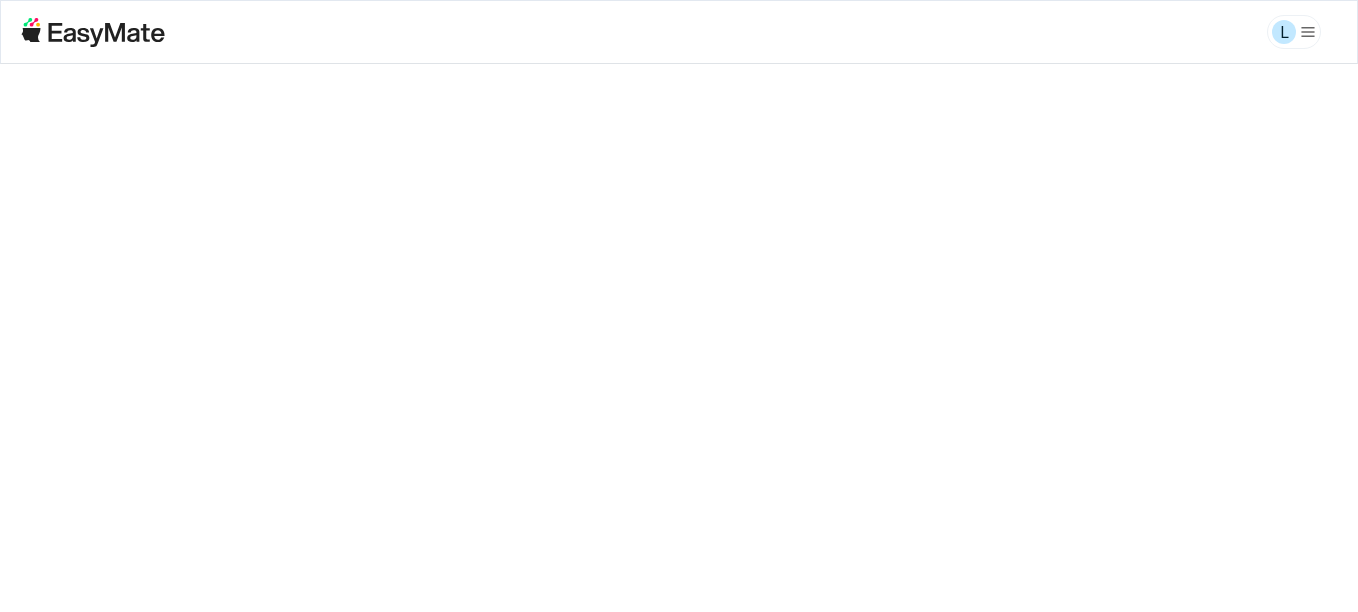 scroll, scrollTop: 0, scrollLeft: 0, axis: both 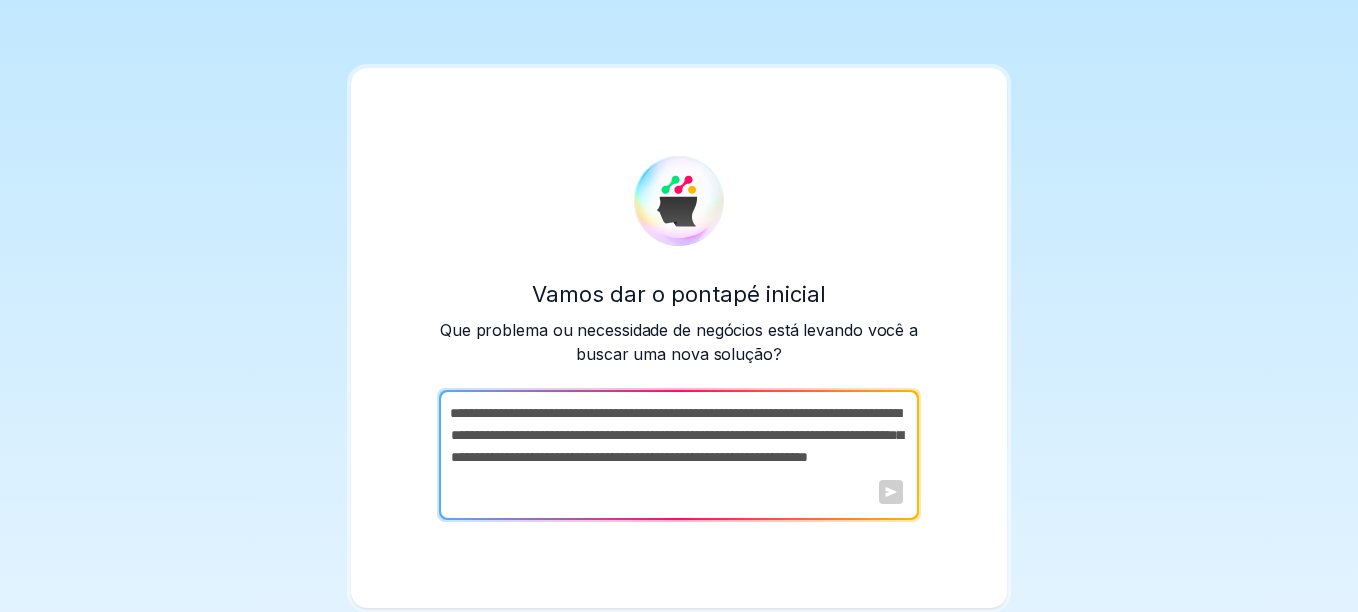 click at bounding box center [677, 455] 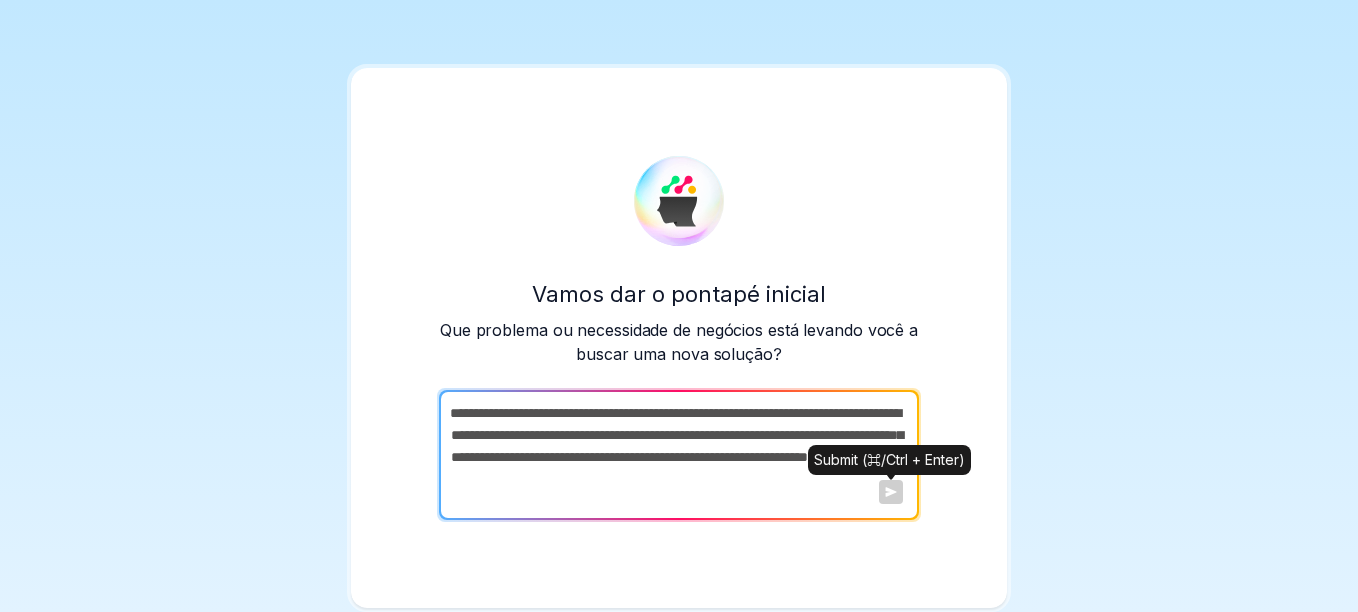 click at bounding box center [891, 492] 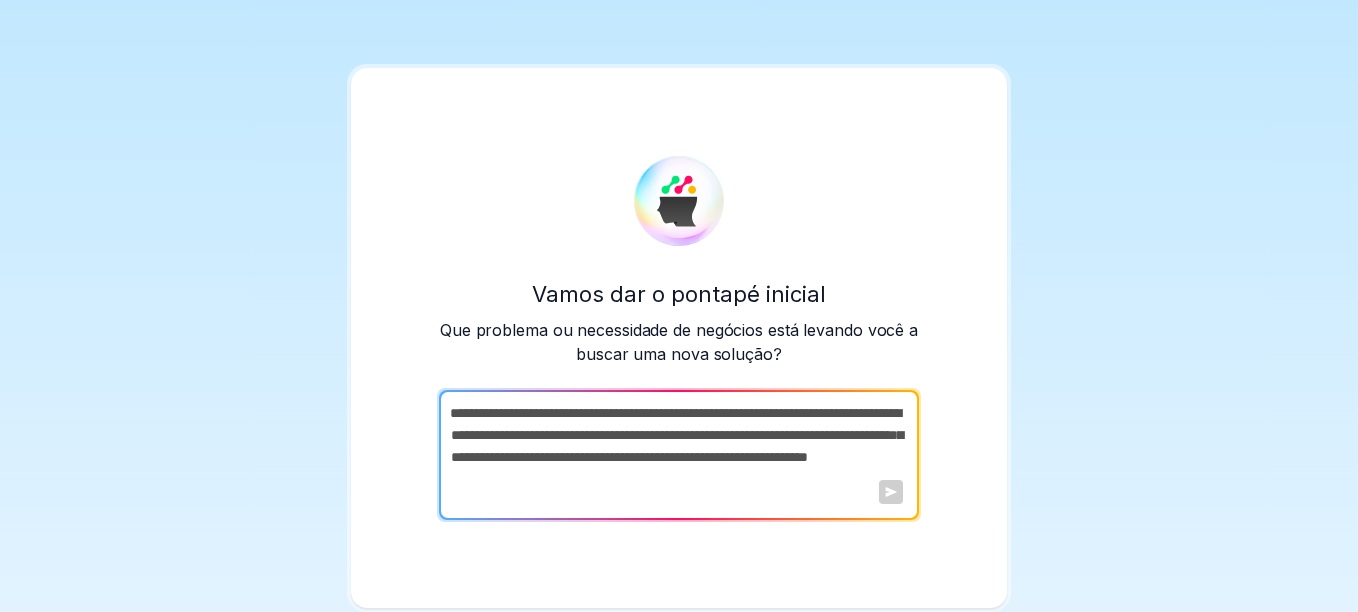 click at bounding box center (891, 492) 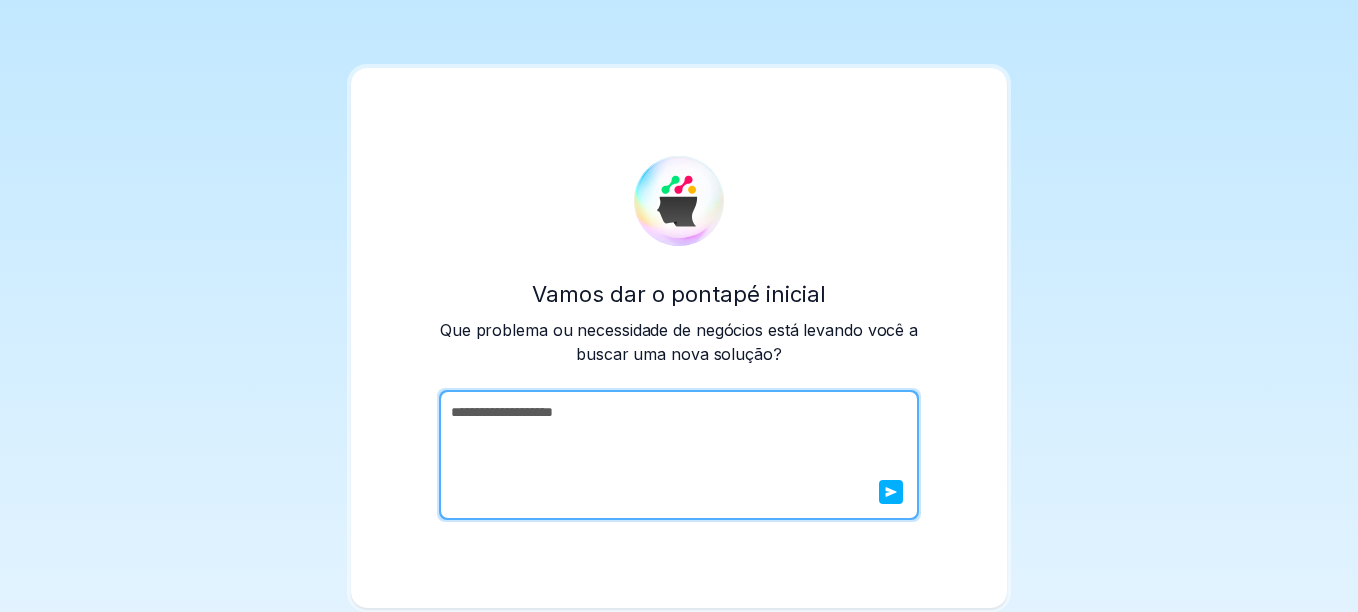 click on "**********" at bounding box center [677, 455] 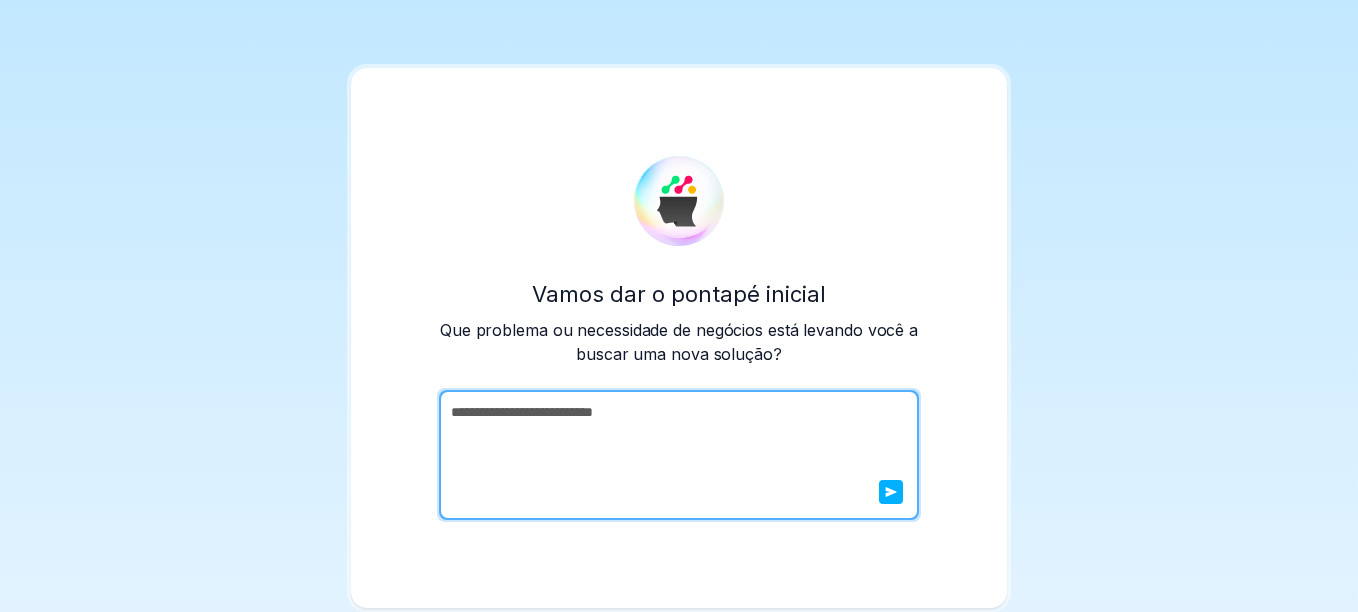 type on "**********" 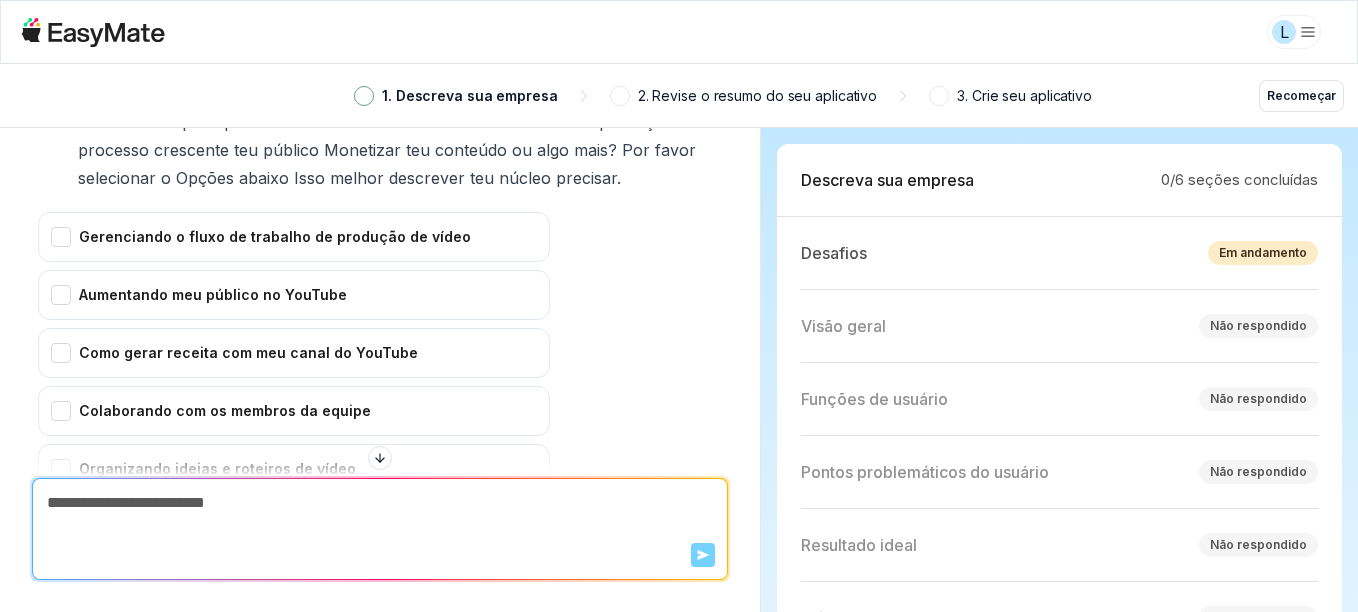 scroll, scrollTop: 337, scrollLeft: 0, axis: vertical 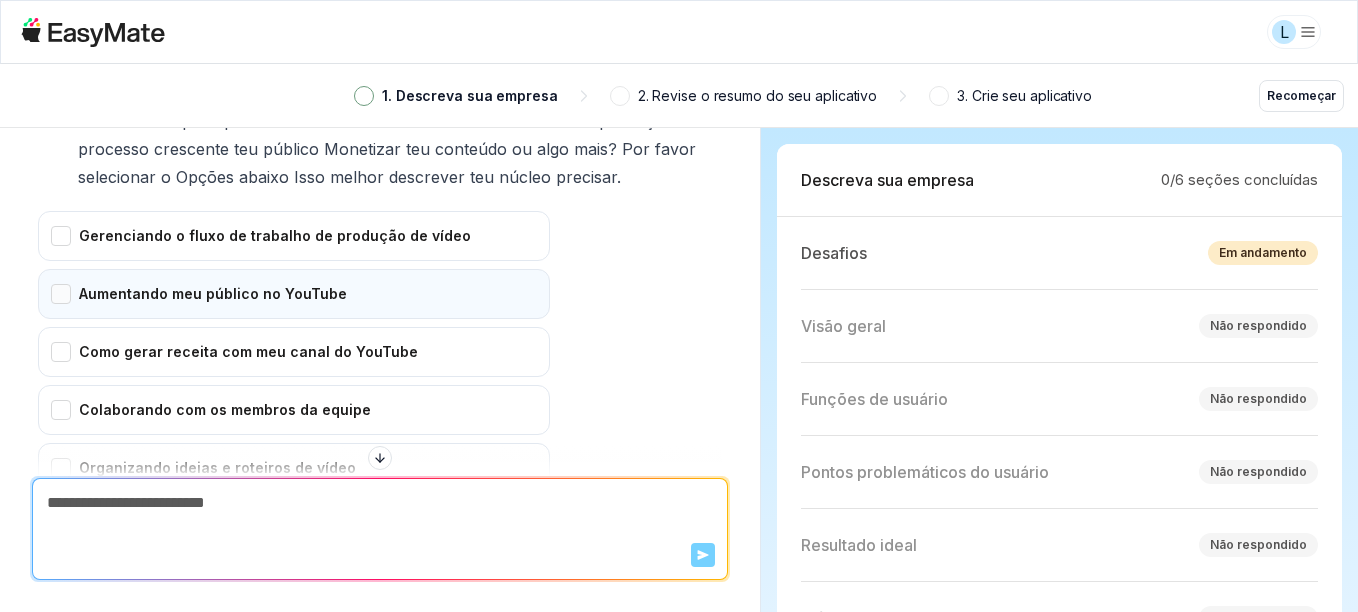 click on "Aumentando meu público no YouTube" at bounding box center [294, 294] 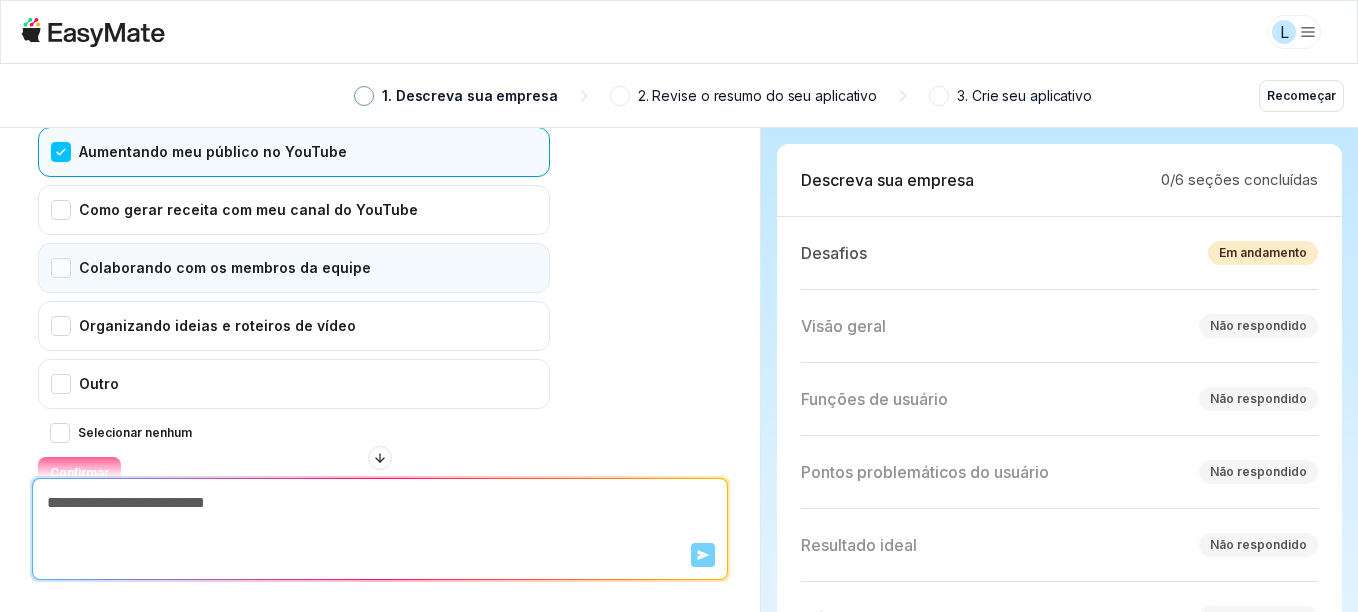 scroll, scrollTop: 480, scrollLeft: 0, axis: vertical 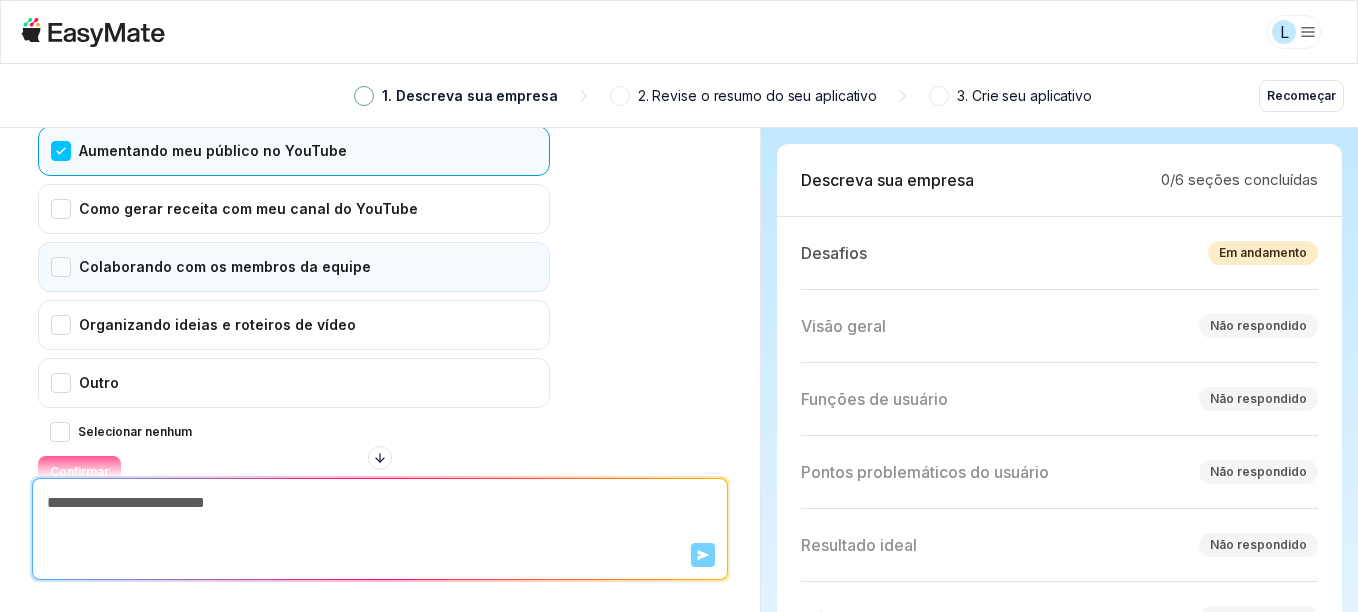 click on "Colaborando com os membros da equipe" at bounding box center (294, 267) 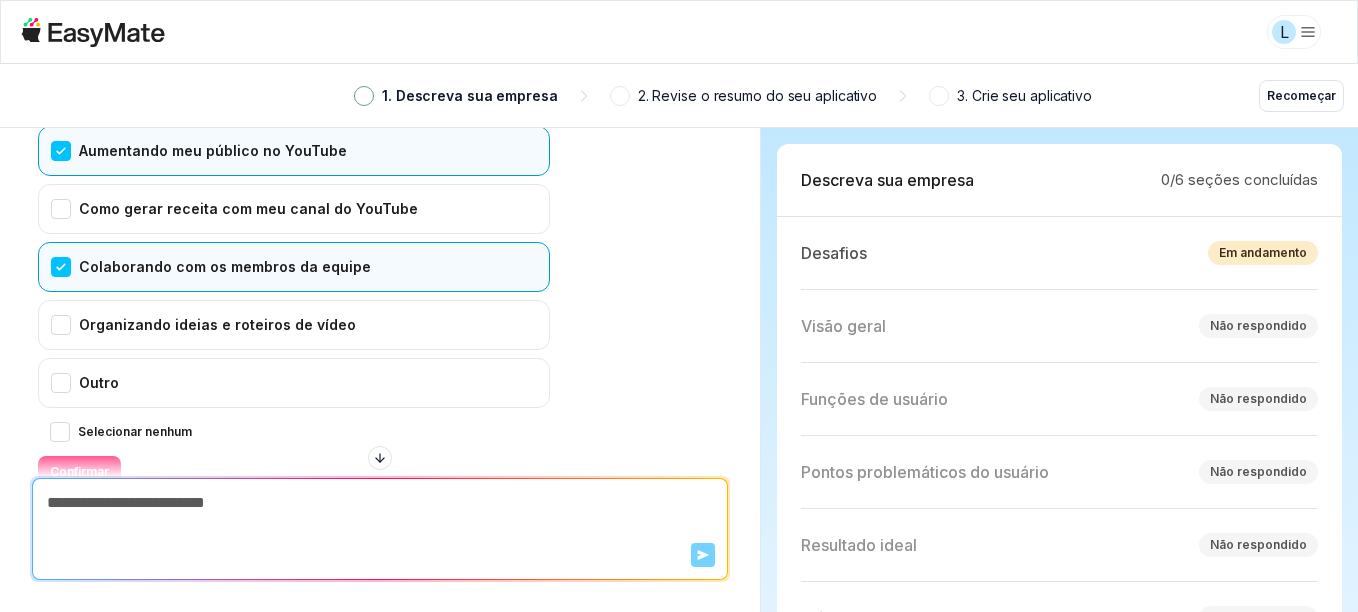 scroll, scrollTop: 558, scrollLeft: 0, axis: vertical 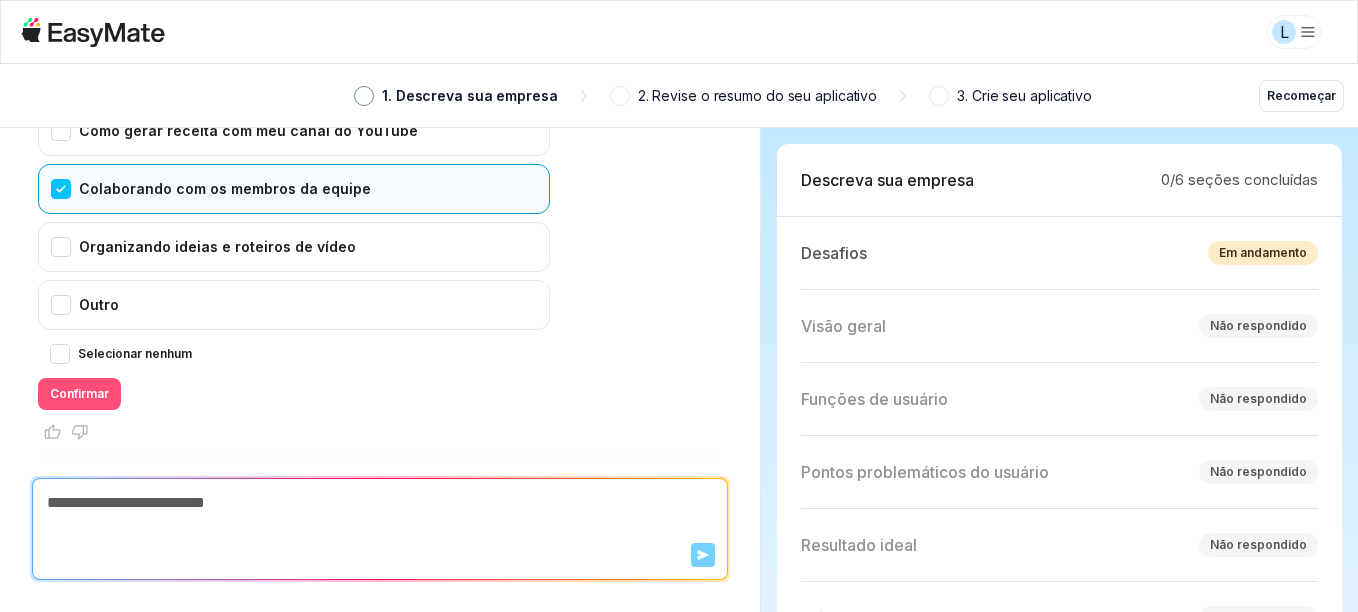click on "Confirmar" at bounding box center [79, 394] 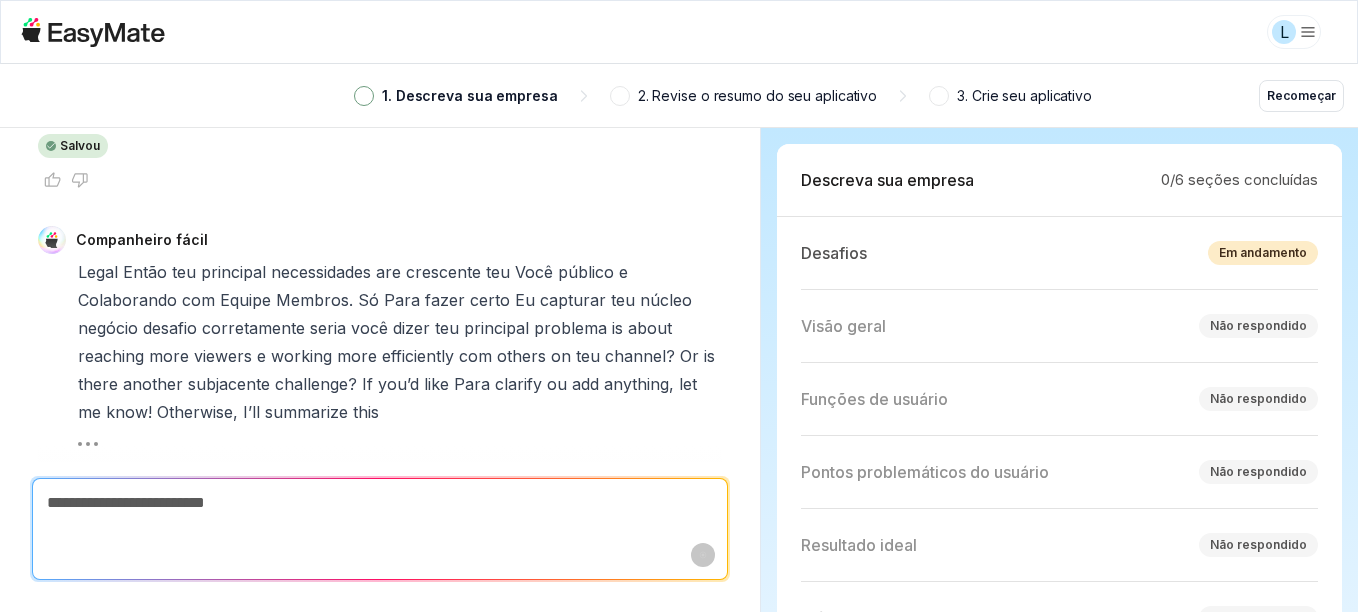 scroll, scrollTop: 790, scrollLeft: 0, axis: vertical 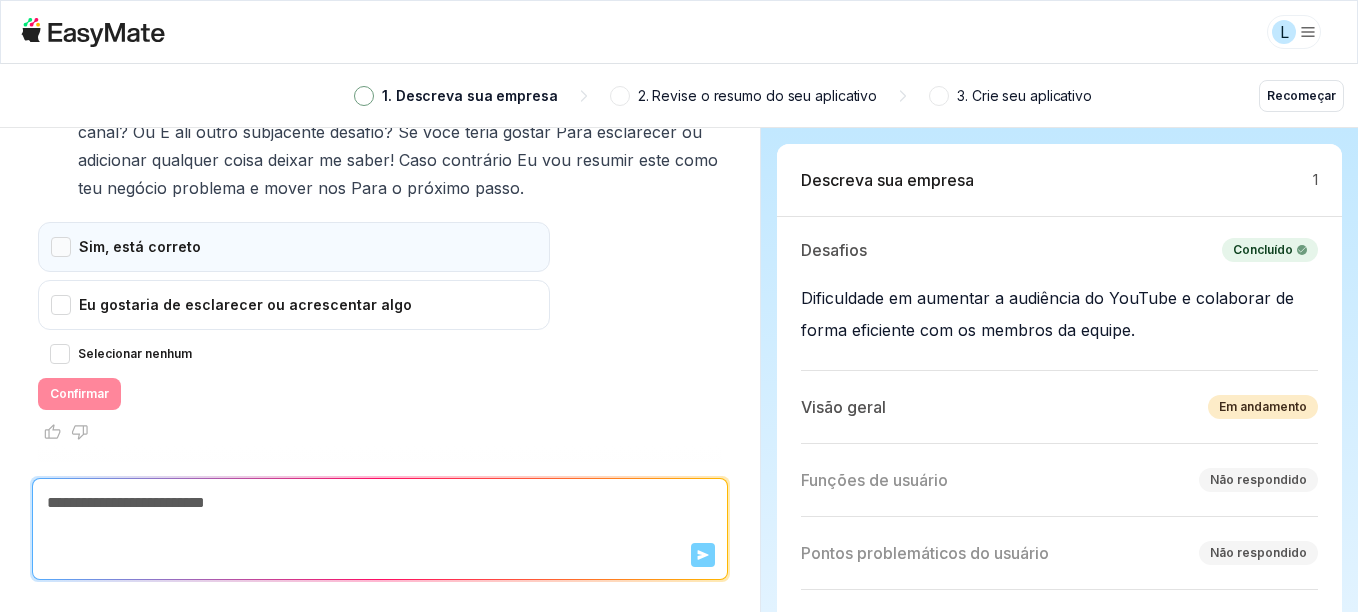 click on "Sim, está correto" at bounding box center [294, 247] 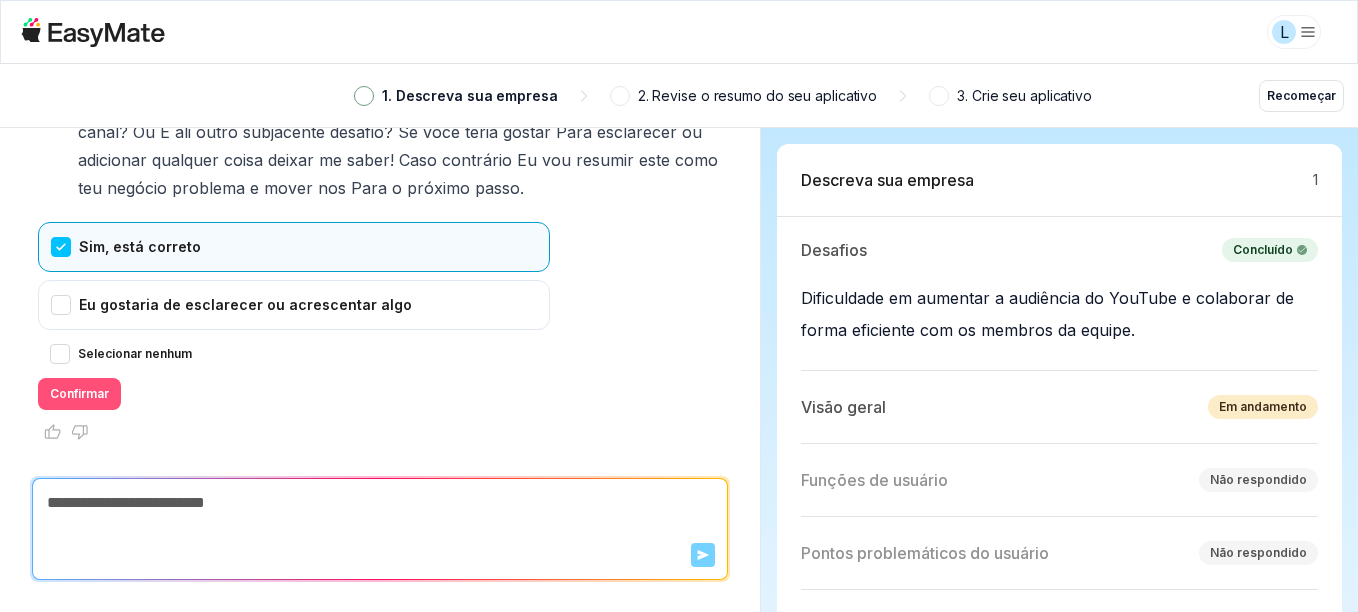 click on "Confirmar" at bounding box center [79, 394] 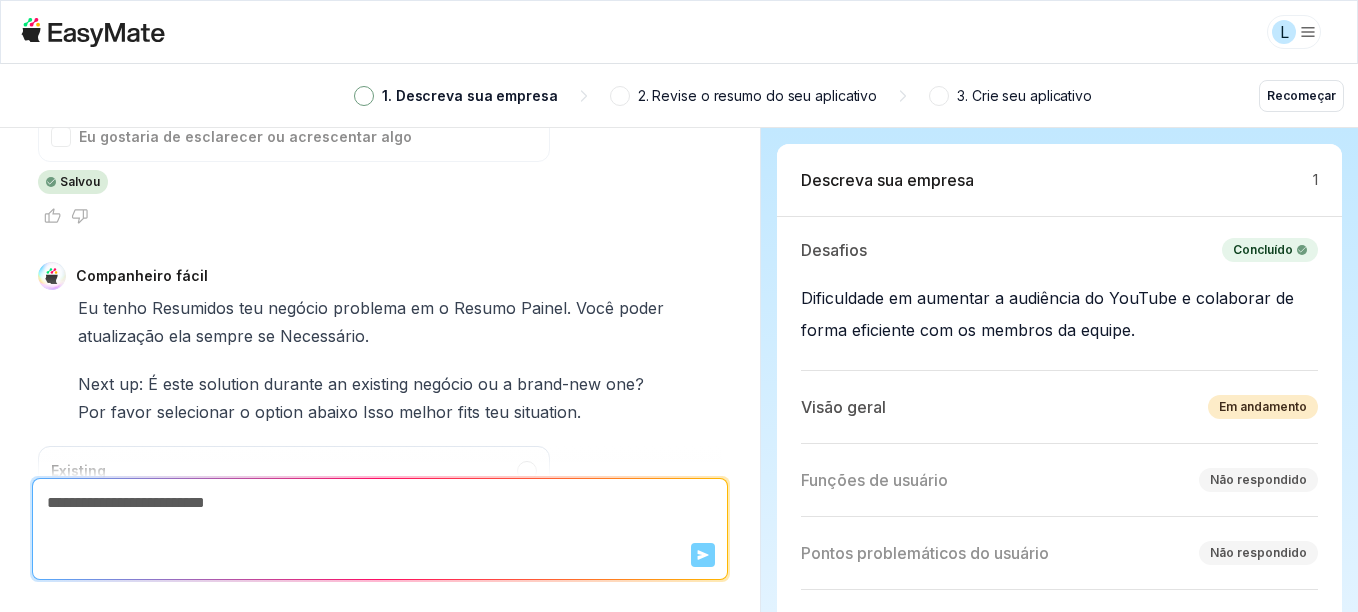 scroll, scrollTop: 1326, scrollLeft: 0, axis: vertical 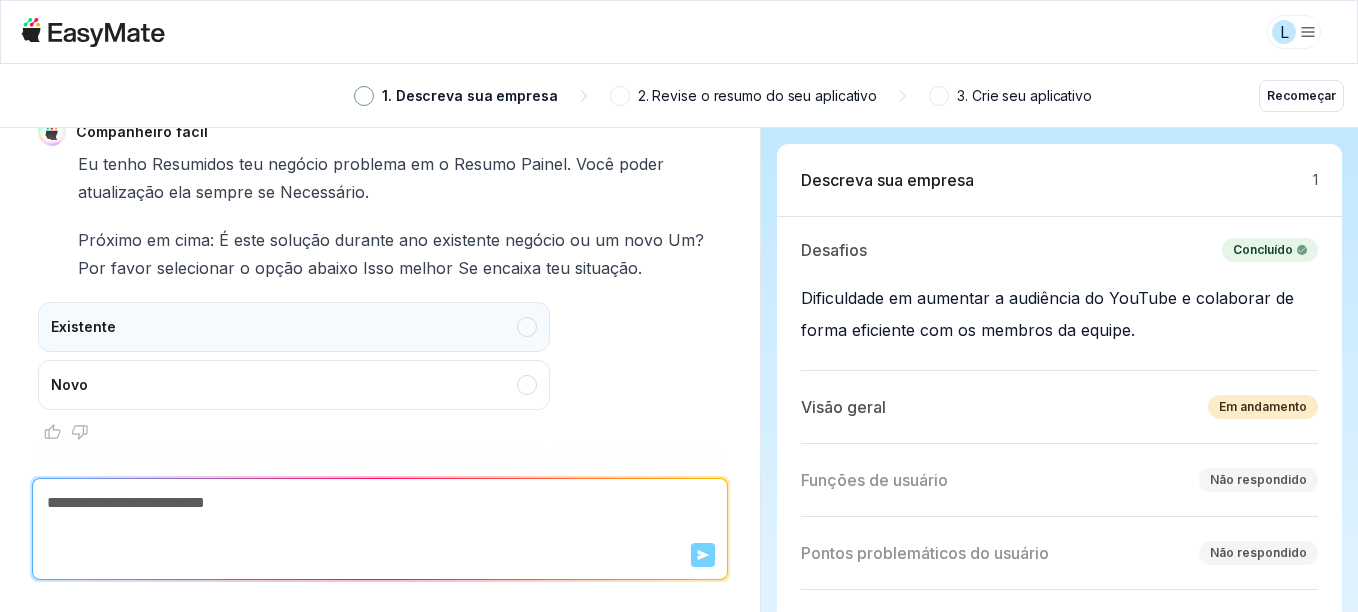 click on "Existente" at bounding box center (294, 327) 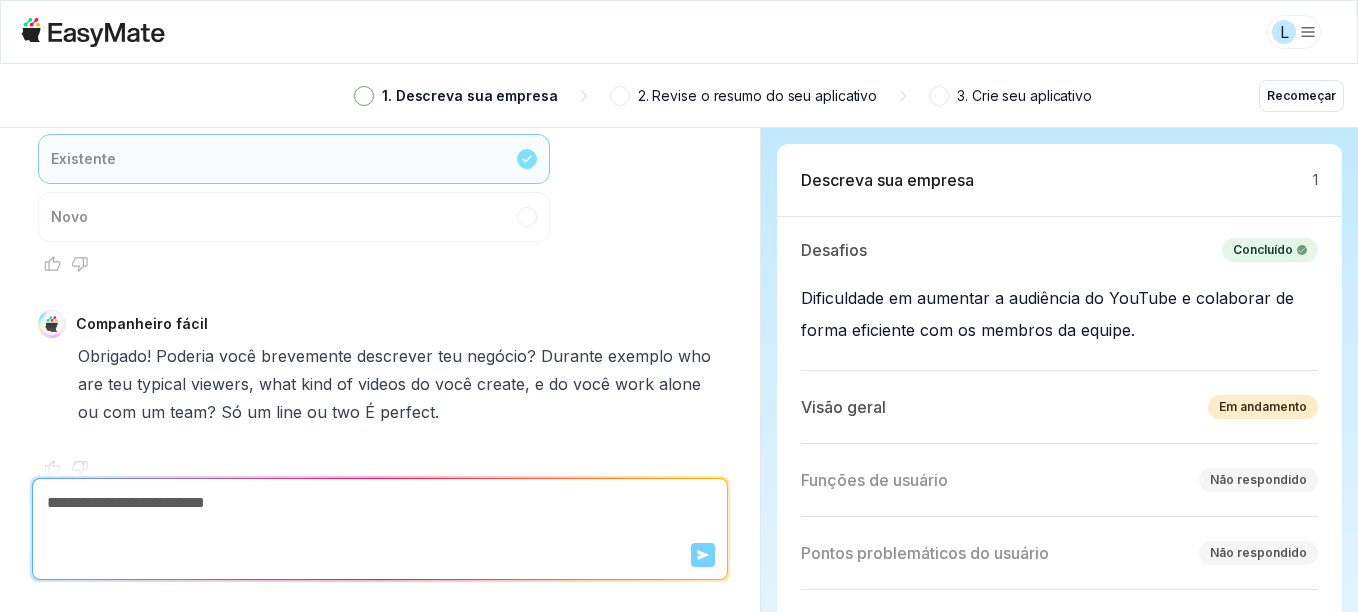 scroll, scrollTop: 1530, scrollLeft: 0, axis: vertical 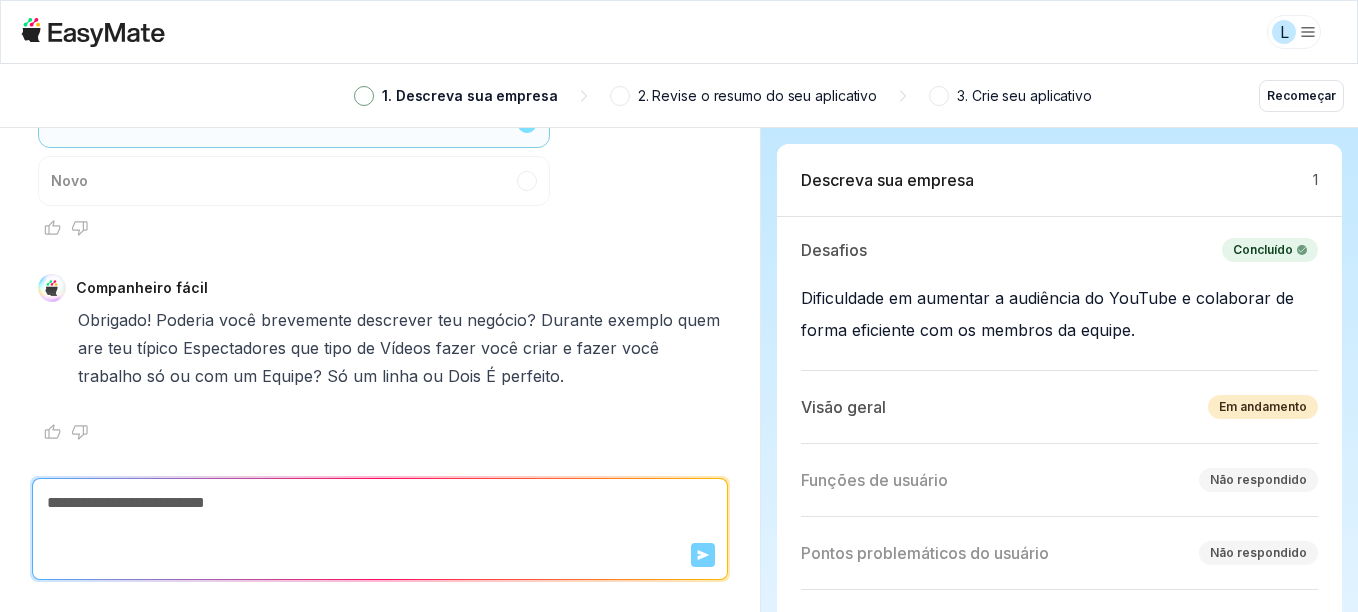 type on "*" 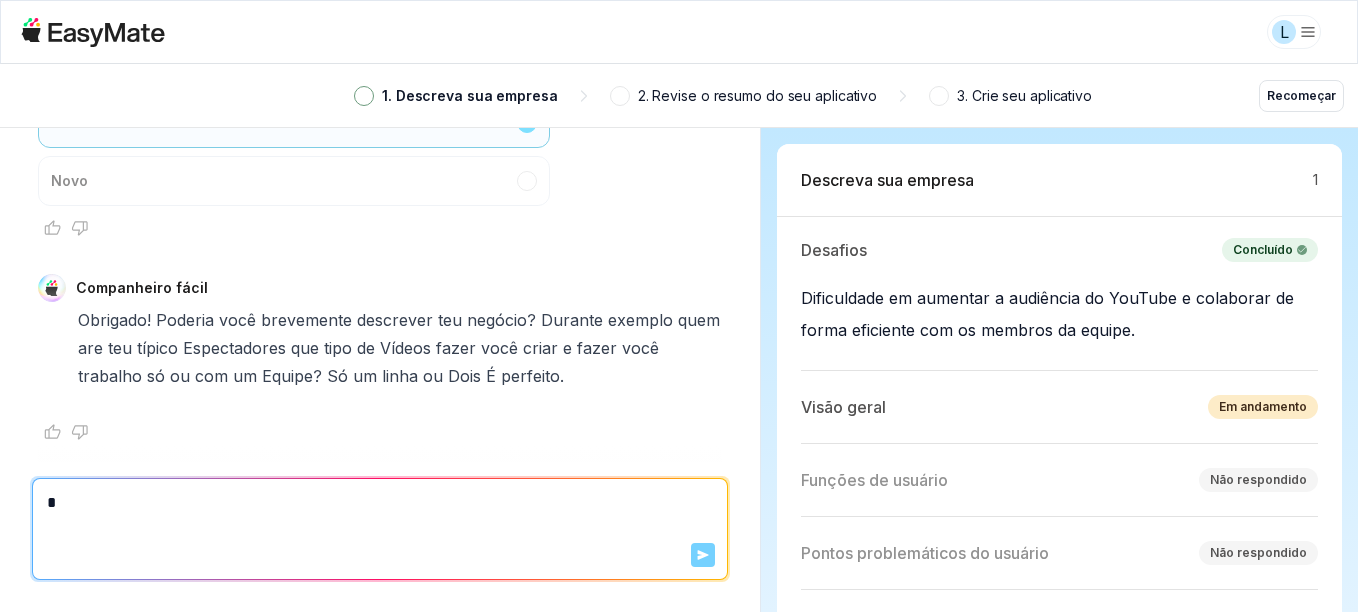 type on "*" 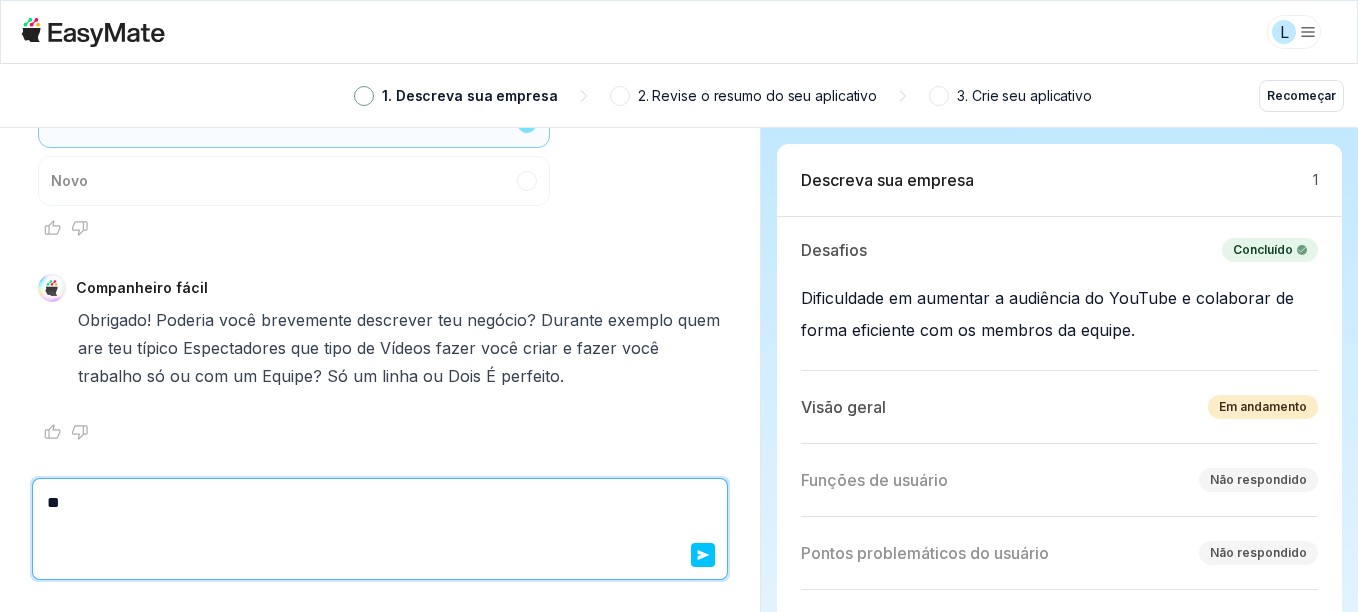 type on "**" 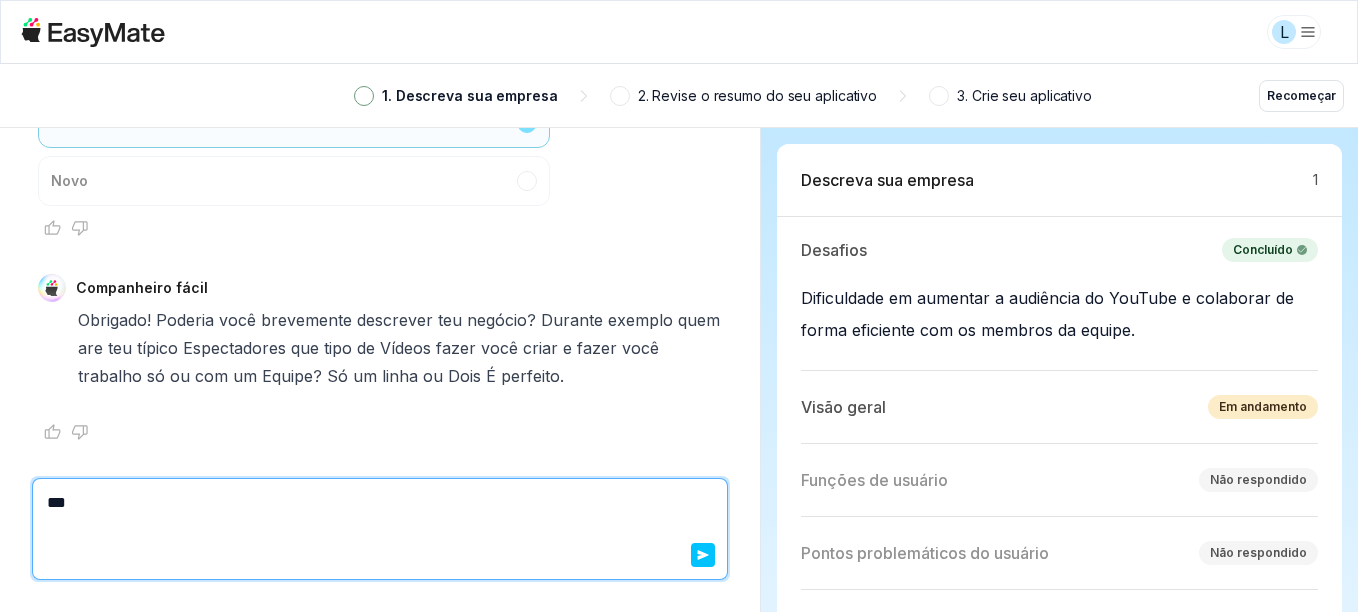 type on "*" 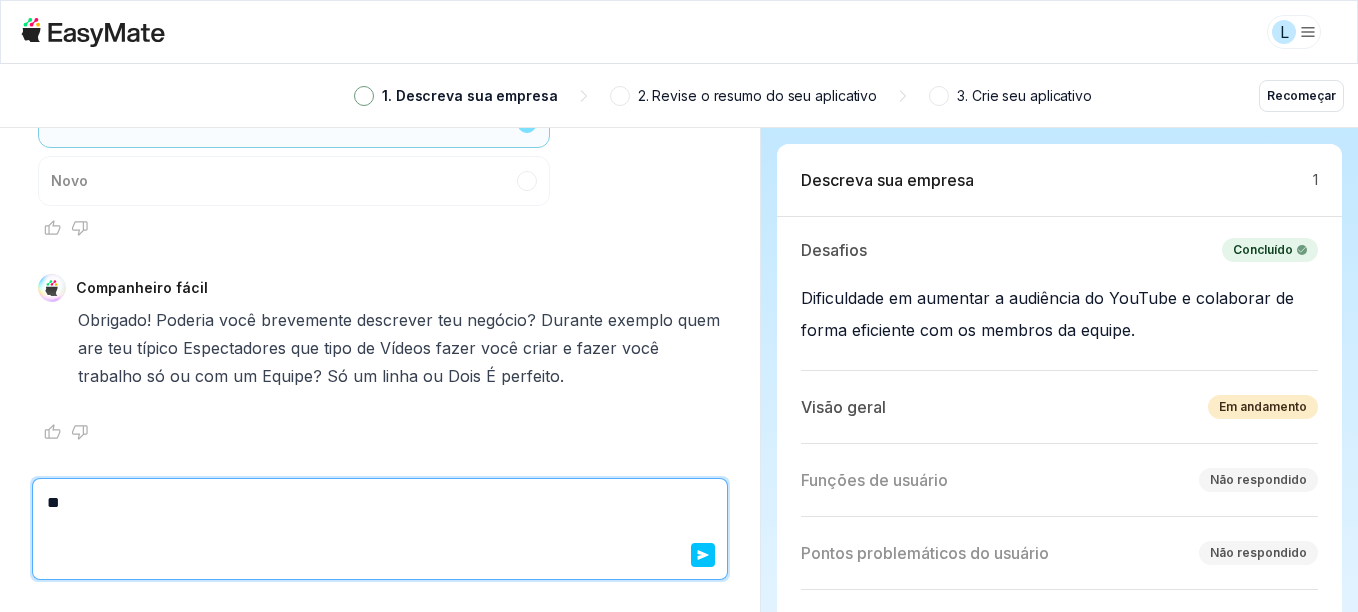 type on "*" 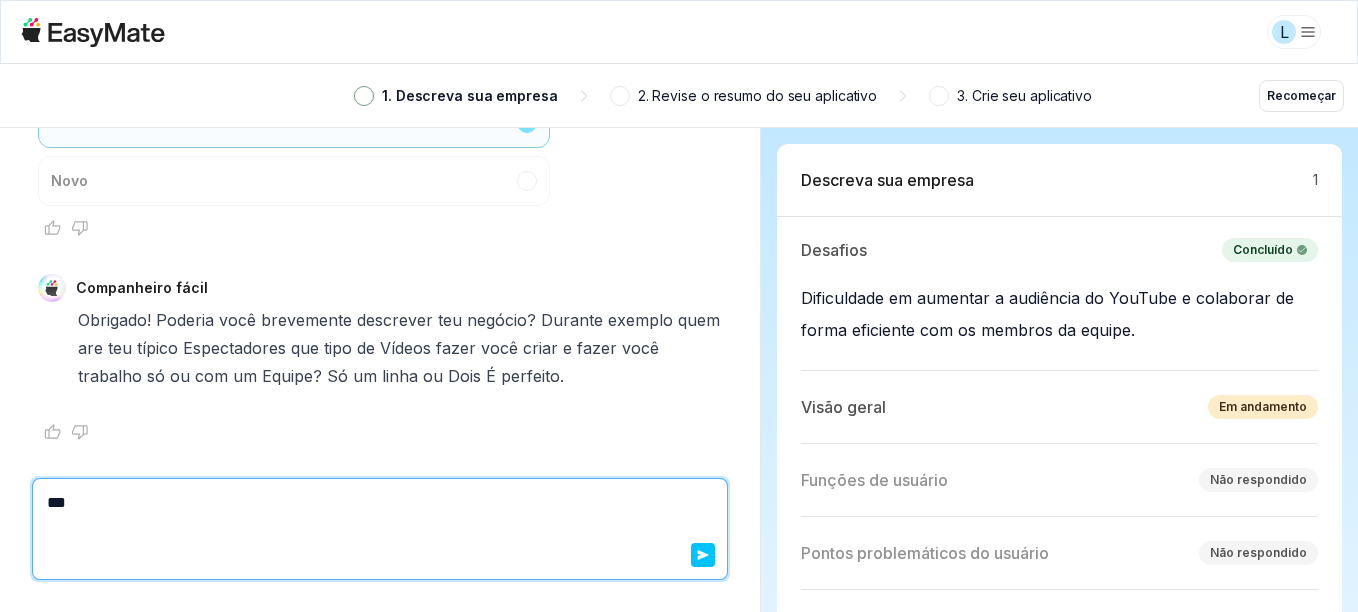 type on "*" 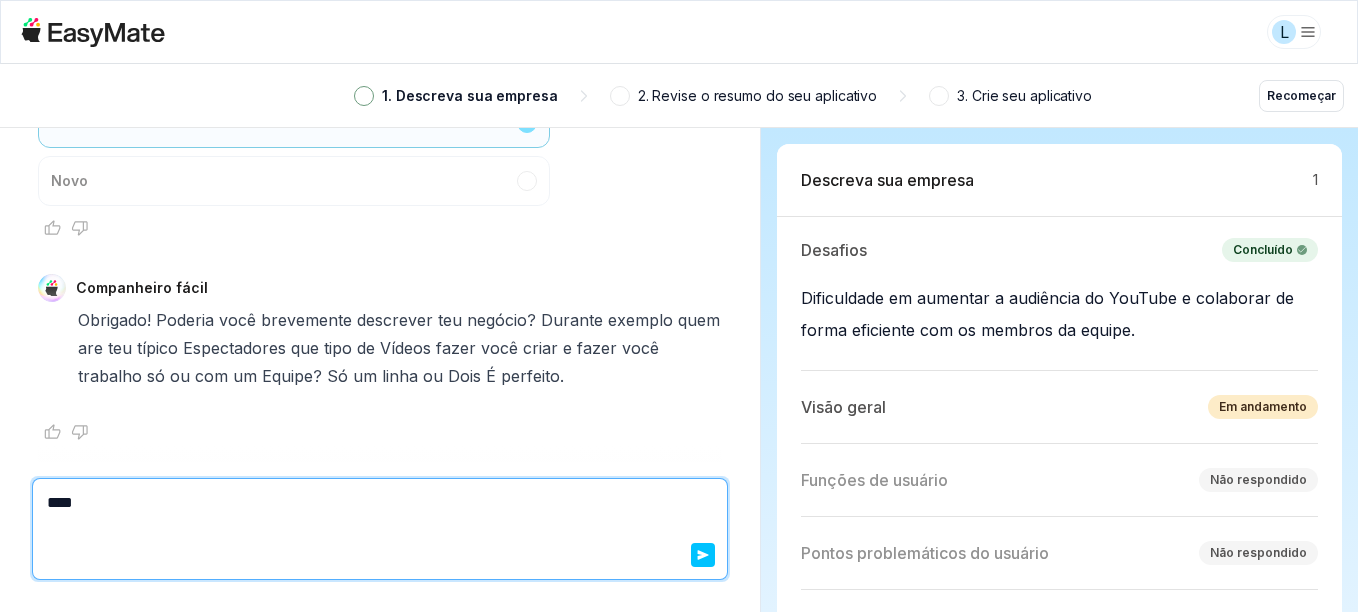 type on "*" 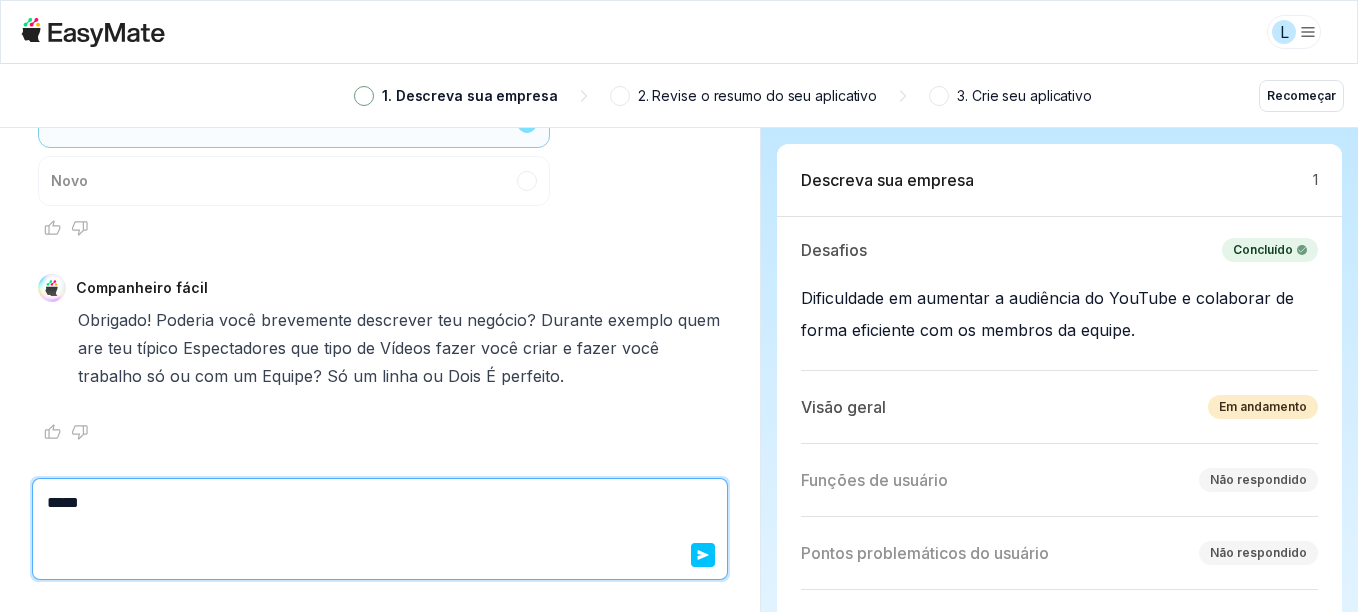 type on "*" 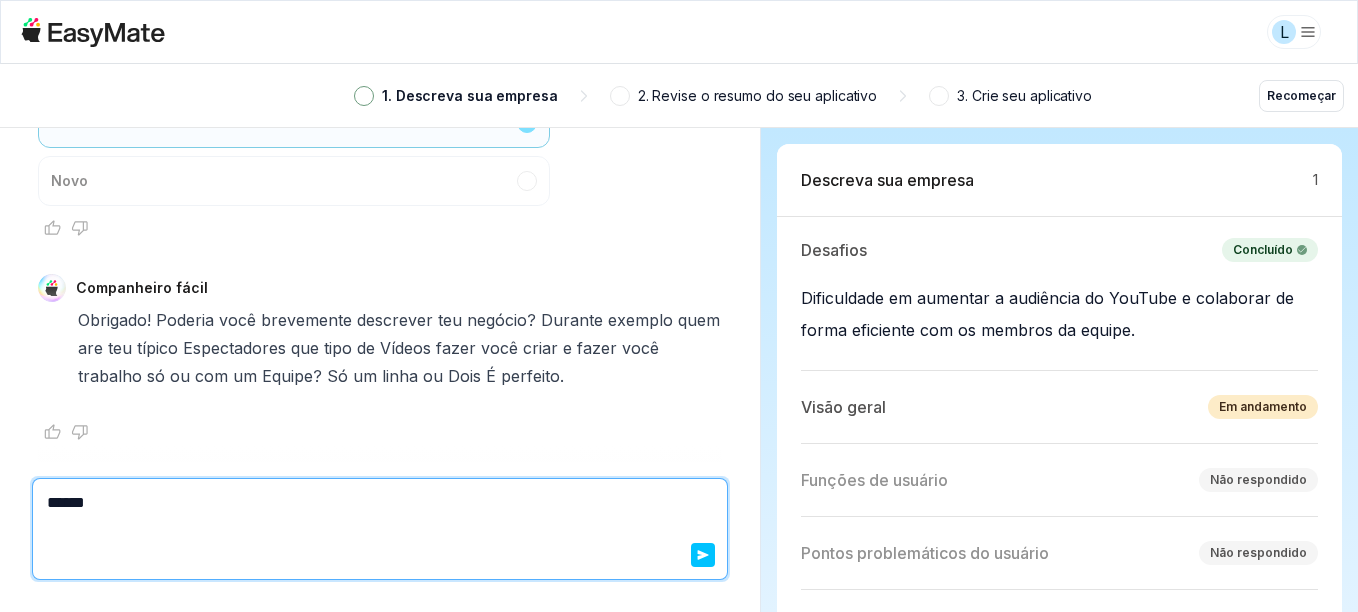 type on "*" 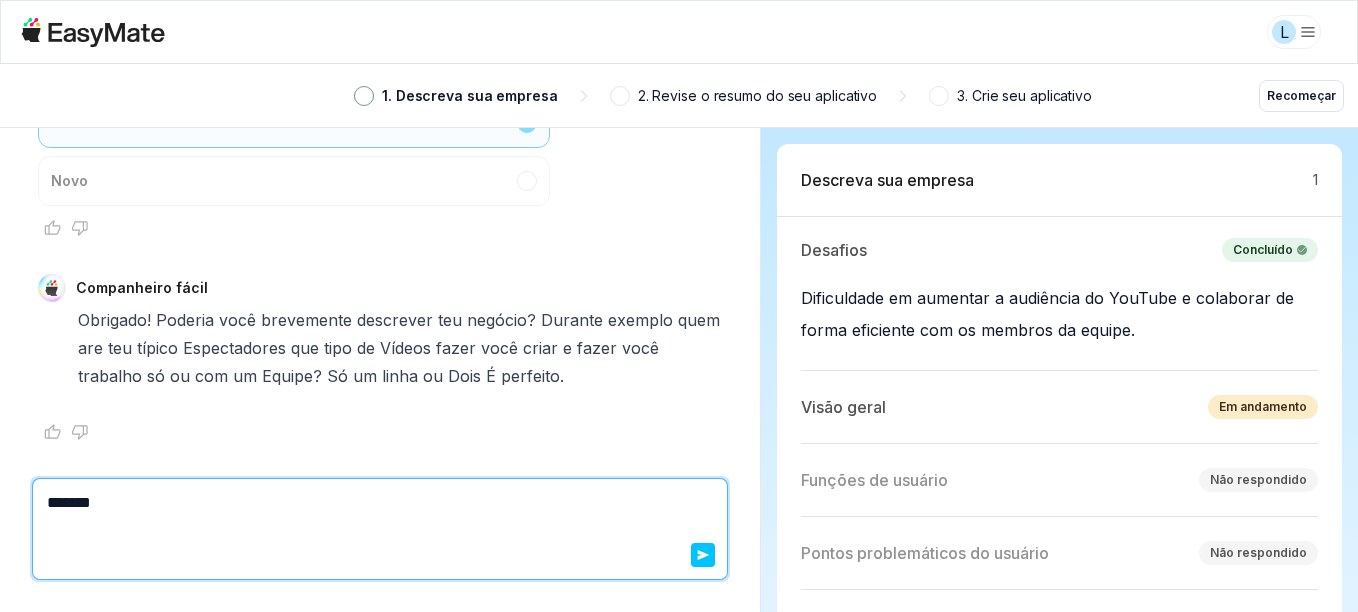 type on "*" 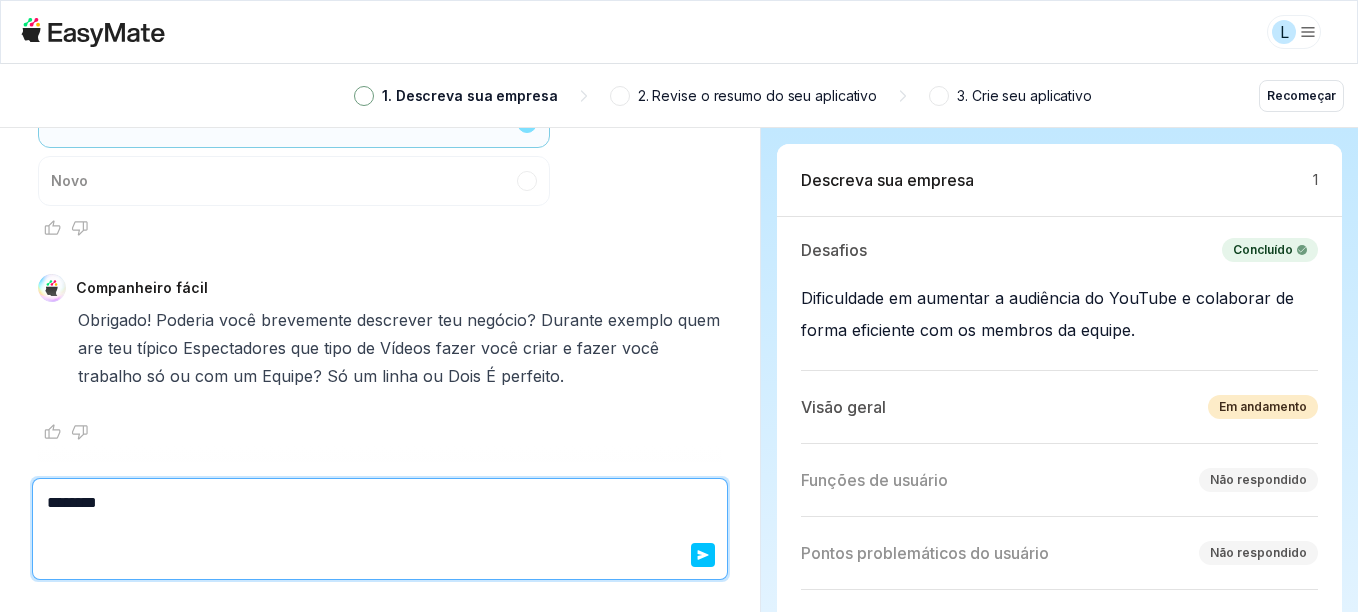 type on "*" 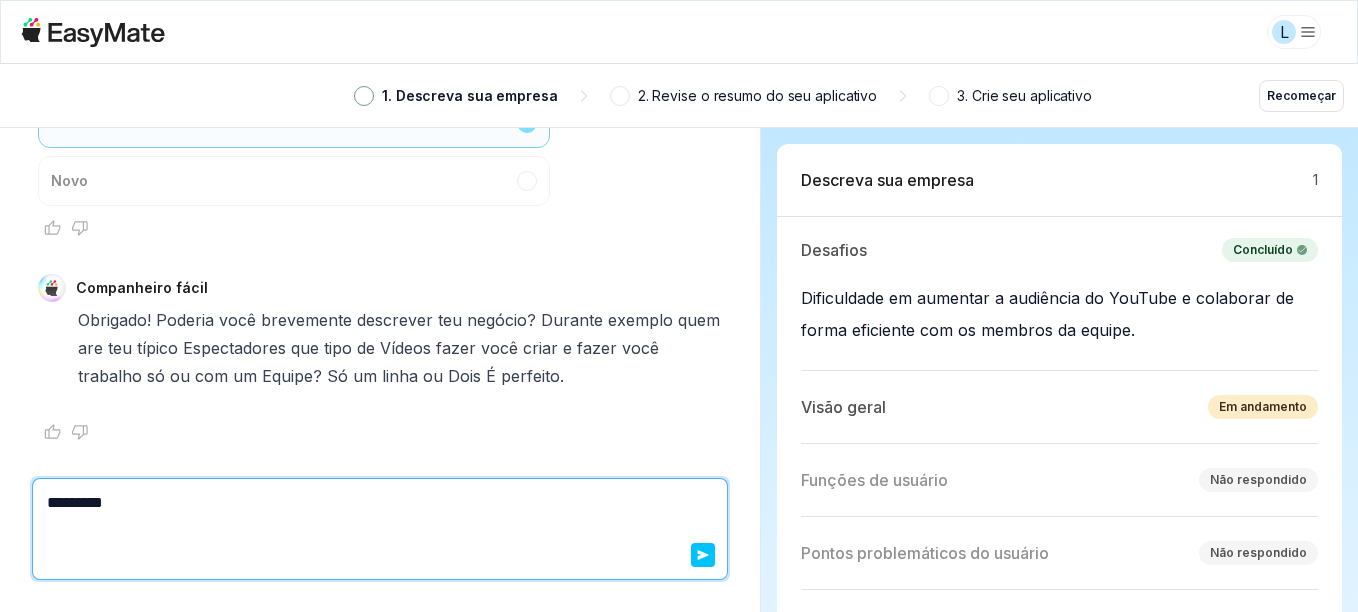 type on "*" 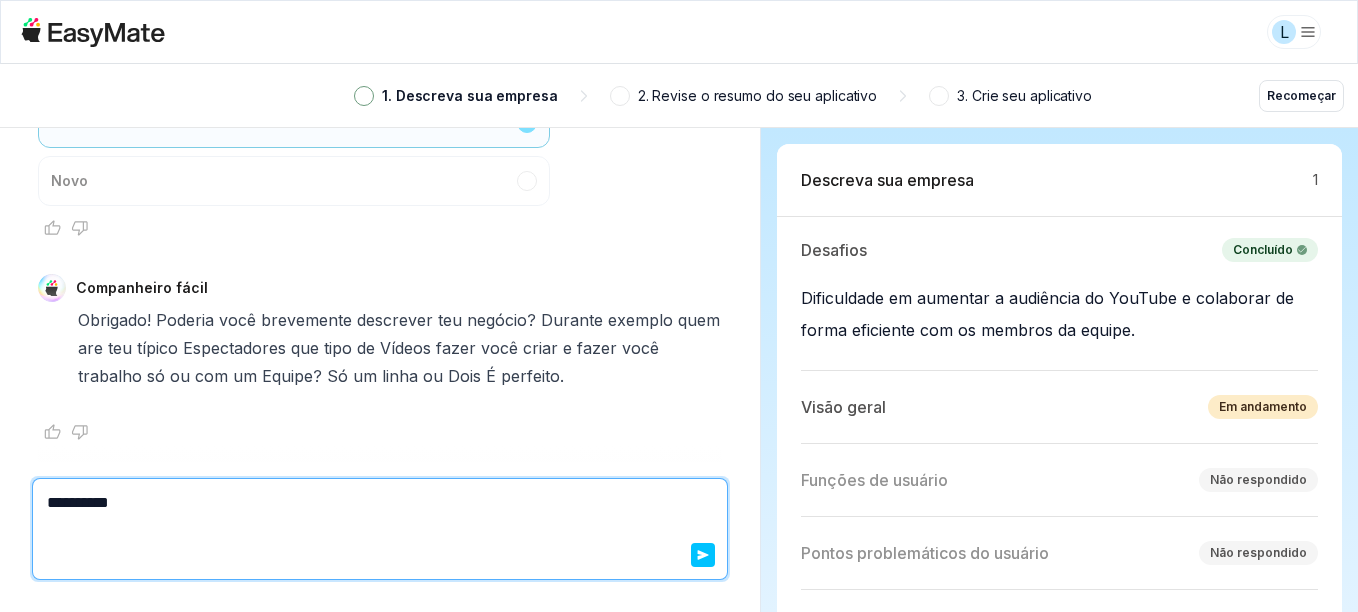 type on "*" 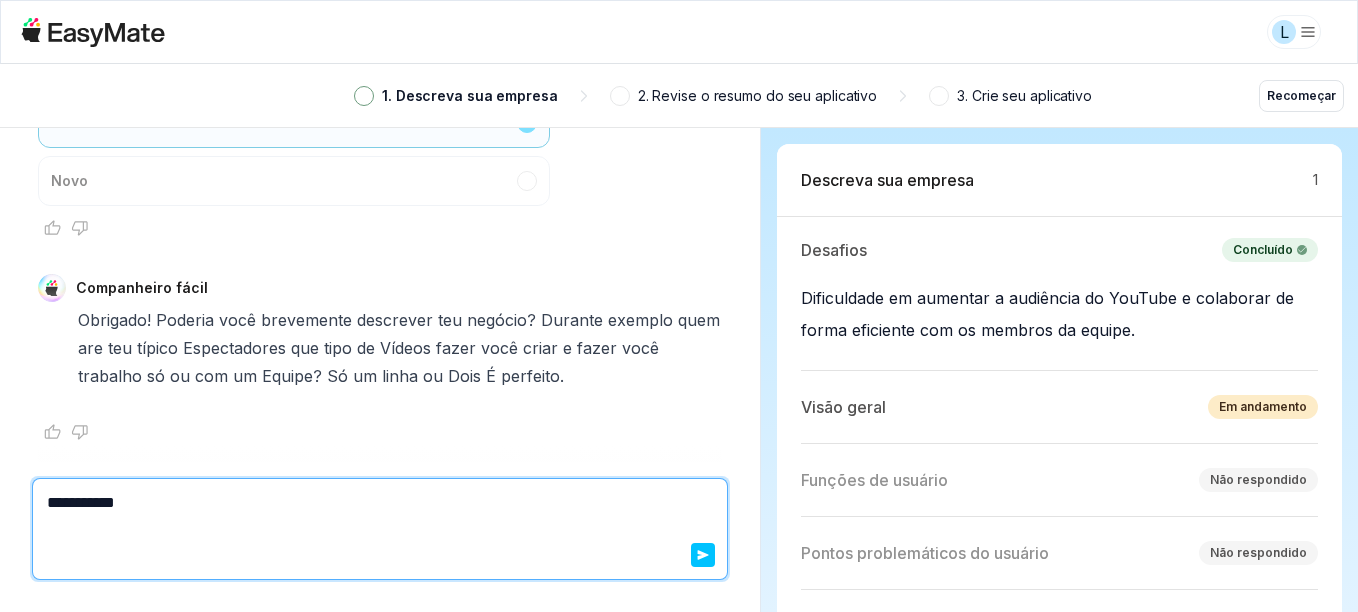 type on "*" 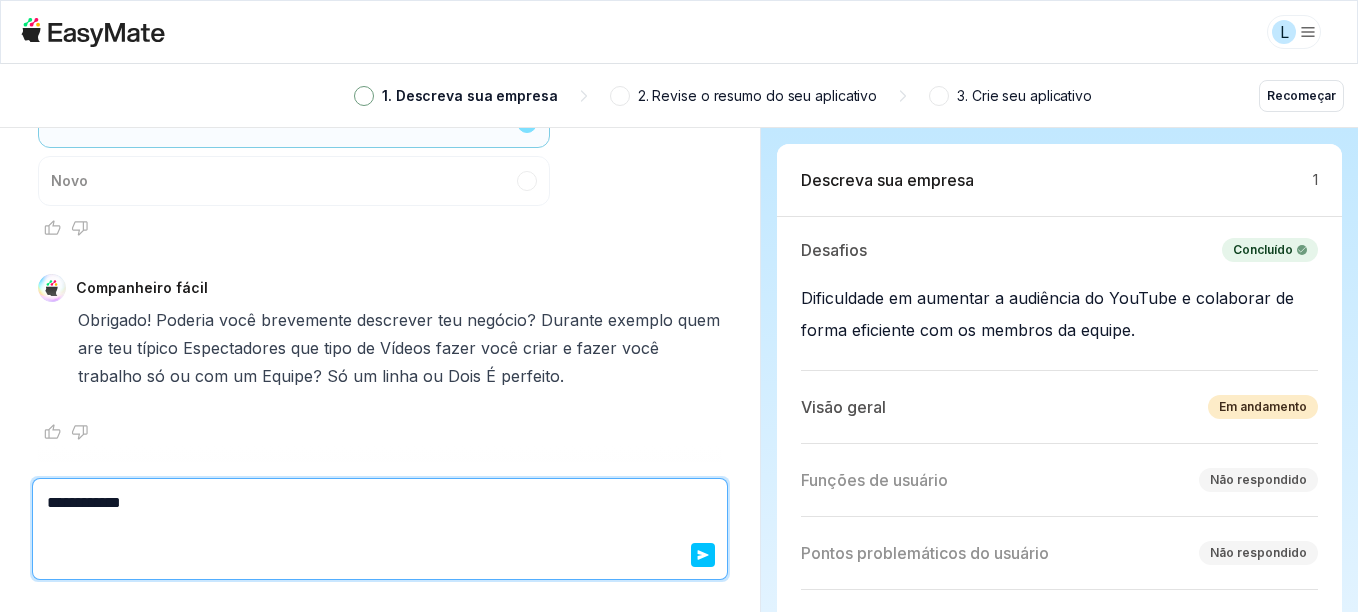 type on "*" 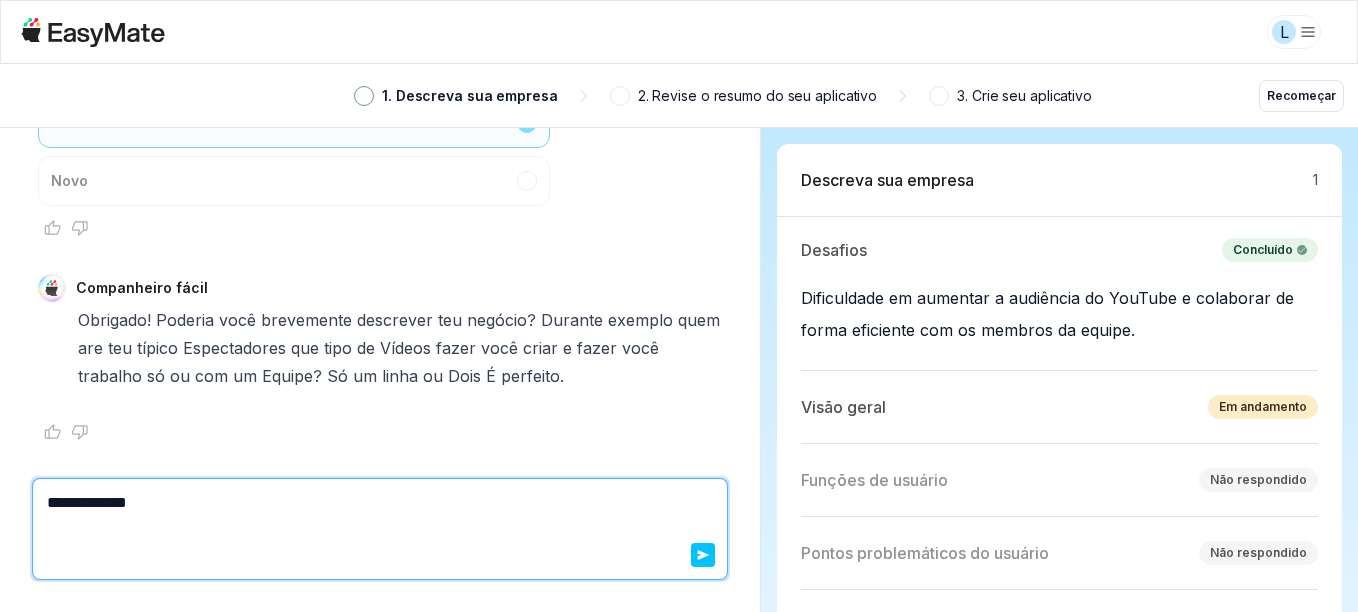 type on "*" 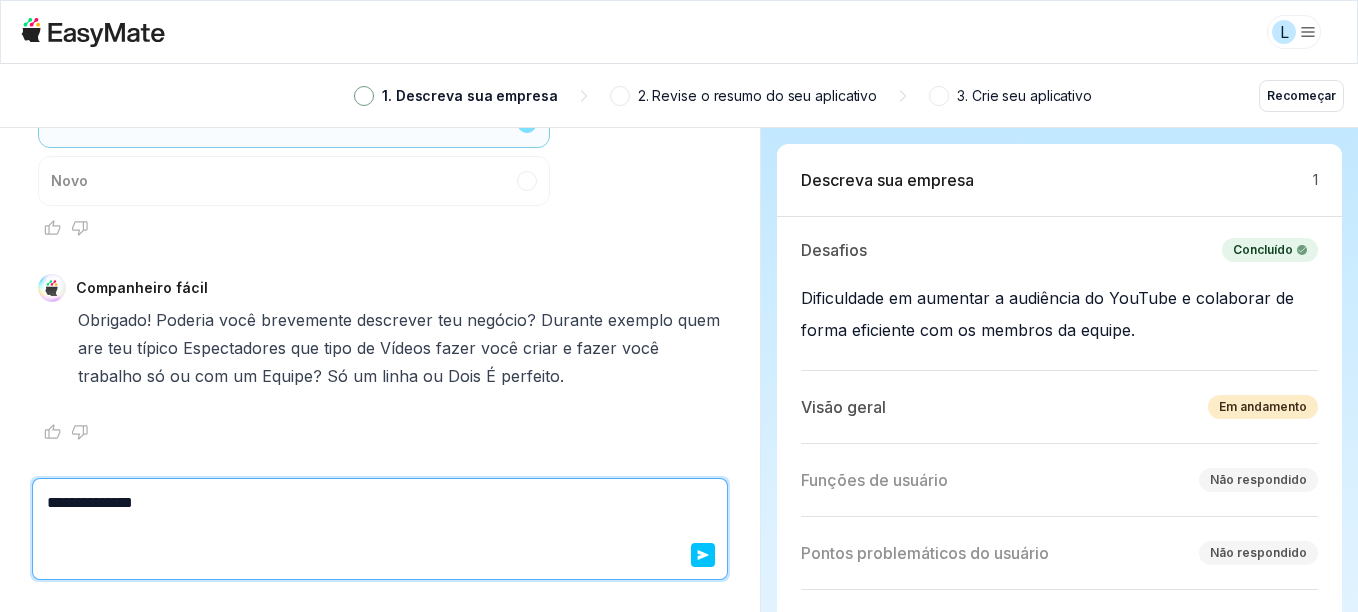 type on "*" 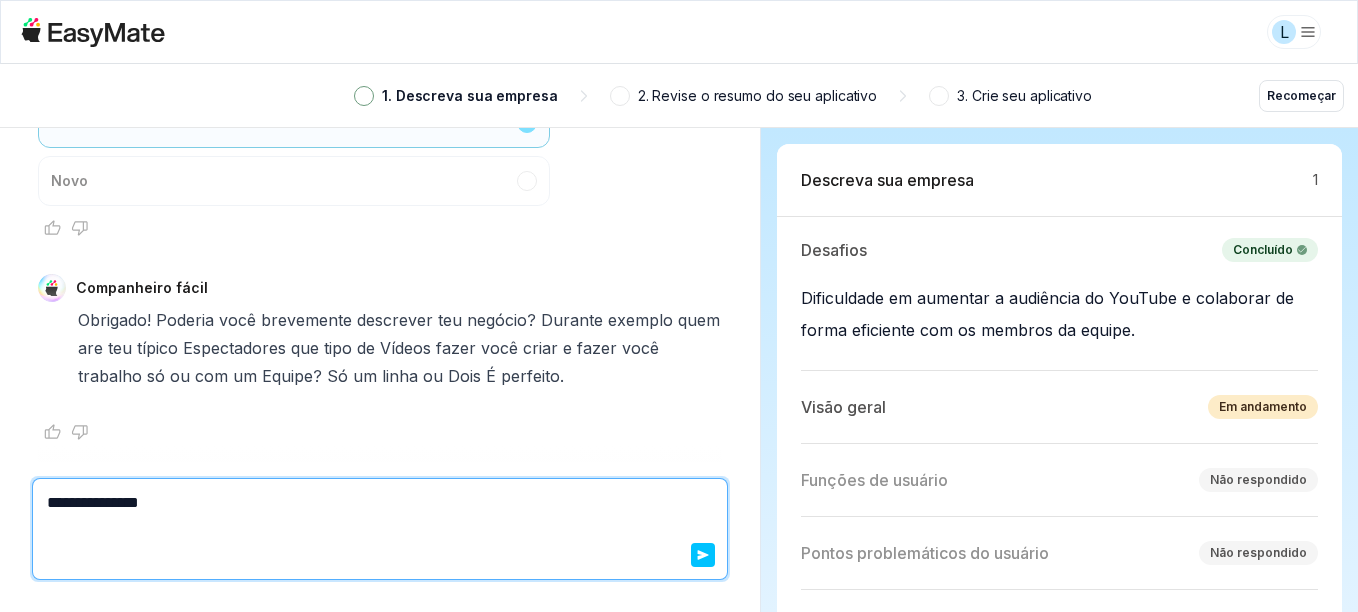 type on "*" 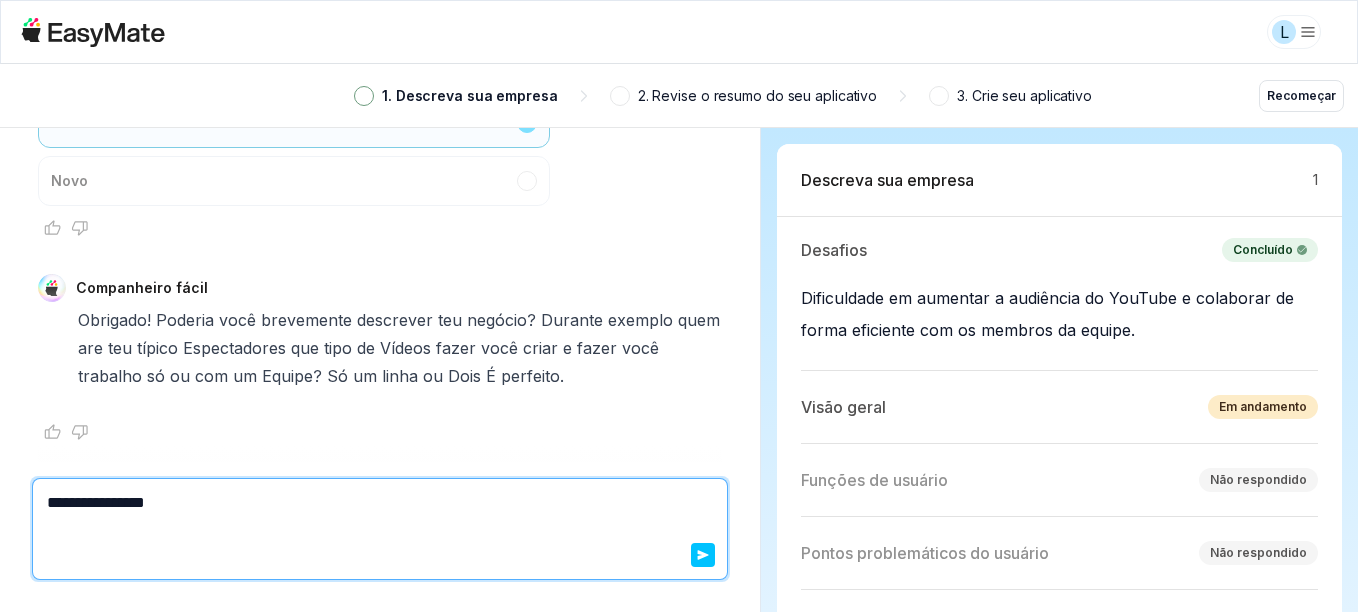 type on "*" 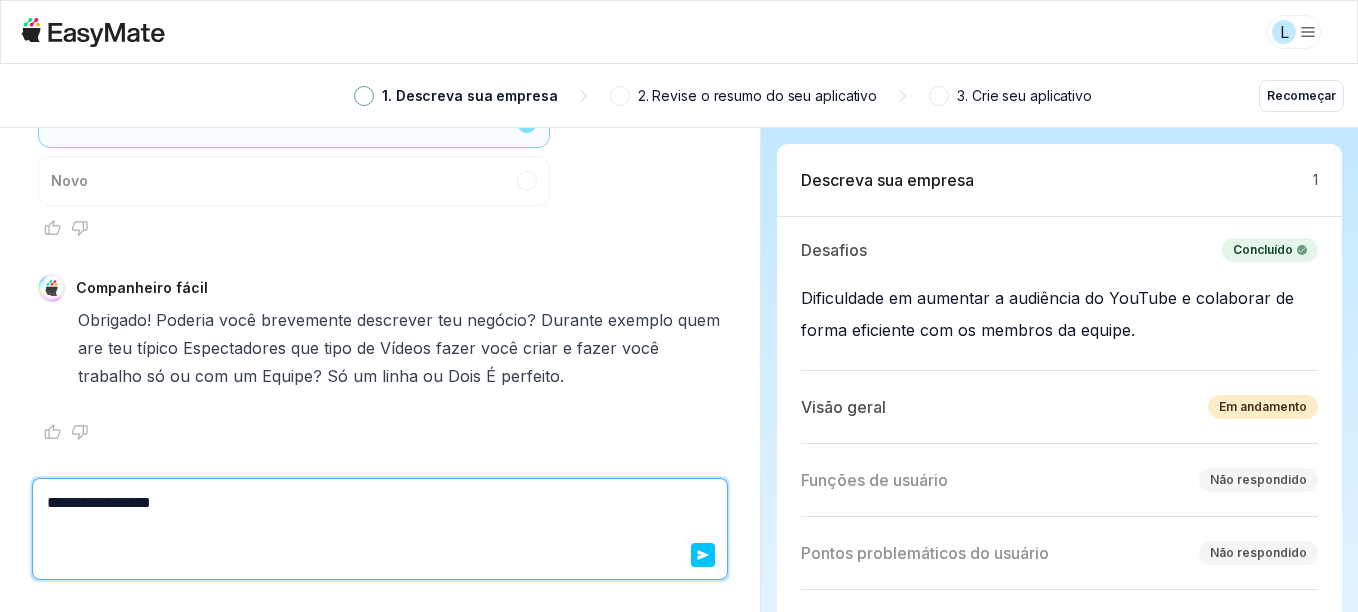 type on "*" 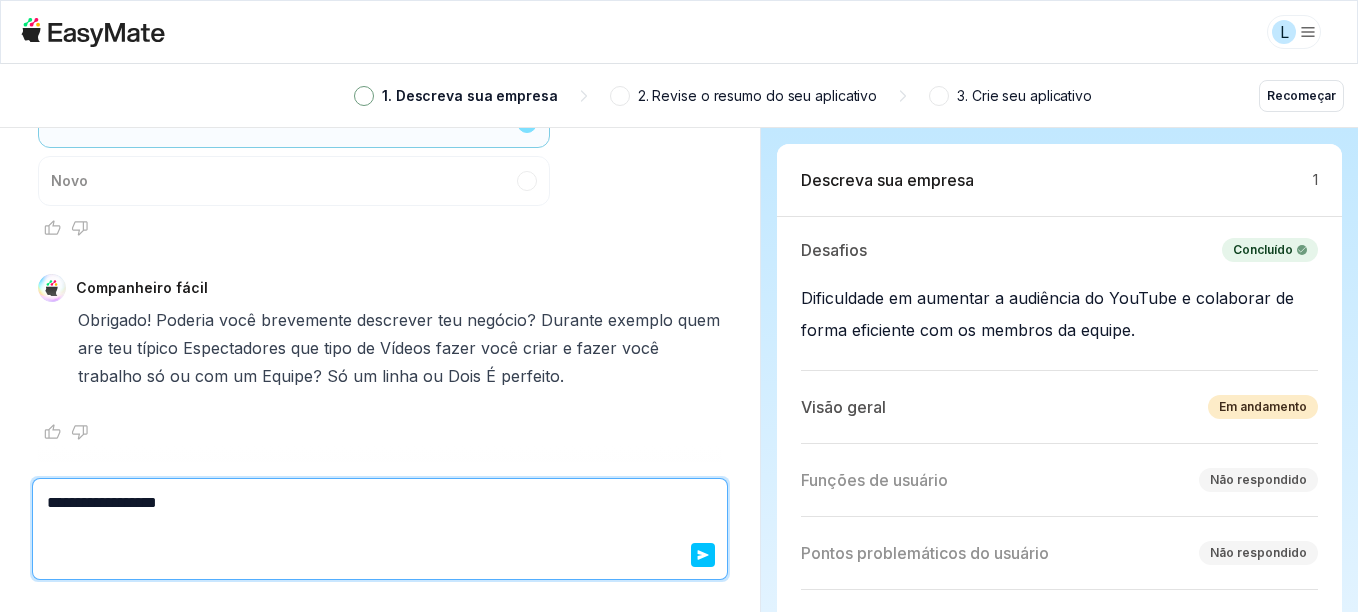 type on "*" 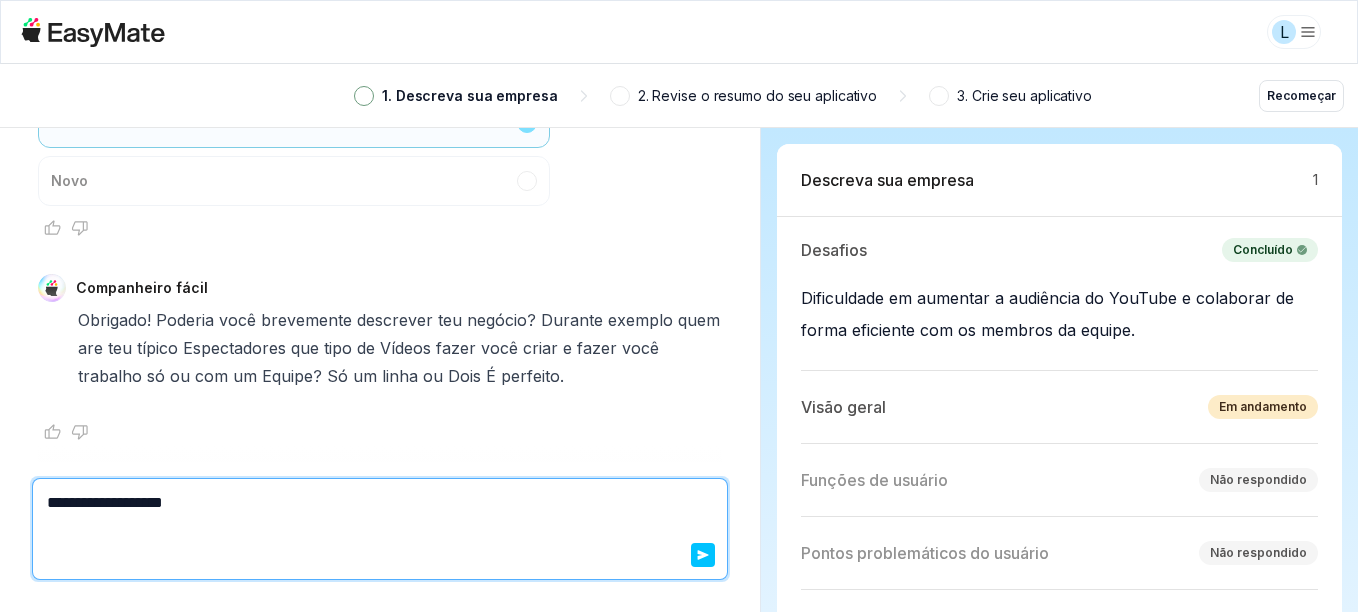 type on "*" 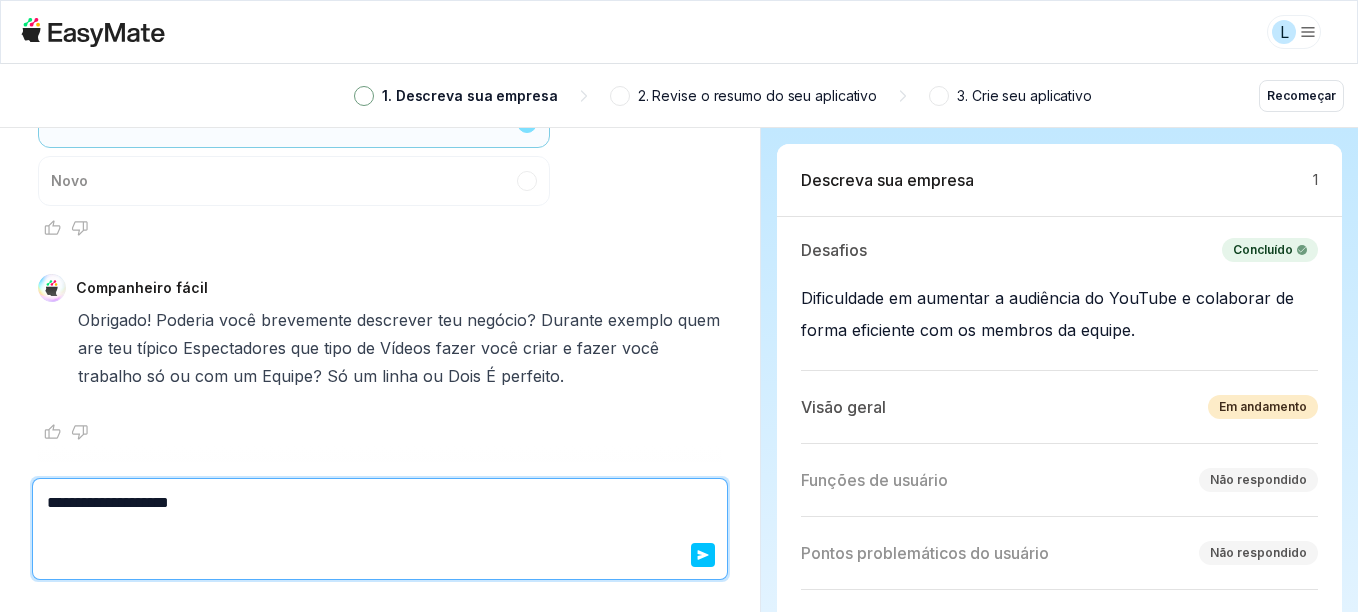 type on "**********" 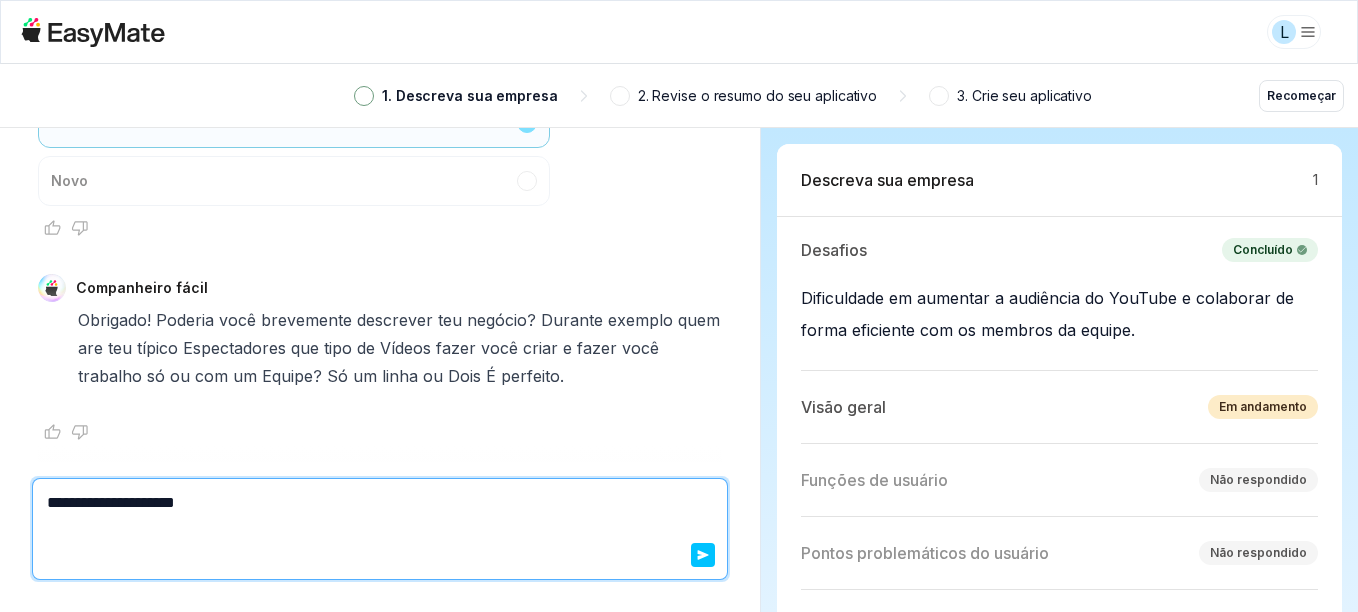 type on "*" 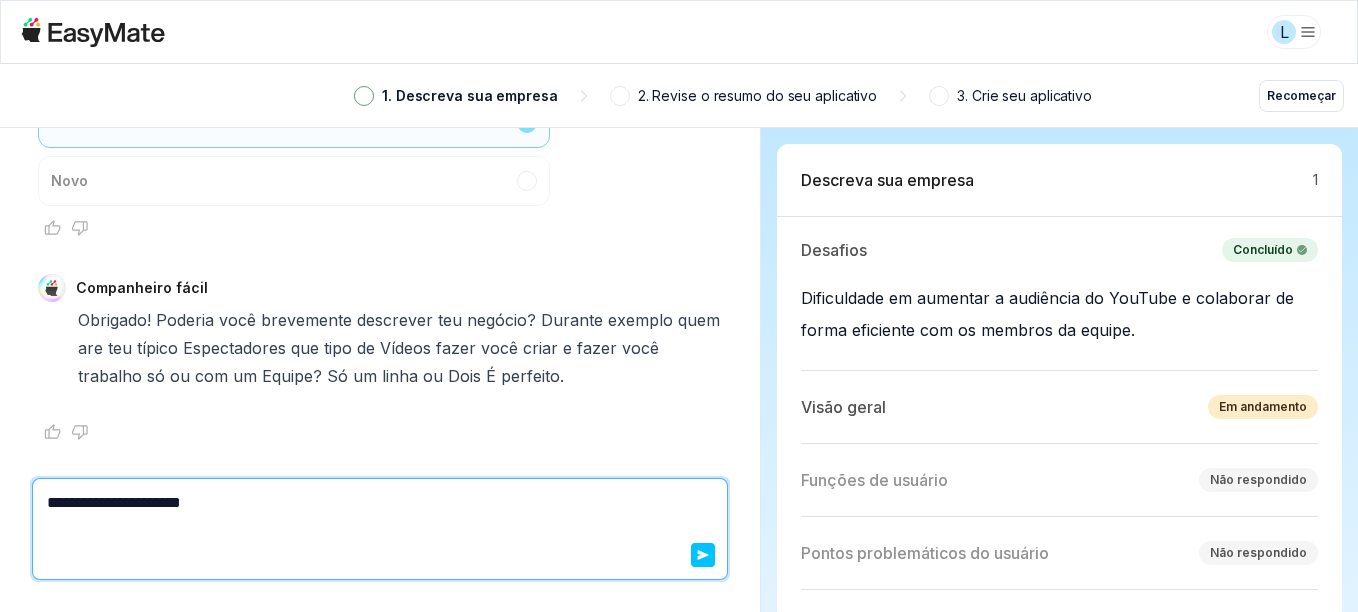 type on "*" 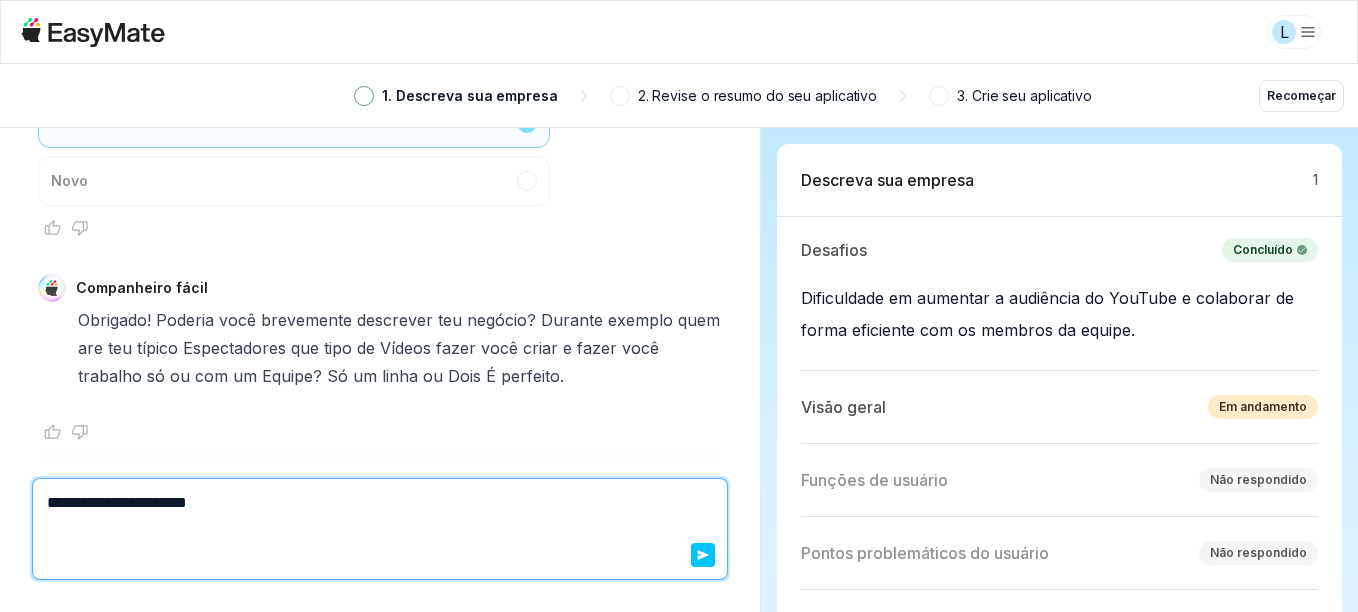 type on "*" 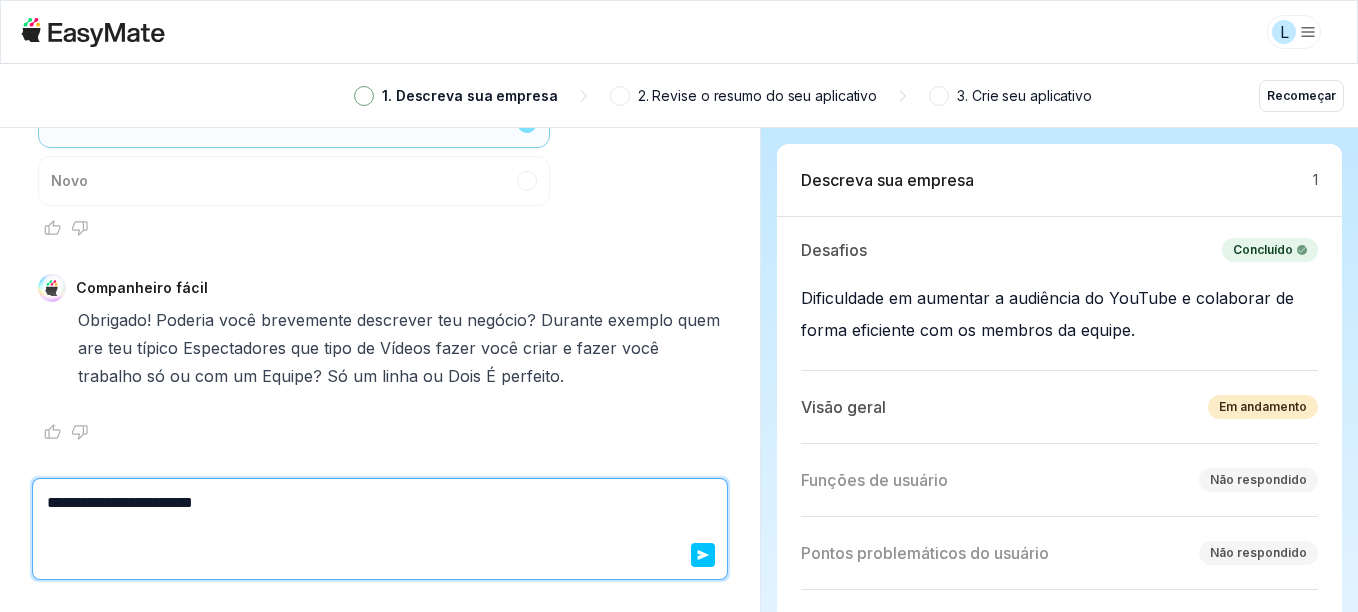 type on "*" 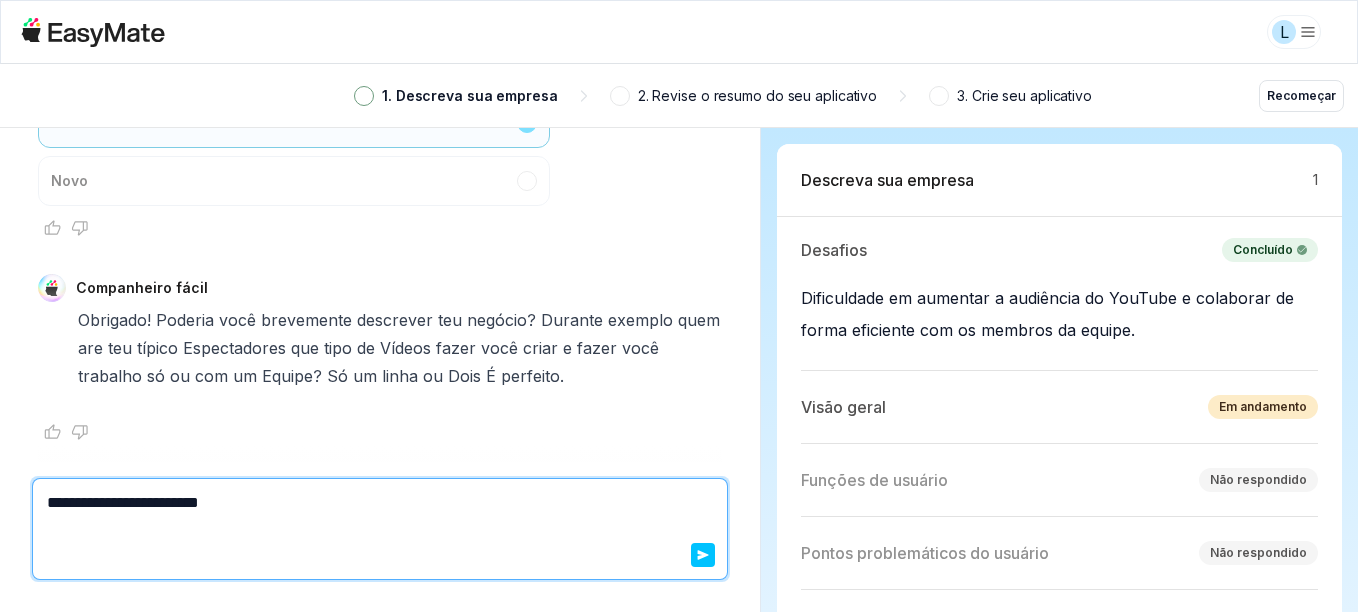 type on "*" 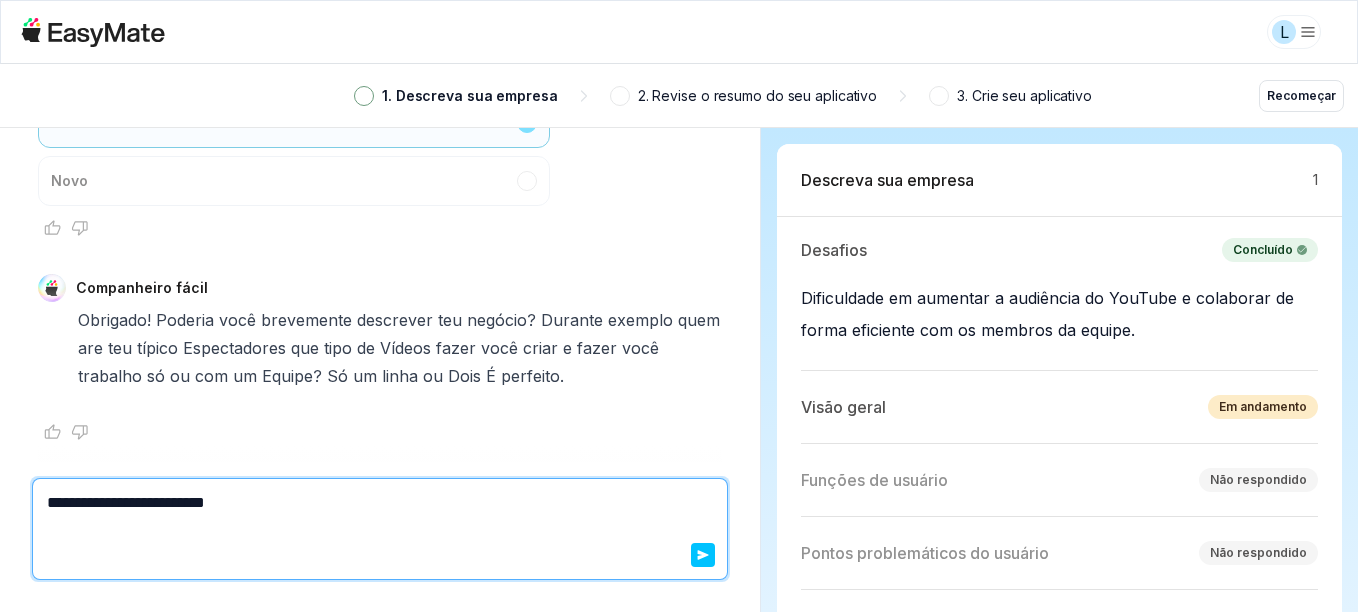 type on "*" 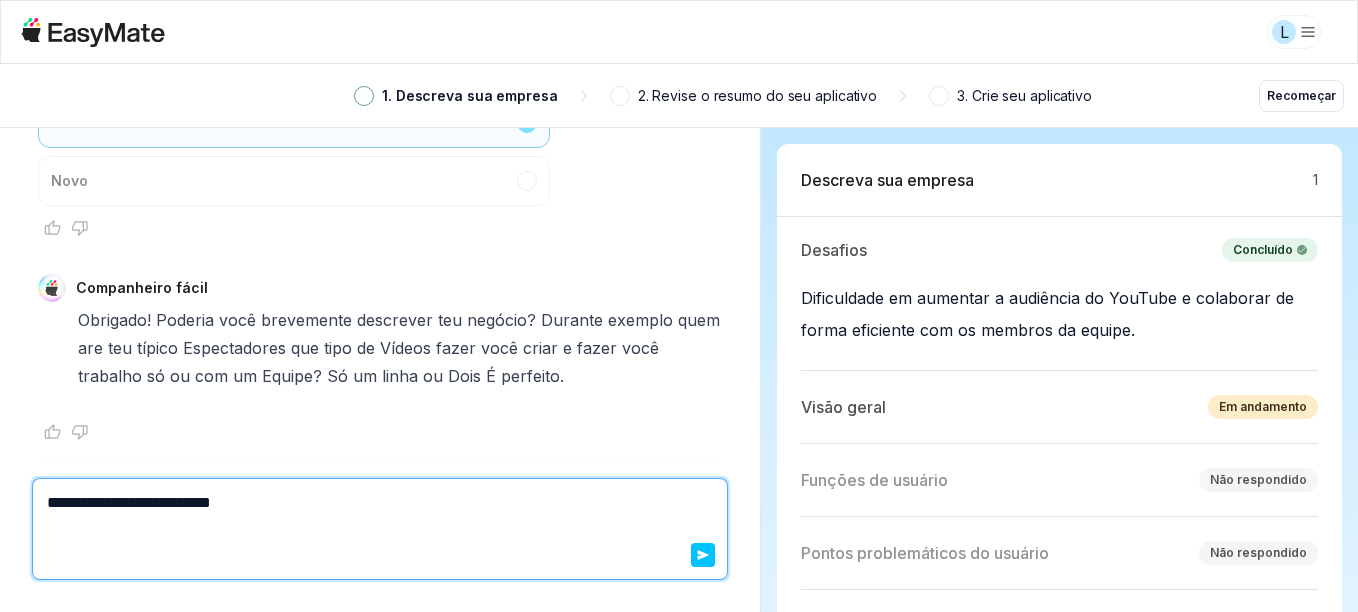 type on "*" 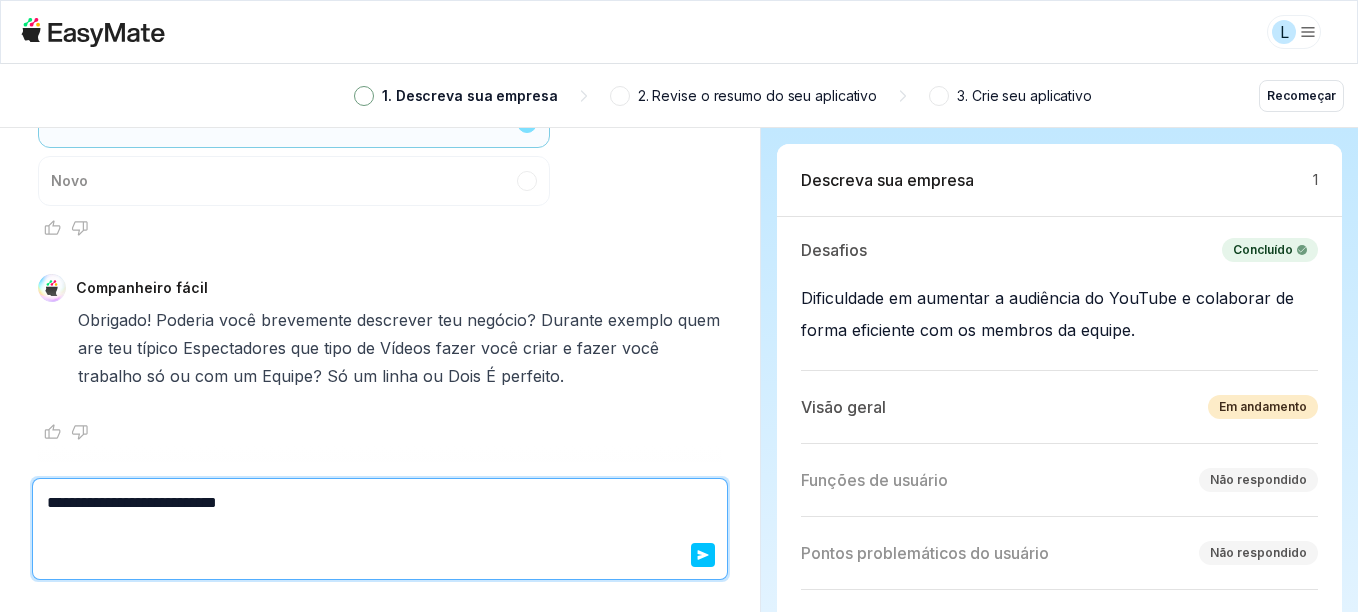 type on "*" 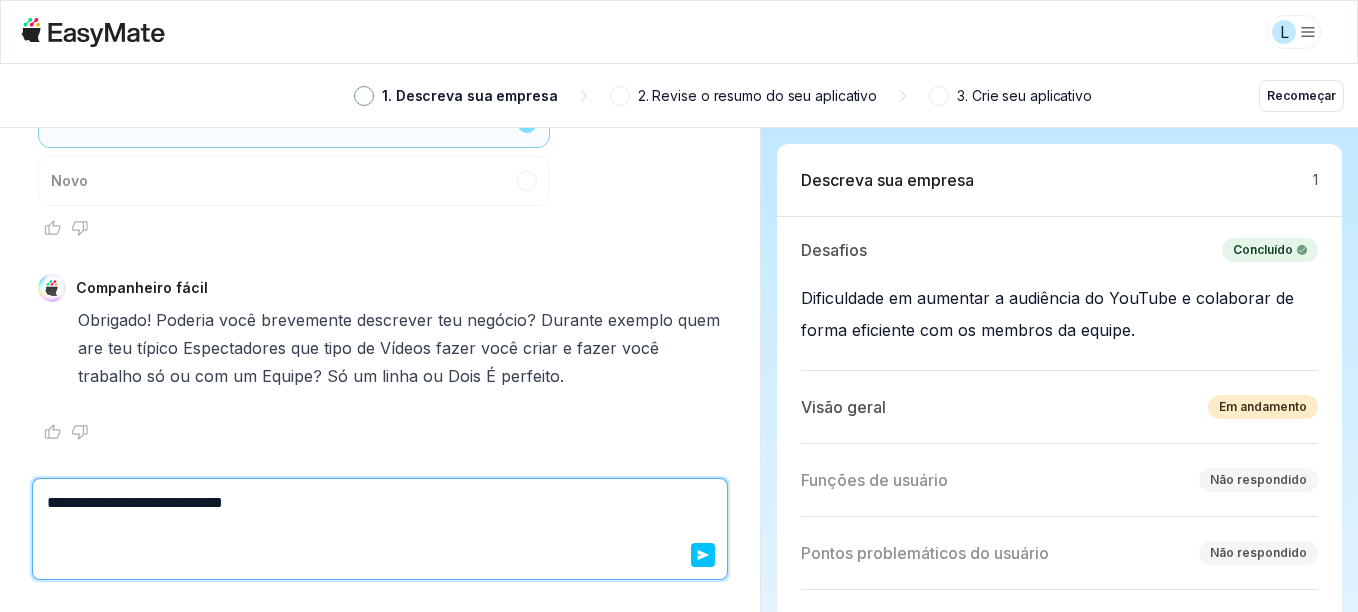 type on "*" 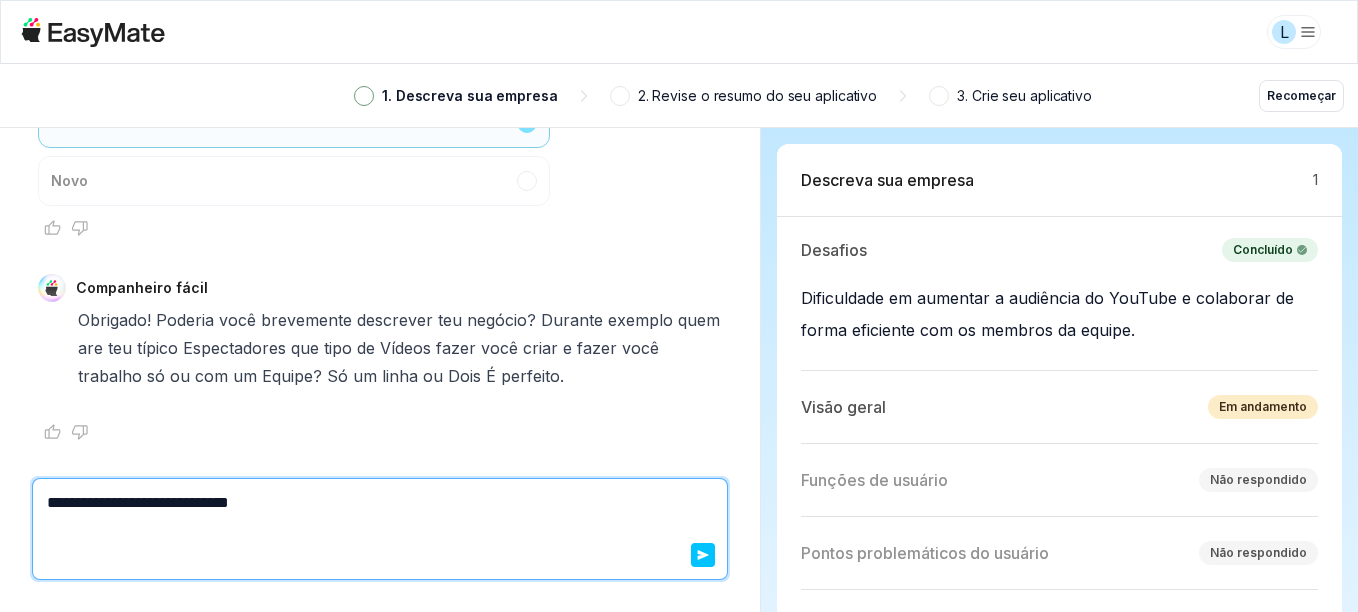 type on "*" 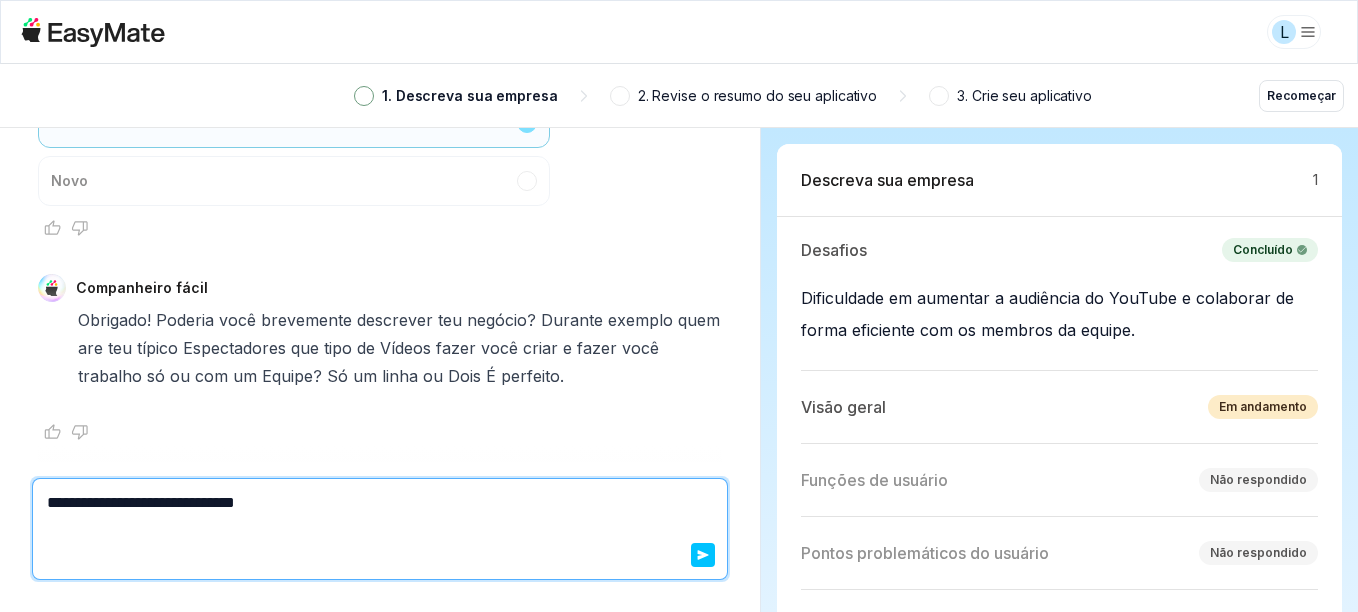 type on "*" 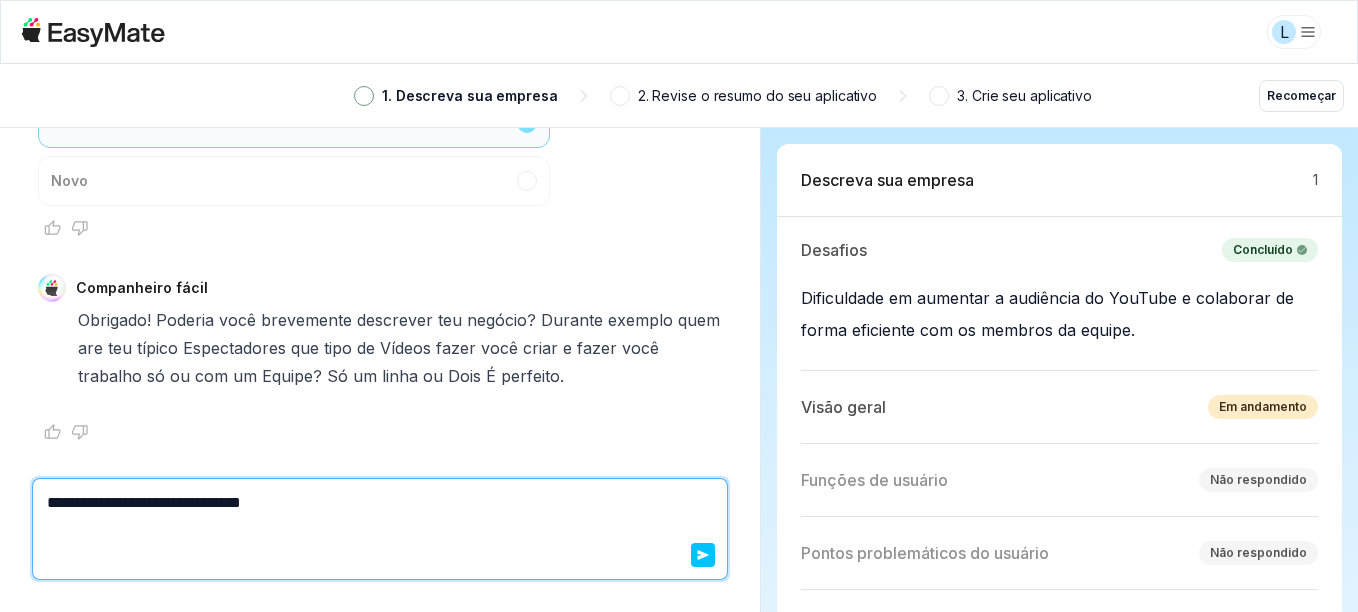 type on "*" 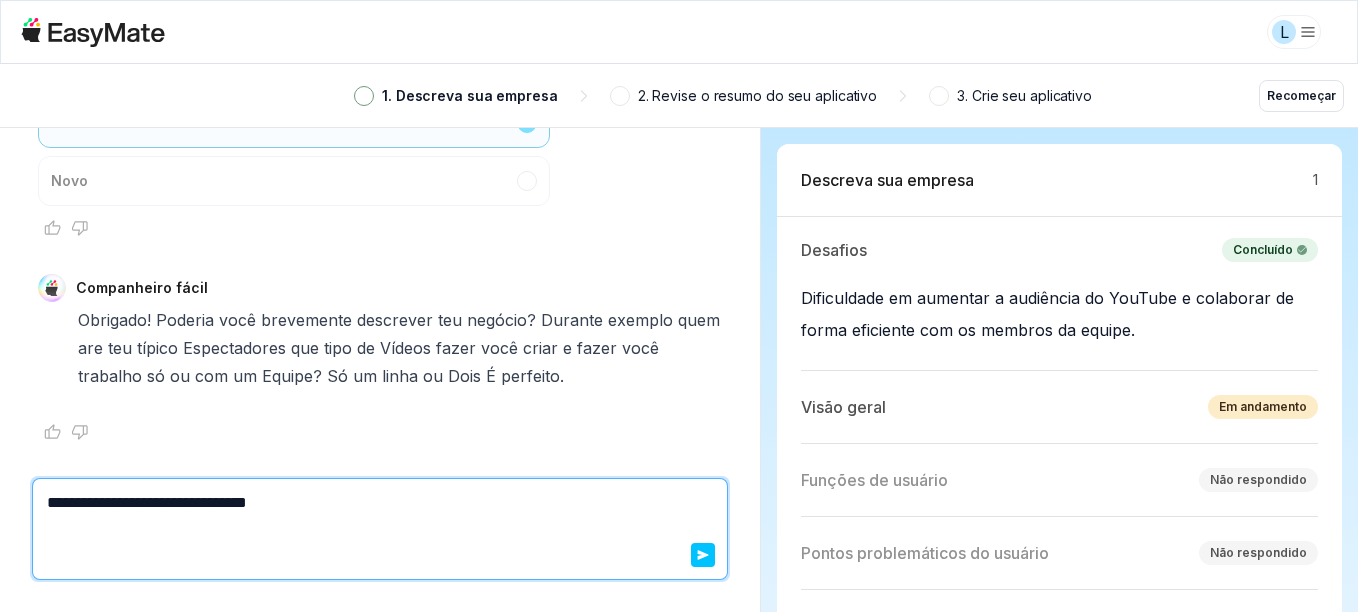 type on "*" 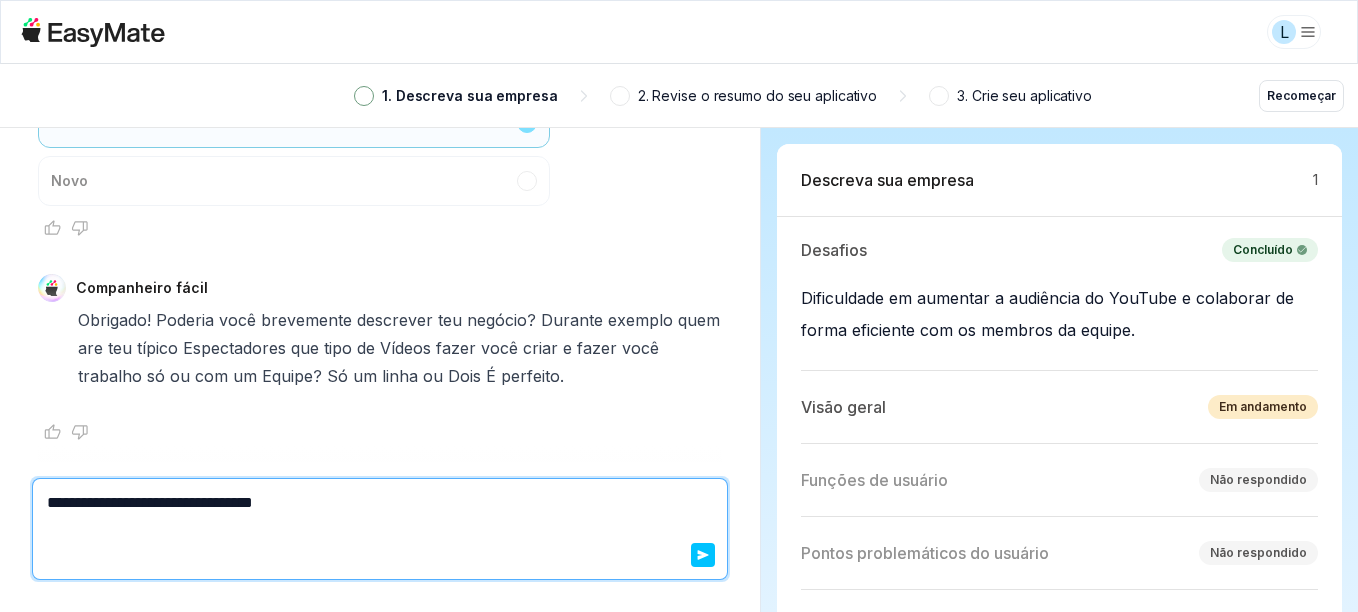 type on "*" 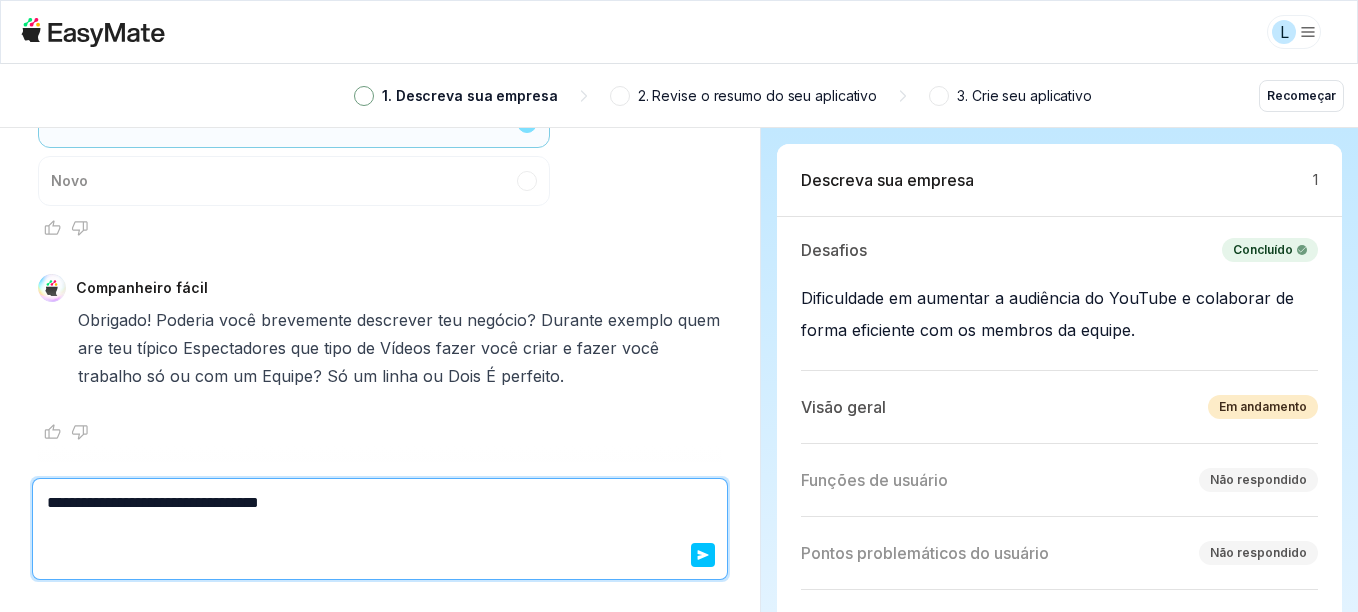 type on "*" 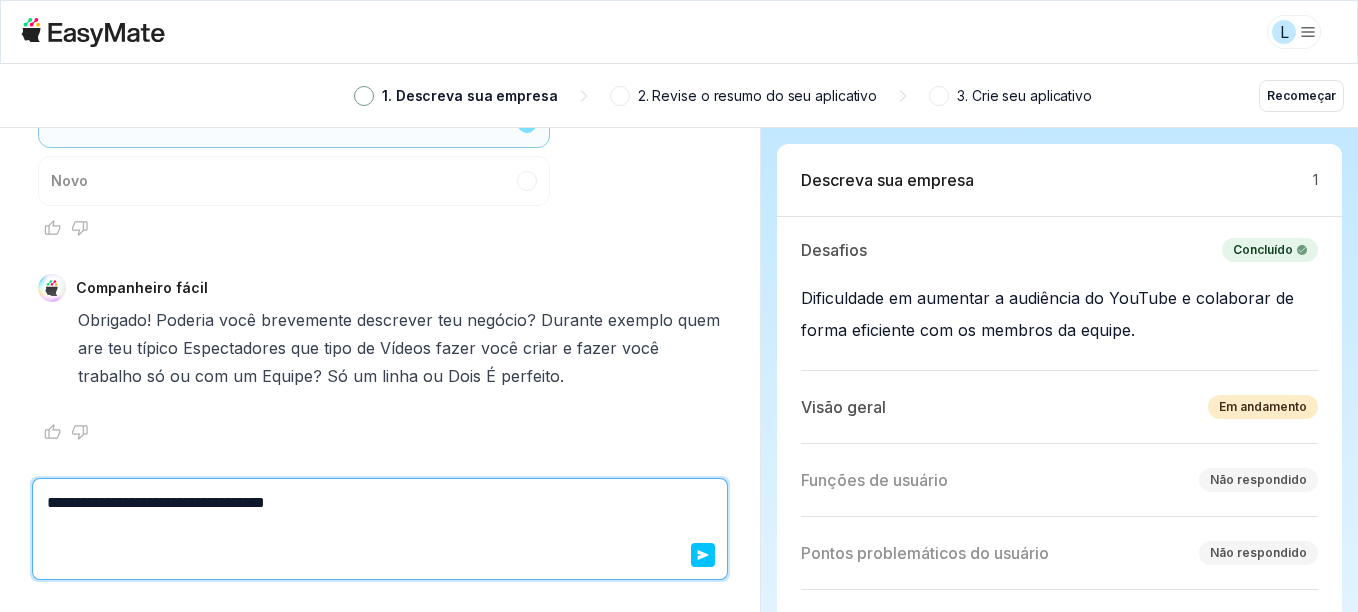 type on "*" 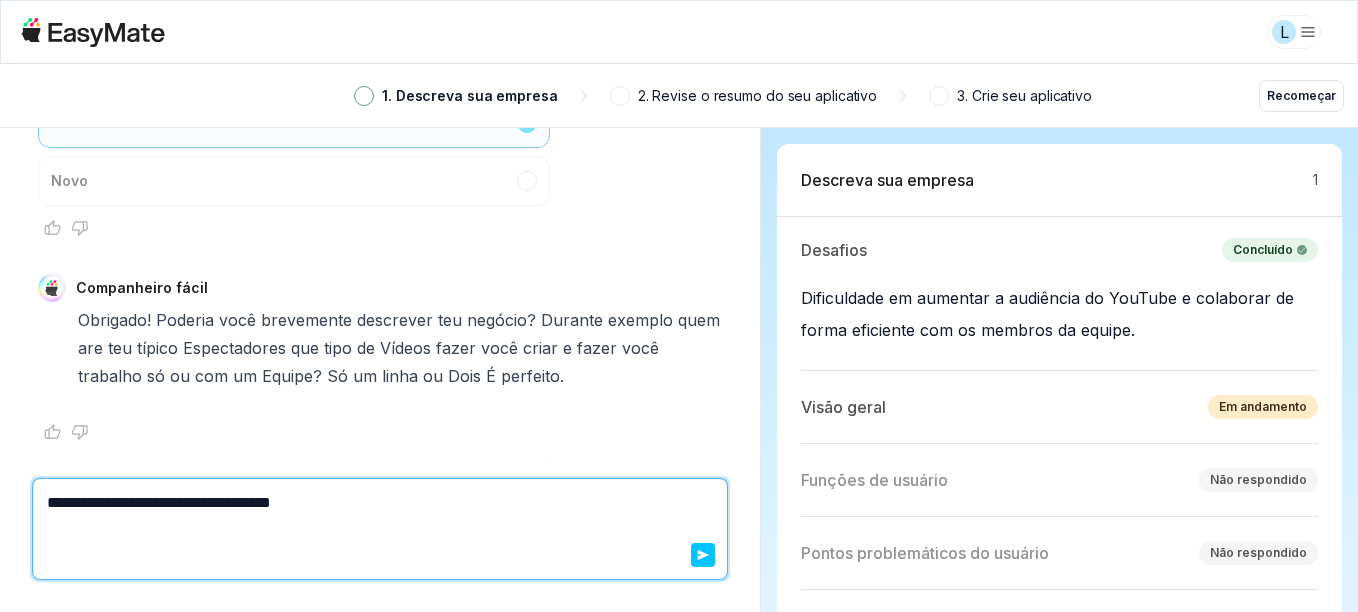 click on "**********" at bounding box center [380, 503] 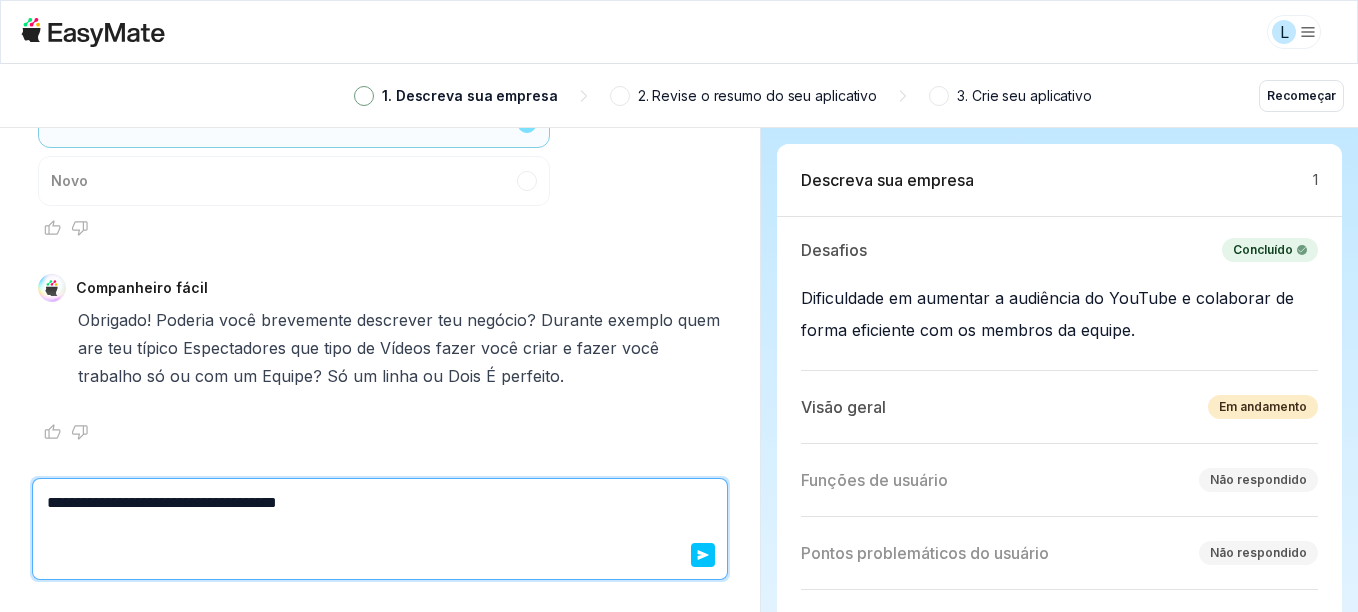 click on "**********" at bounding box center [380, 503] 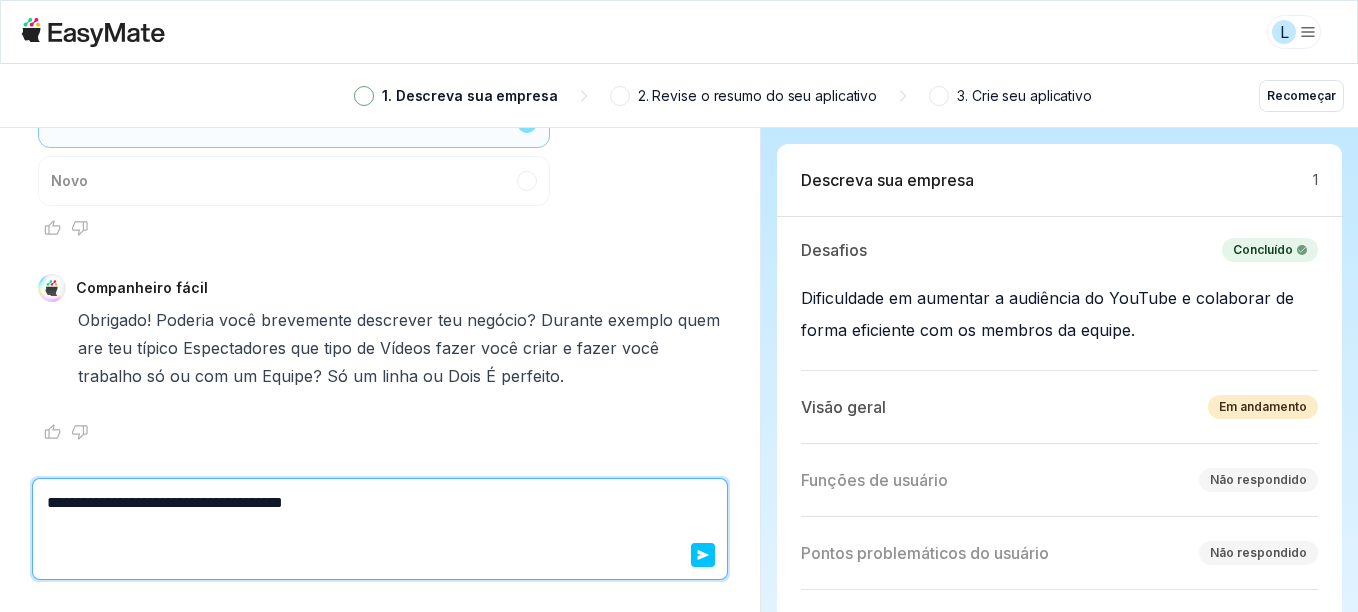 type on "*" 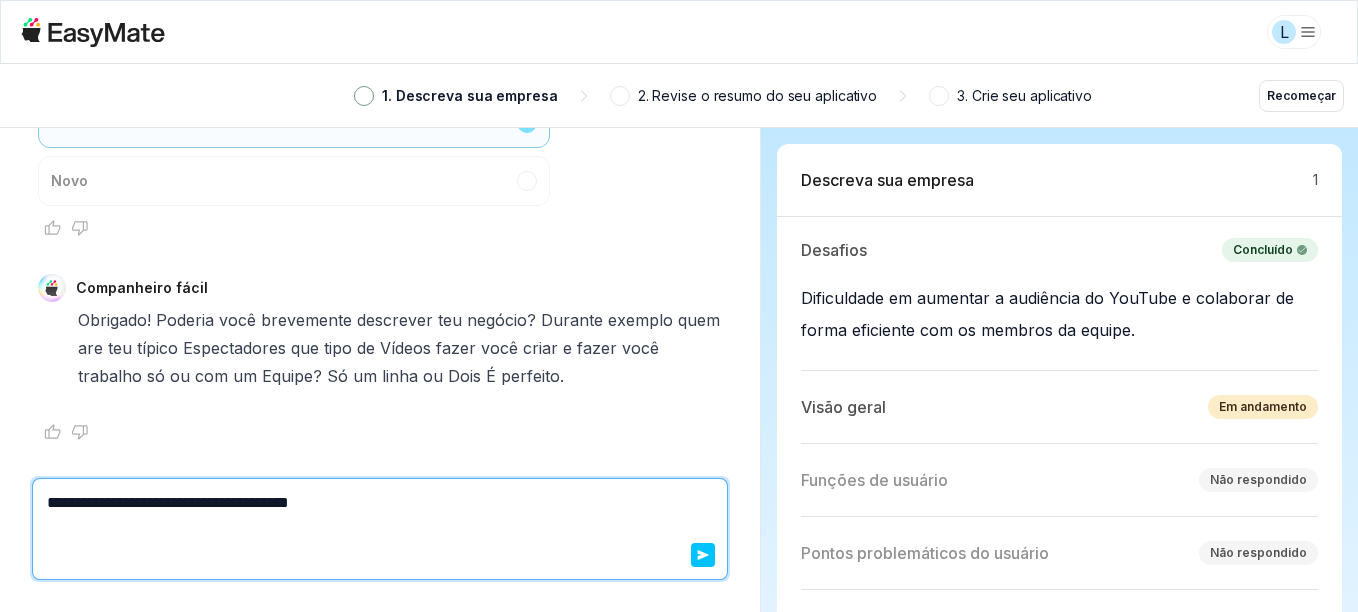 type on "*" 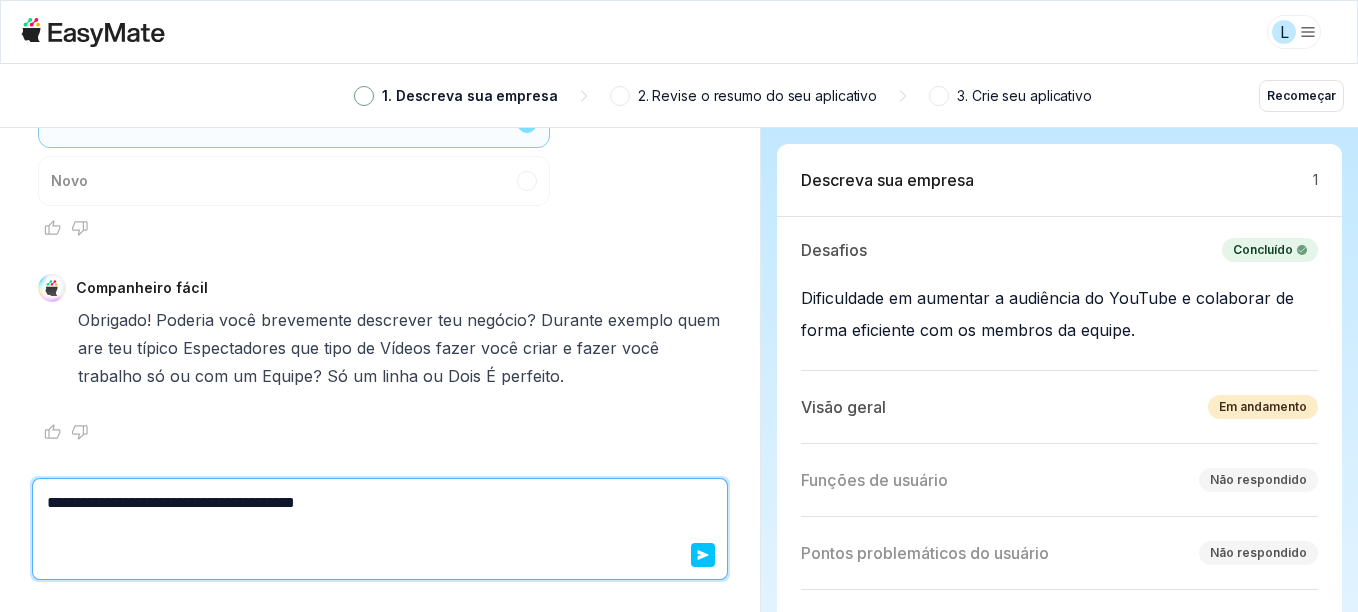 type on "*" 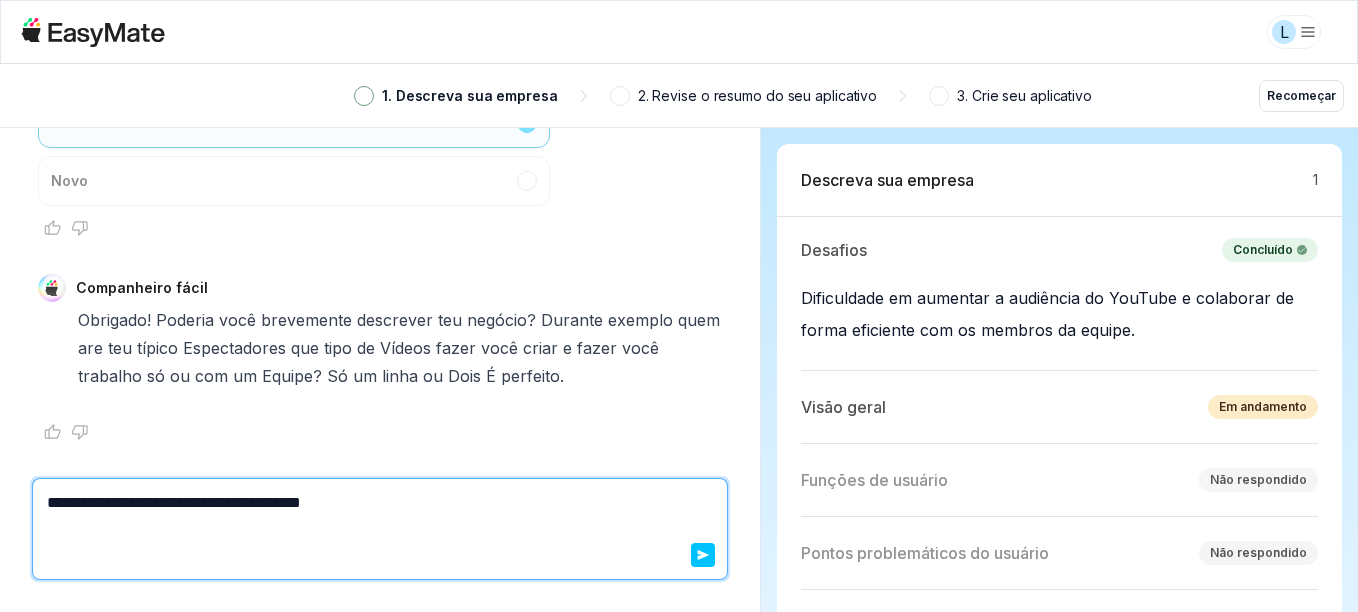 type on "*" 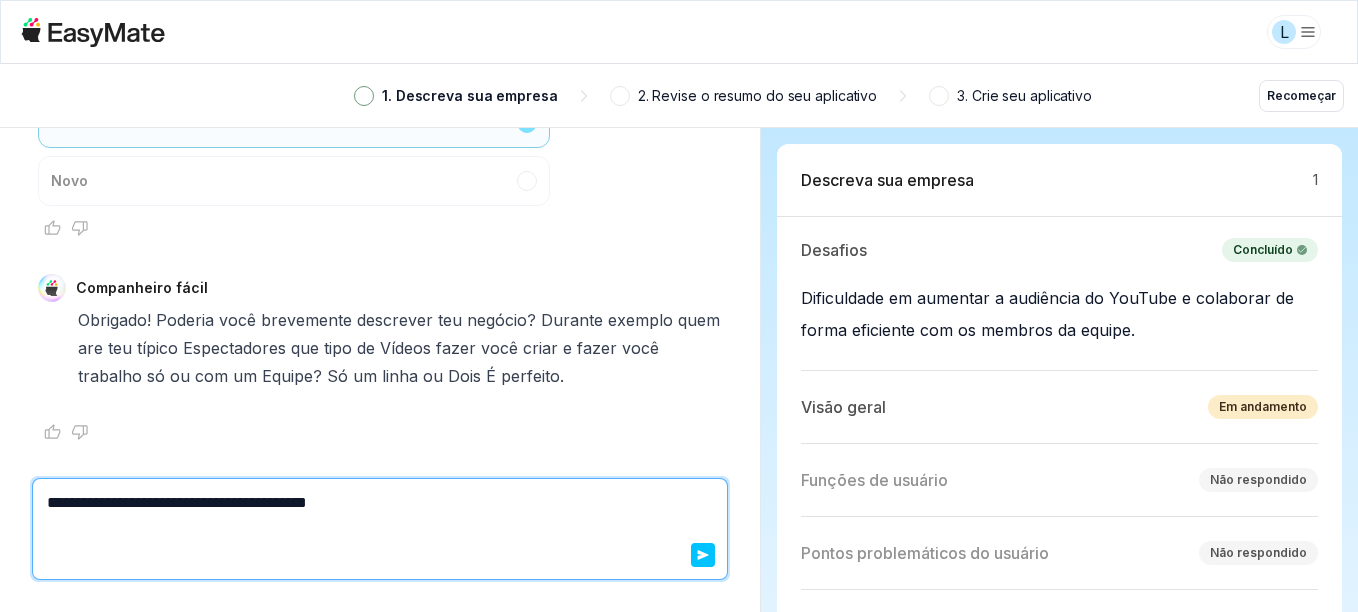 type on "*" 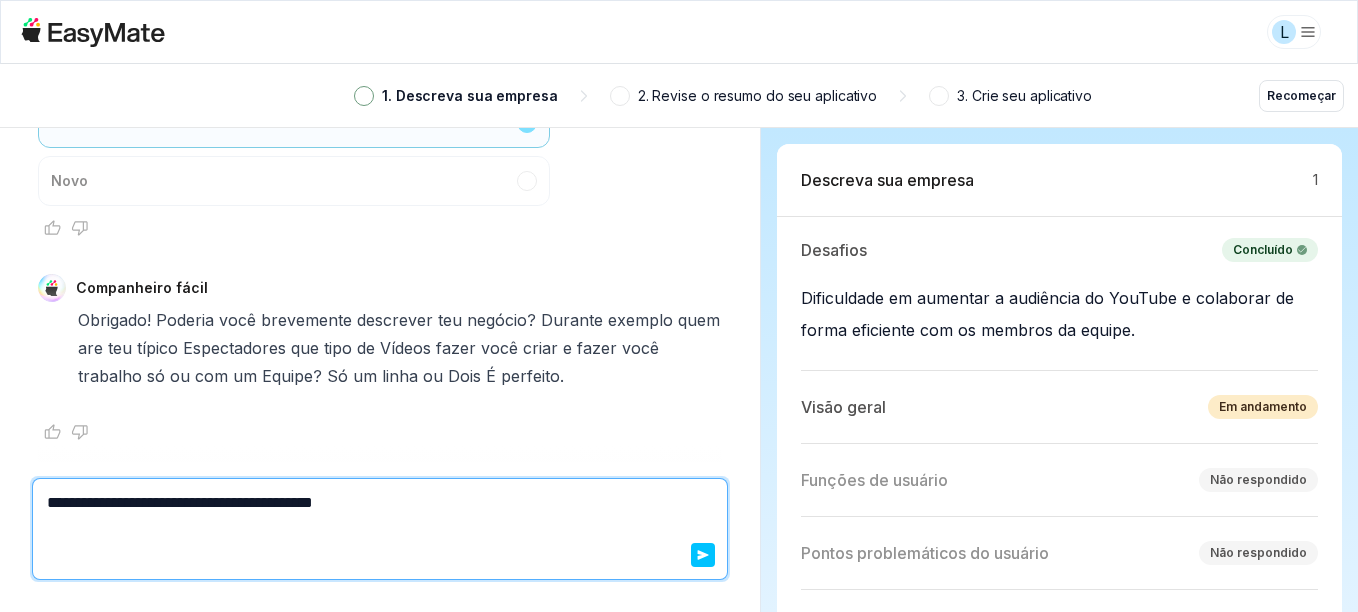 type on "*" 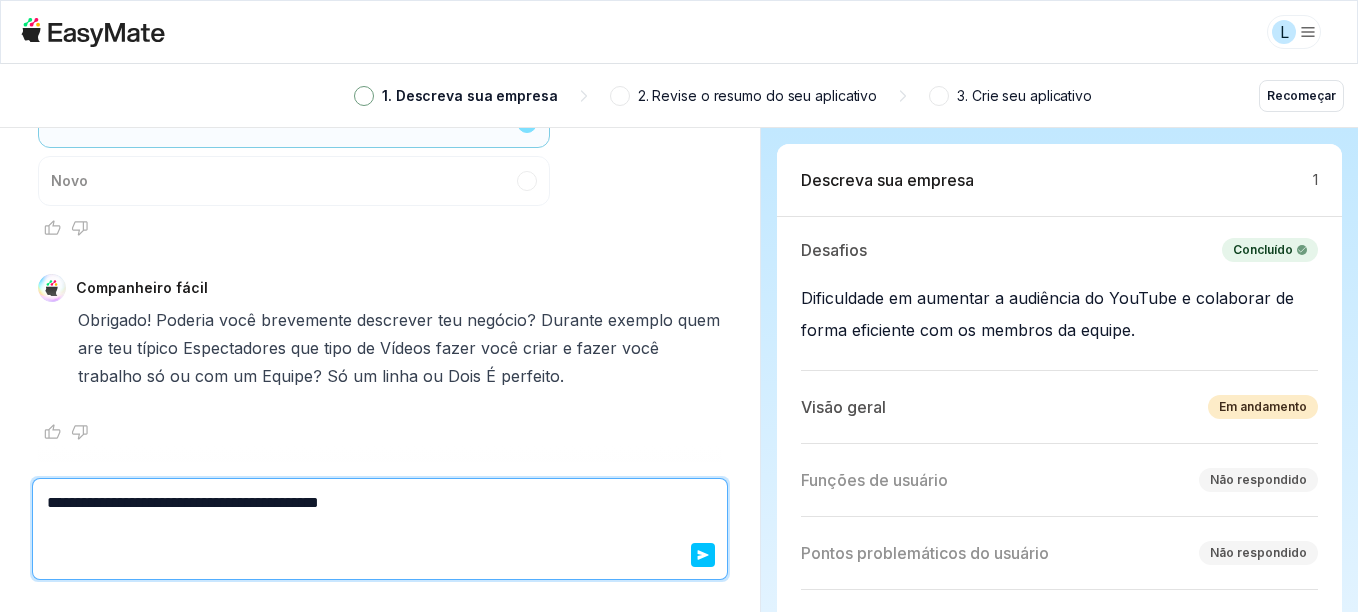 type on "*" 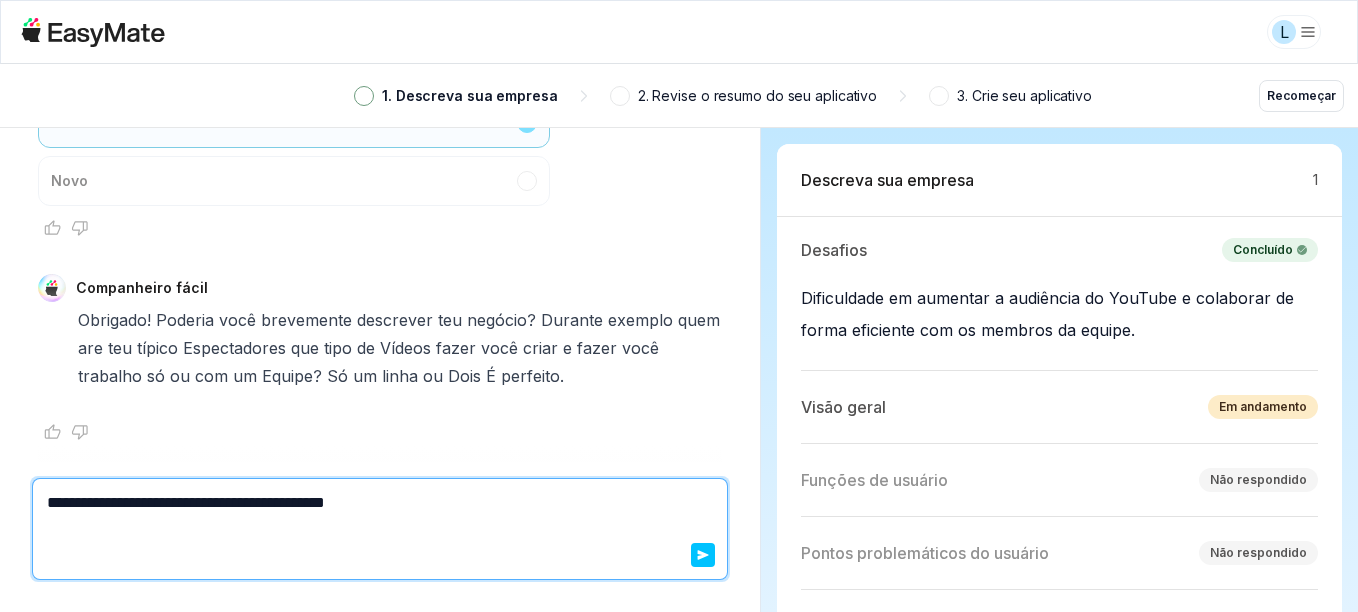 type on "*" 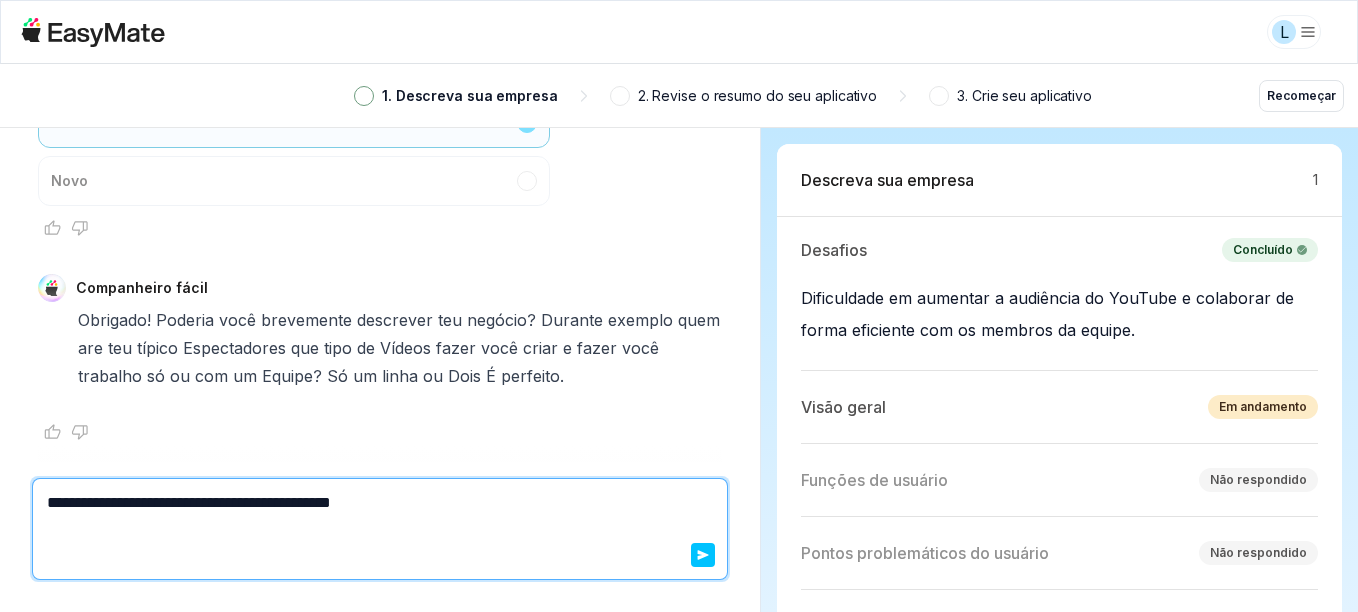 type on "*" 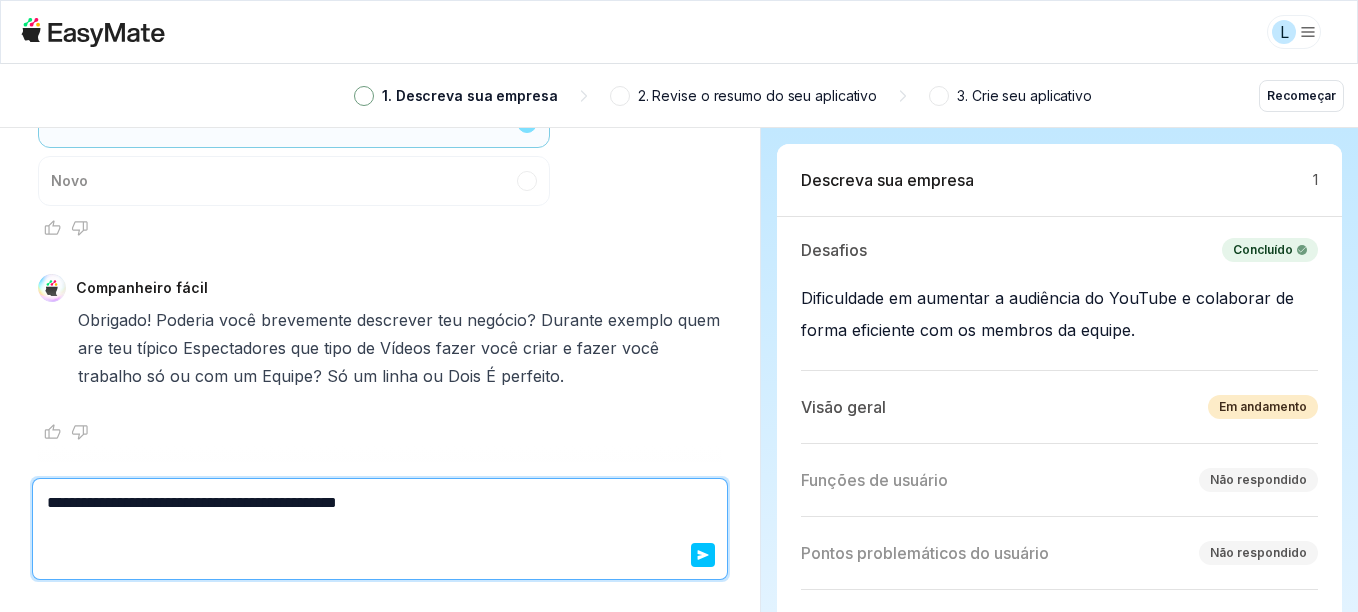type on "*" 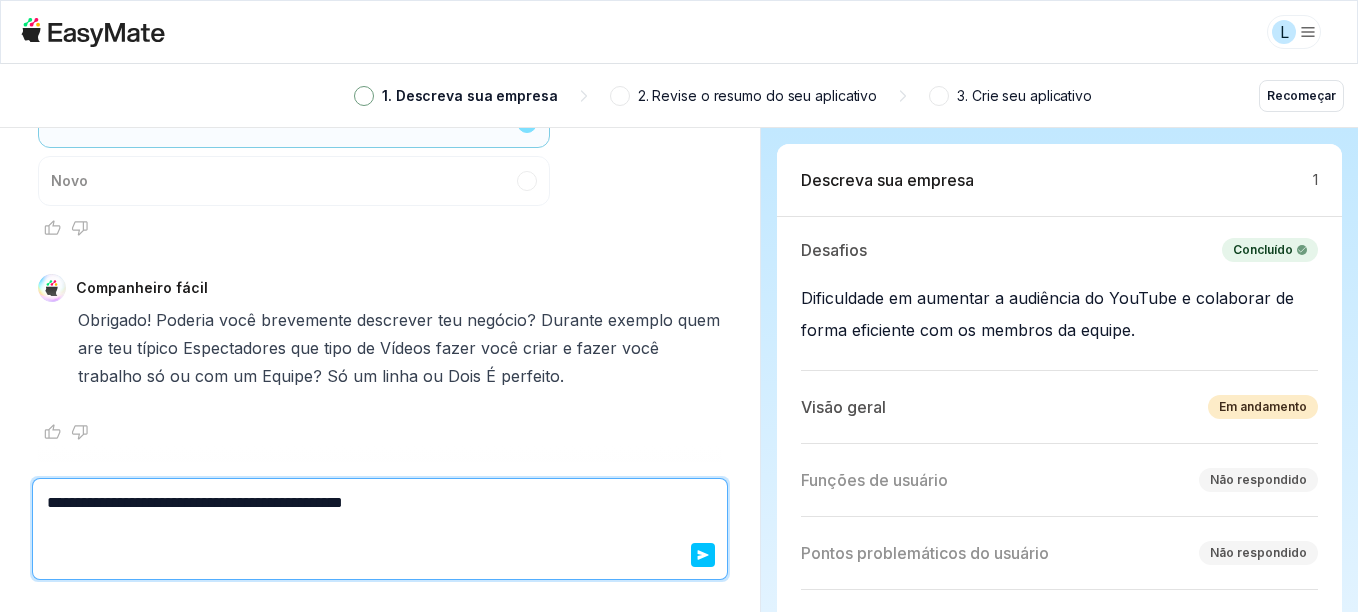 type on "*" 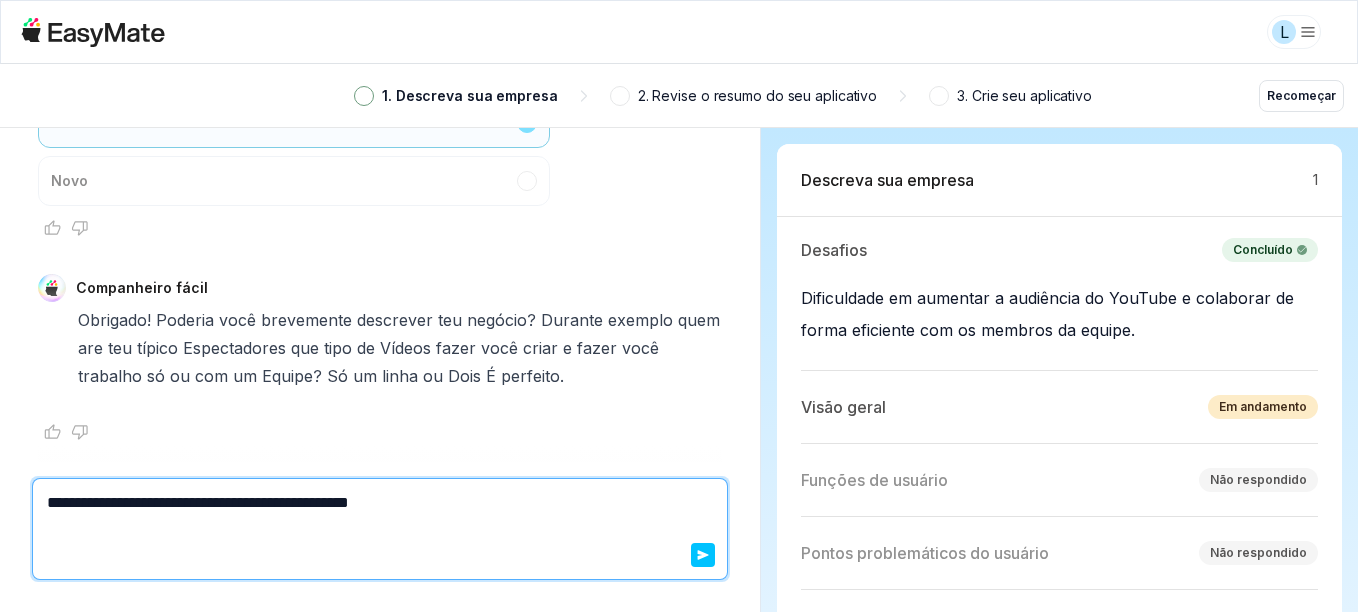 type on "*" 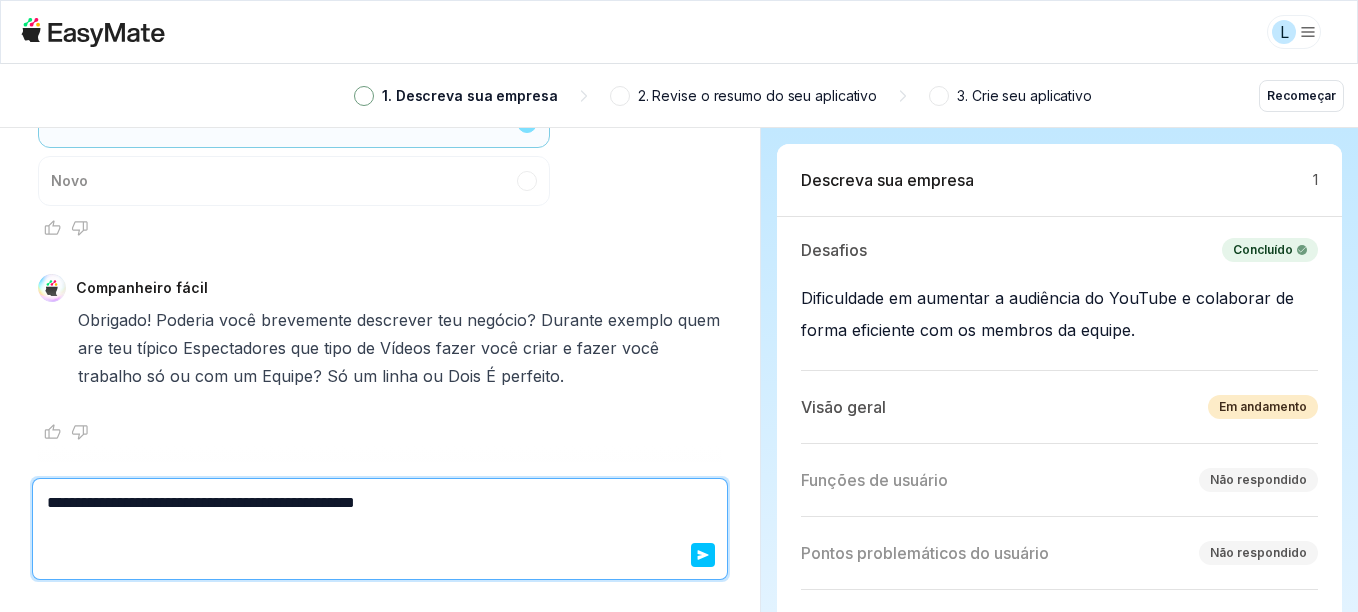 type on "*" 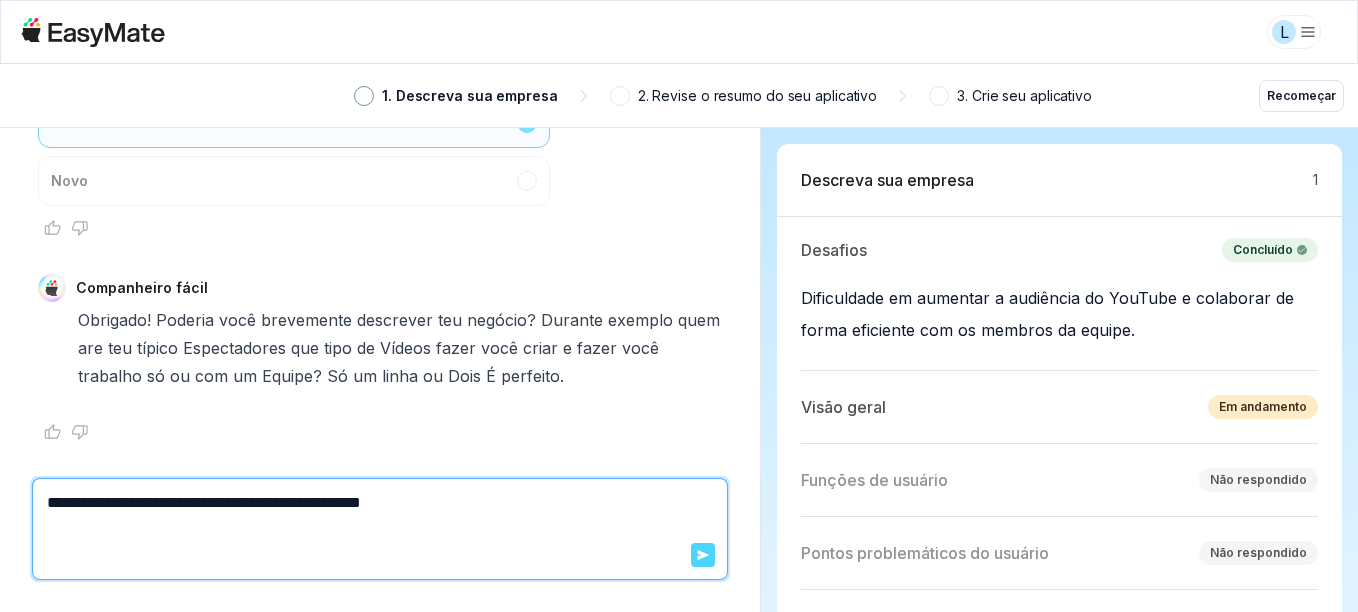 type on "**********" 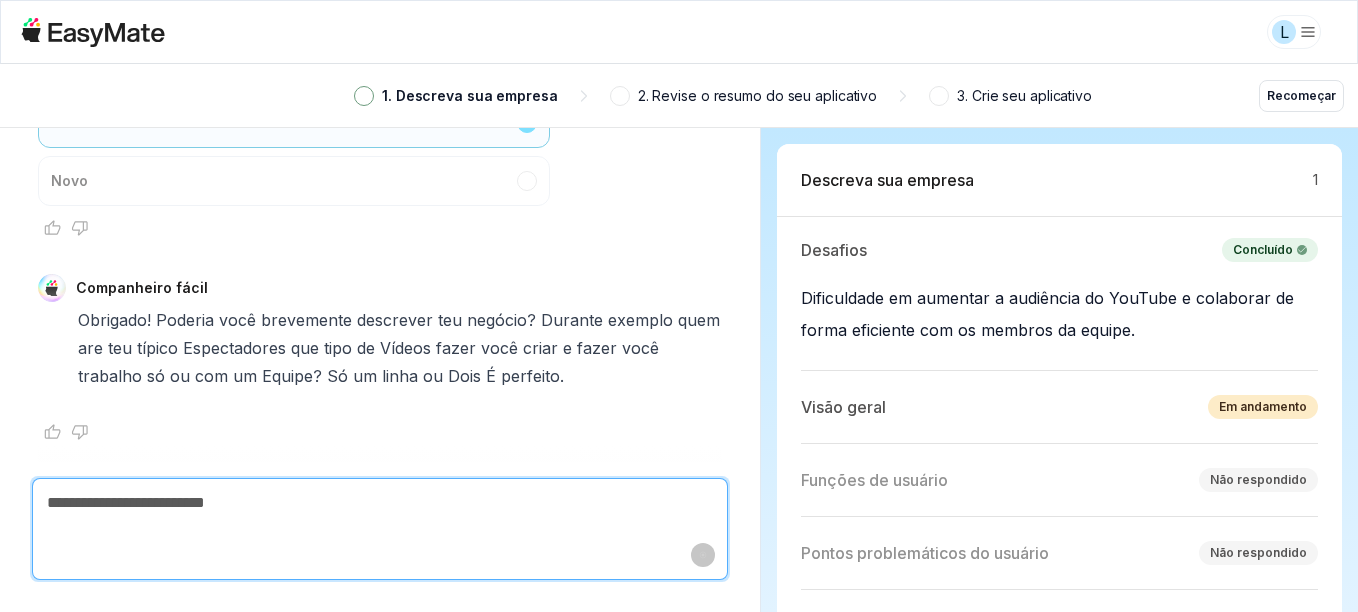 scroll, scrollTop: 1718, scrollLeft: 0, axis: vertical 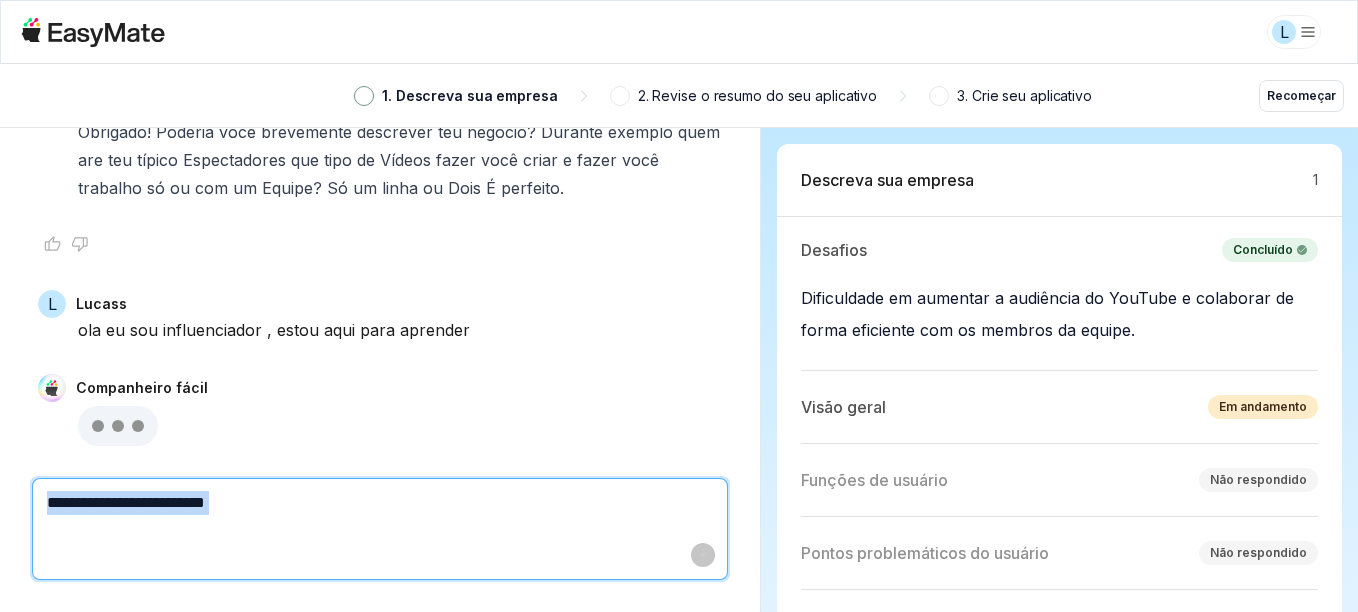 click on "Cancelar" at bounding box center (380, 529) 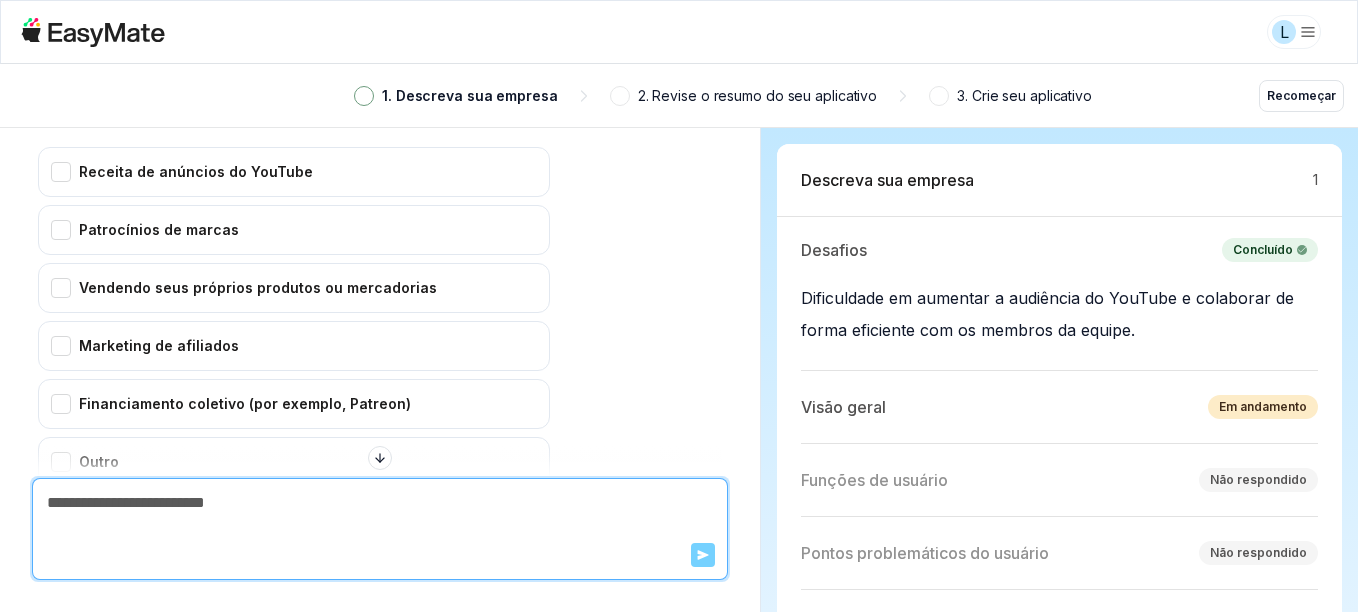 scroll, scrollTop: 2062, scrollLeft: 0, axis: vertical 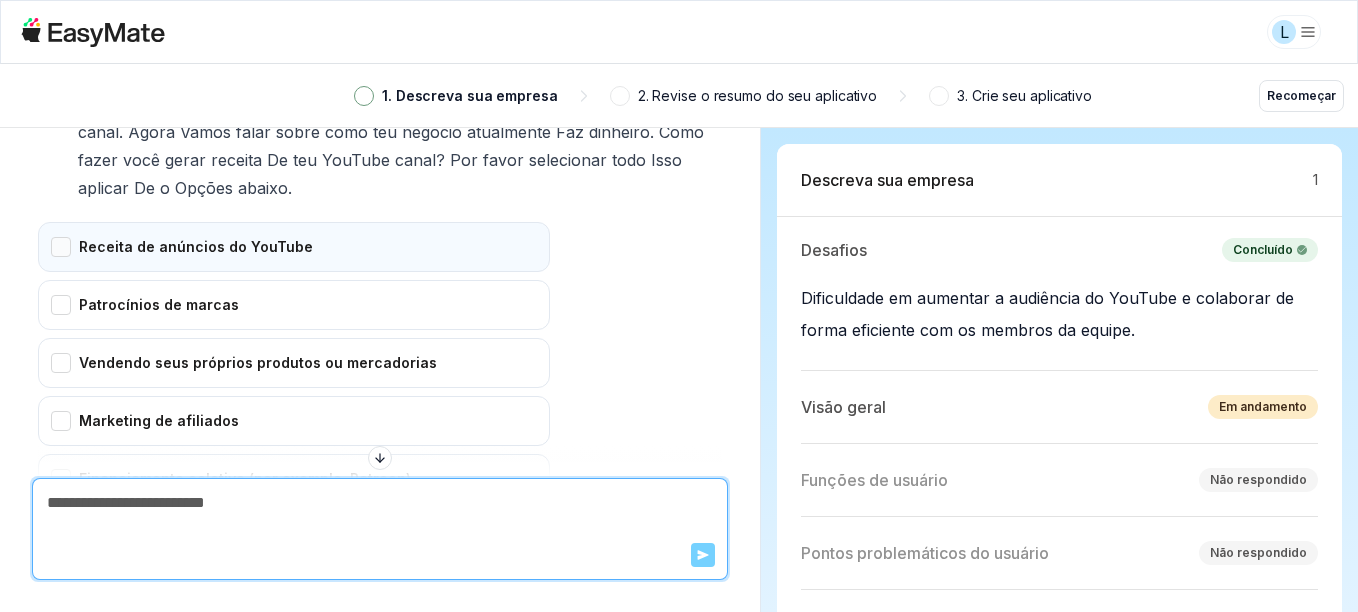 click on "Receita de anúncios do YouTube" at bounding box center [294, 247] 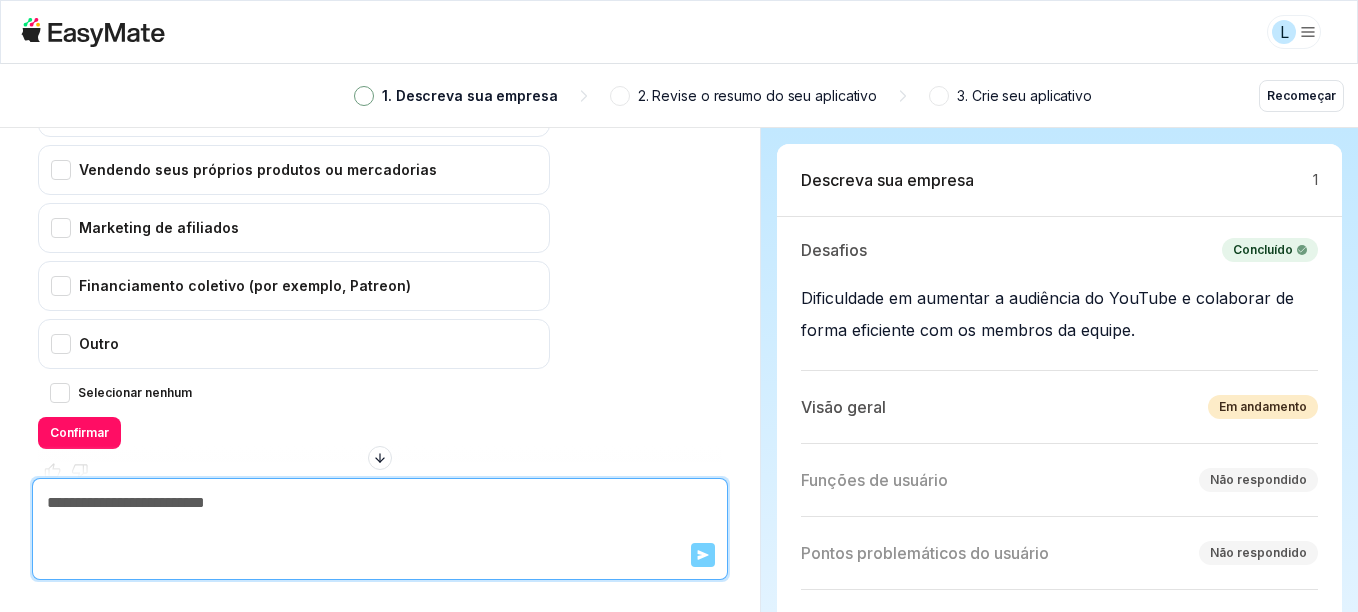 scroll, scrollTop: 2294, scrollLeft: 0, axis: vertical 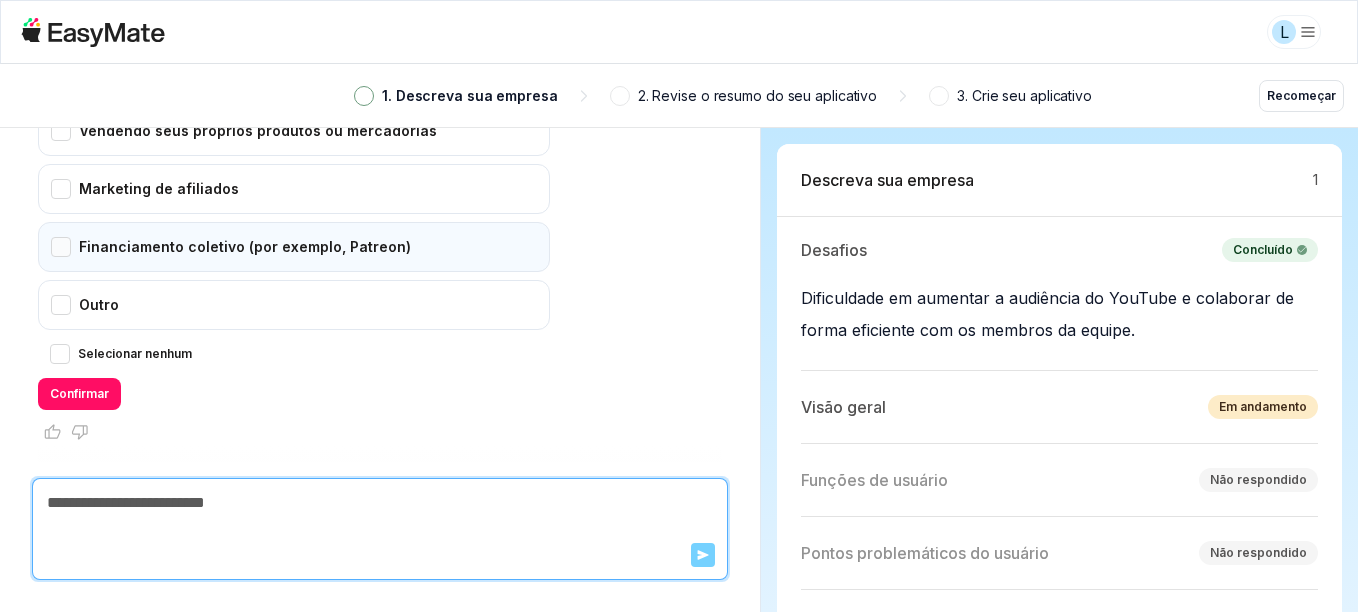 click on "Financiamento coletivo (por exemplo, Patreon)" at bounding box center (294, 247) 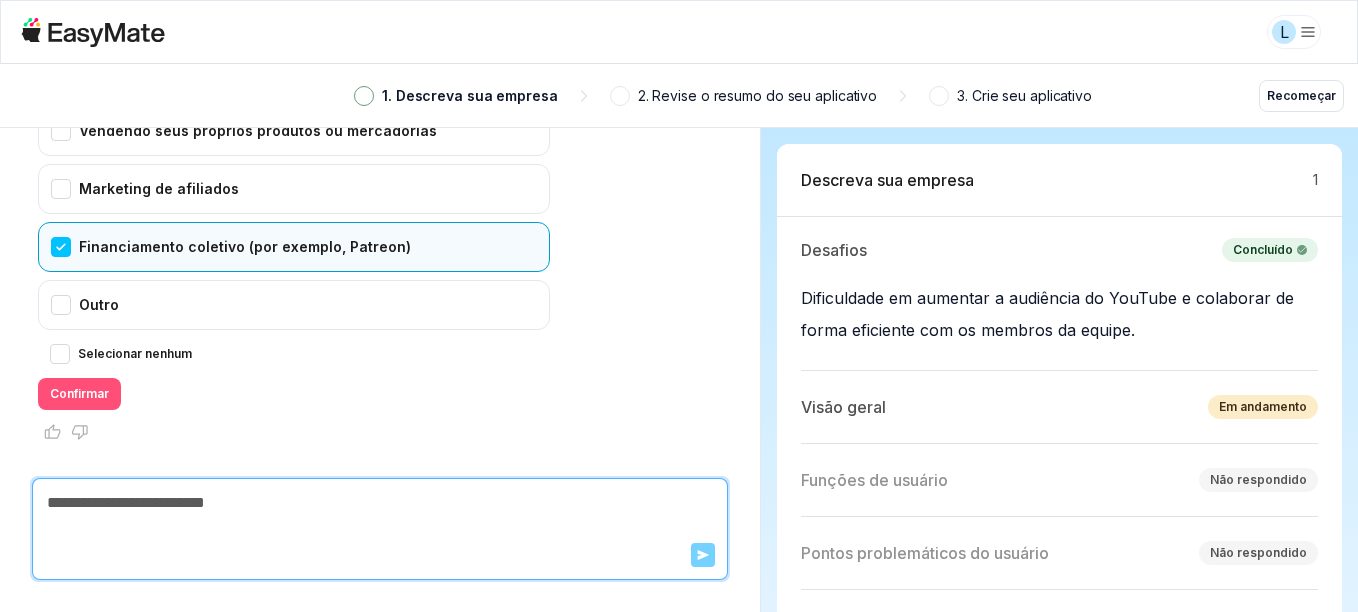 click on "Confirmar" at bounding box center (79, 394) 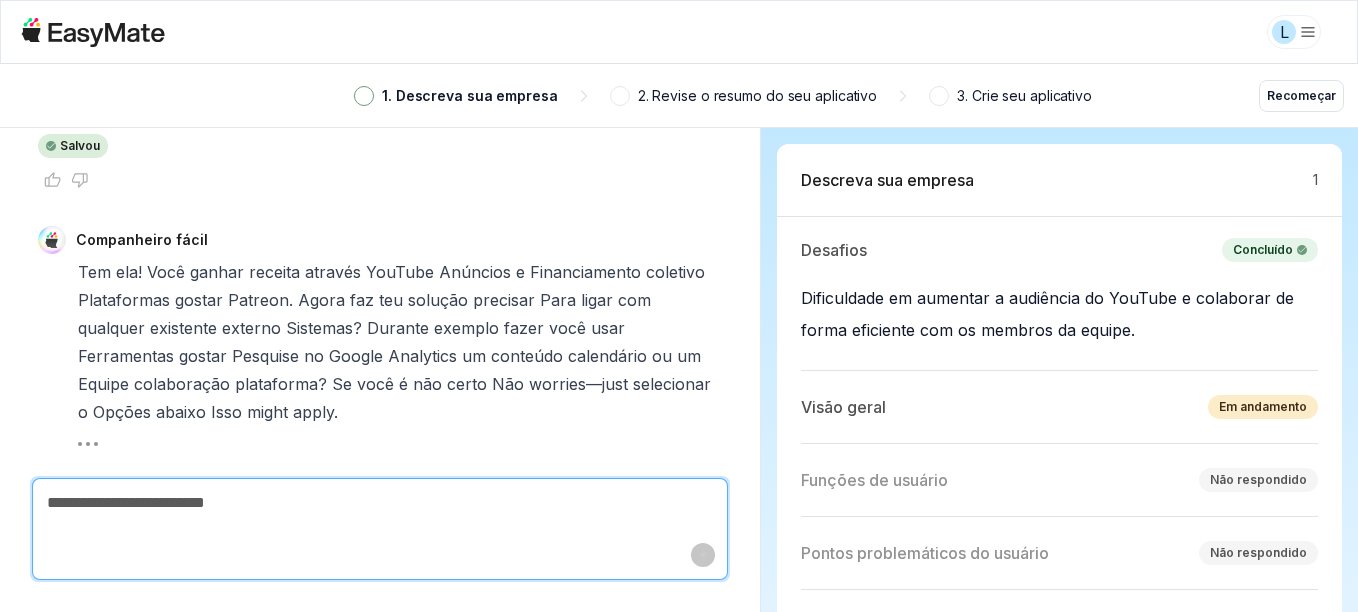 scroll, scrollTop: 3012, scrollLeft: 0, axis: vertical 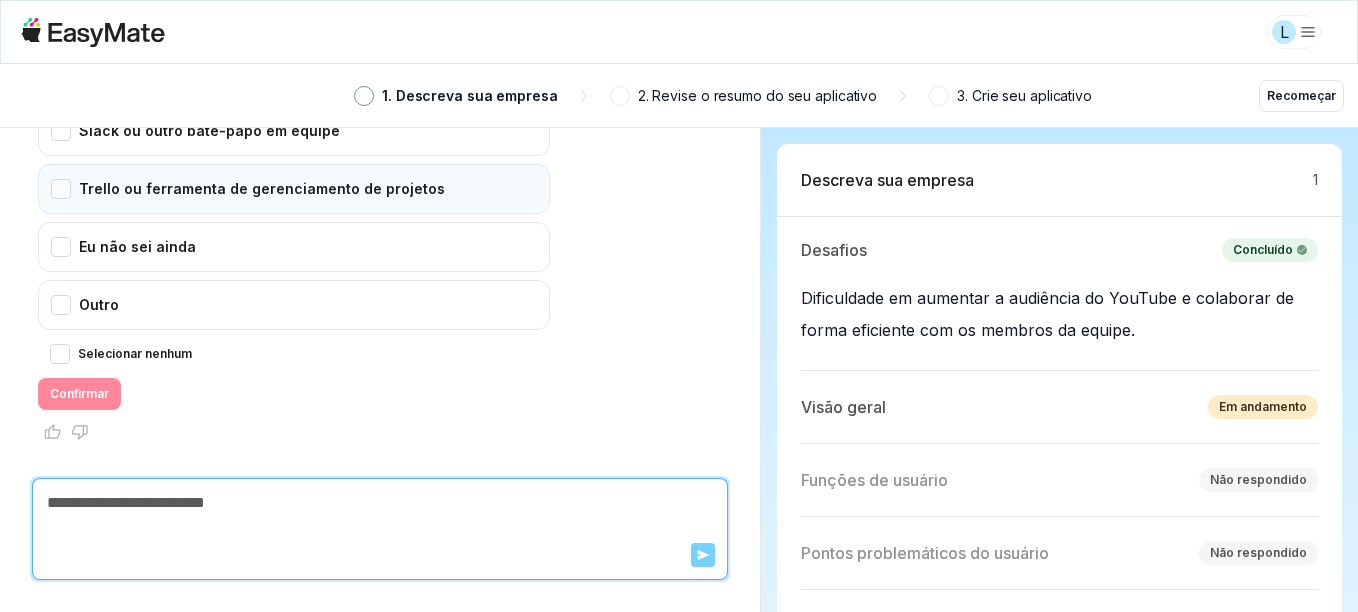 click on "Trello ou ferramenta de gerenciamento de projetos" at bounding box center [294, 189] 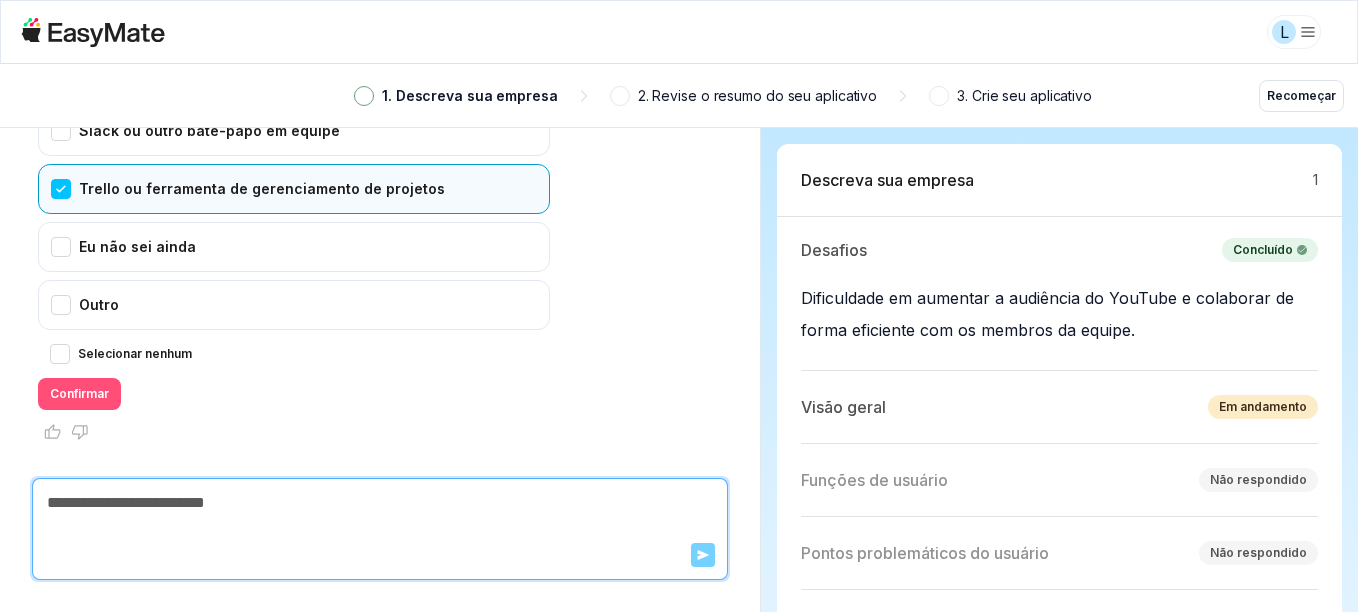 click on "Confirmar" at bounding box center (79, 394) 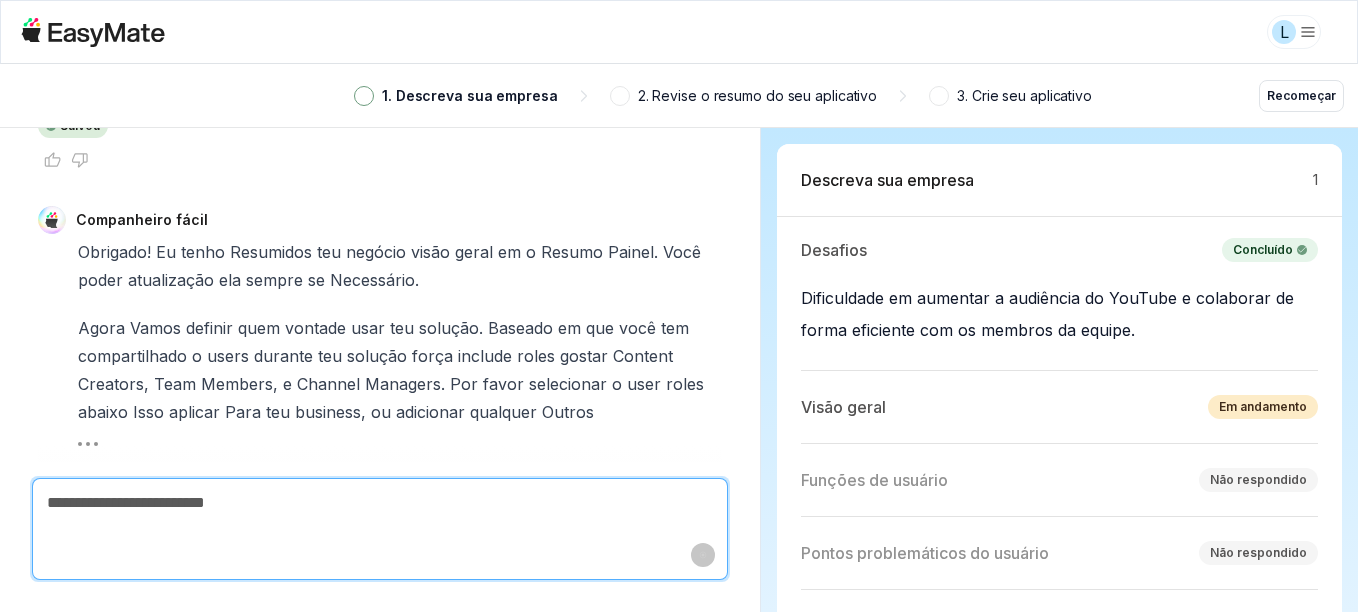 scroll, scrollTop: 3264, scrollLeft: 0, axis: vertical 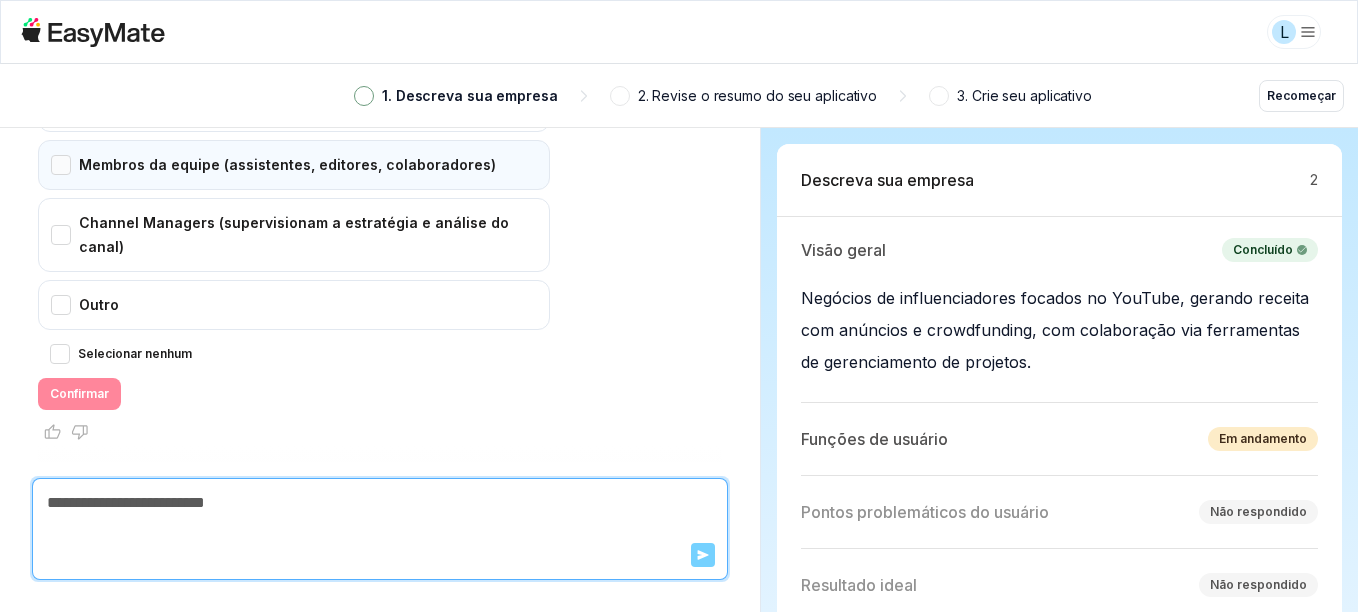 click on "Membros da equipe (assistentes, editores, colaboradores)" at bounding box center [294, 165] 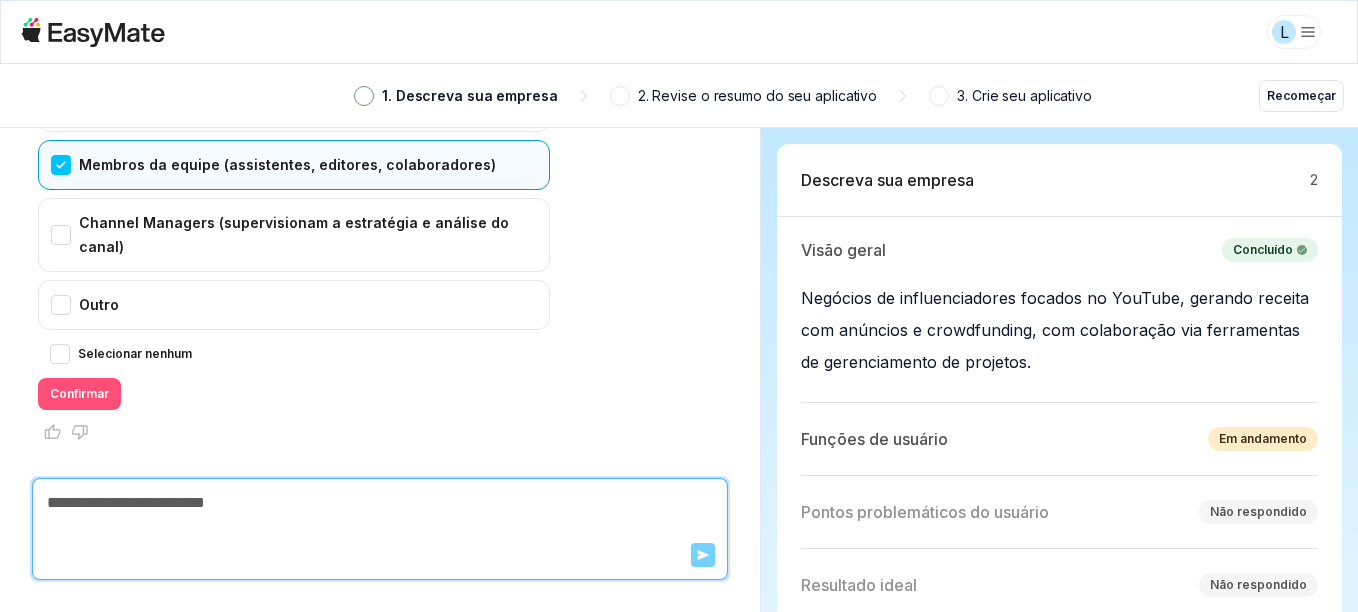 click on "Confirmar" at bounding box center [79, 394] 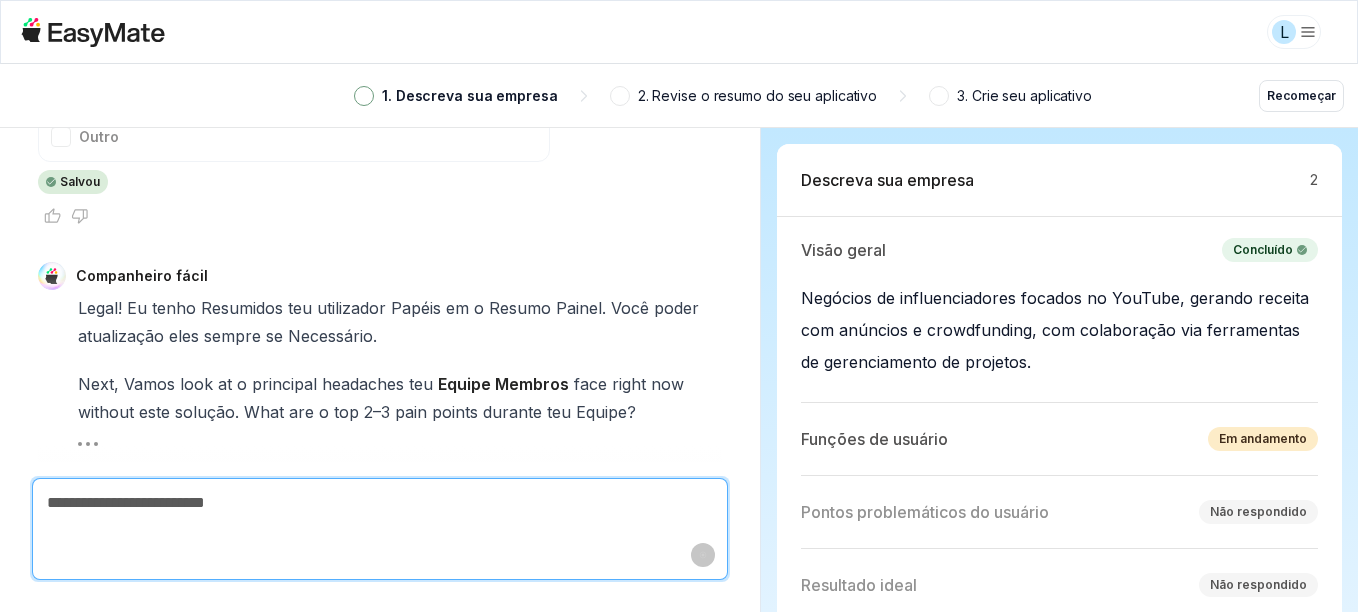 scroll, scrollTop: 3824, scrollLeft: 0, axis: vertical 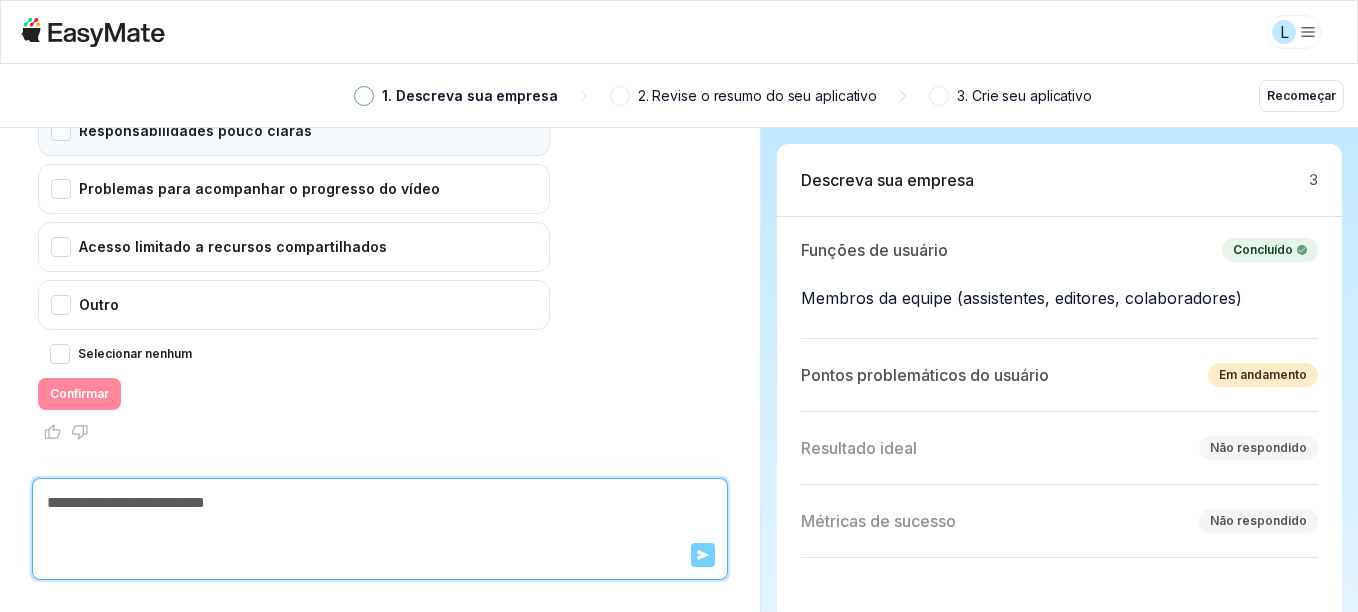 click on "Responsabilidades pouco claras" at bounding box center [294, 131] 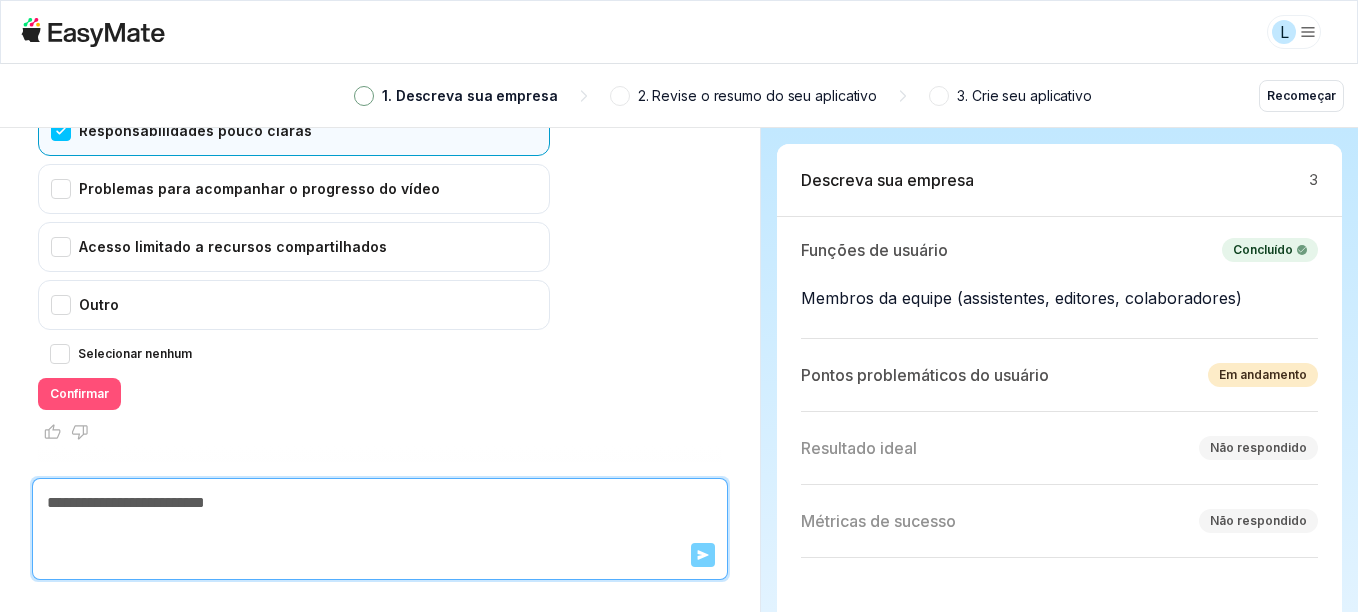 click on "Confirmar" at bounding box center [79, 394] 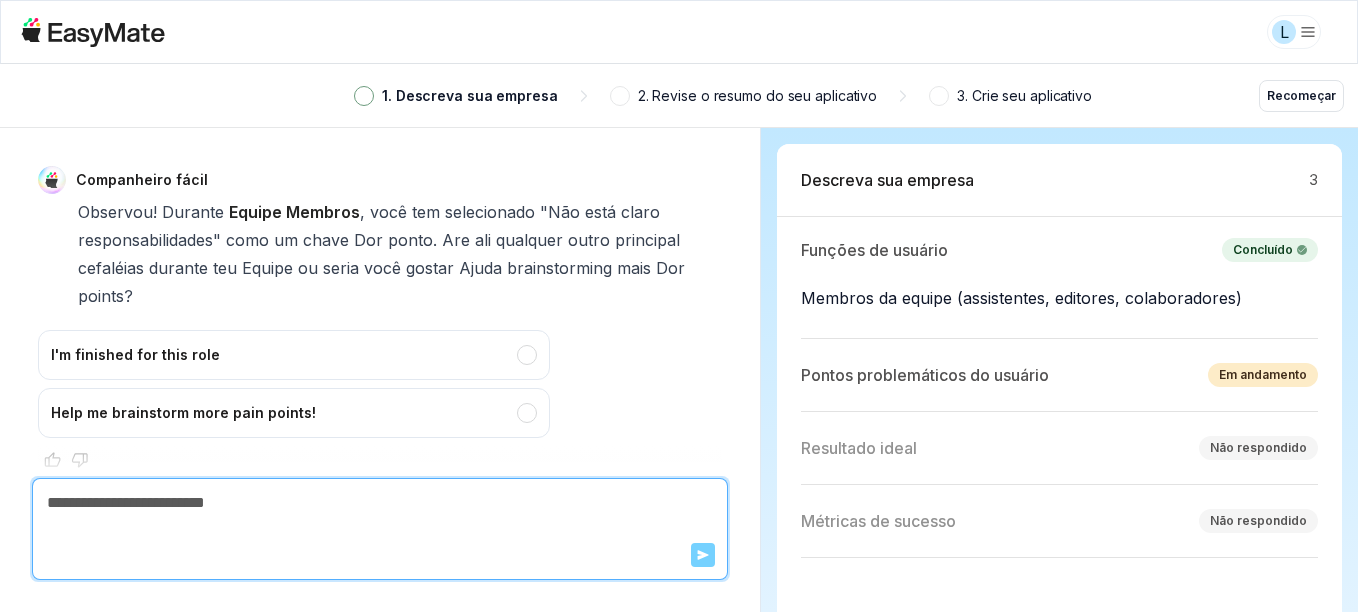 scroll, scrollTop: 4572, scrollLeft: 0, axis: vertical 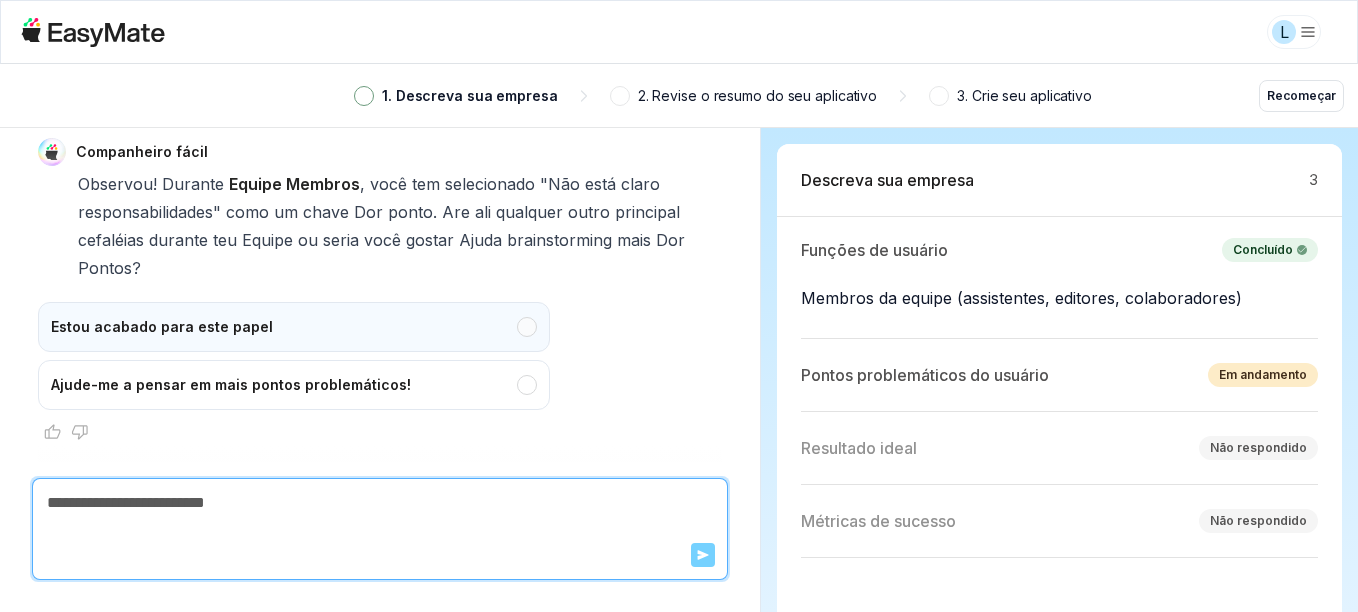 click on "Estou acabado para este papel" at bounding box center (294, 327) 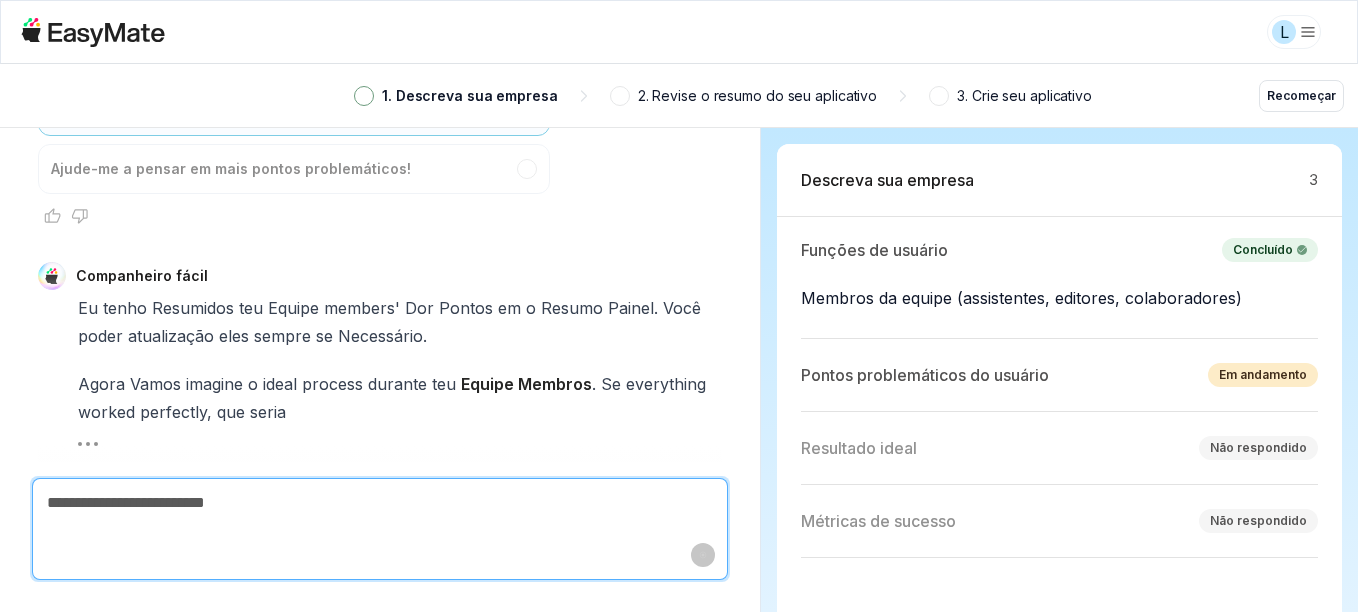 scroll, scrollTop: 4816, scrollLeft: 0, axis: vertical 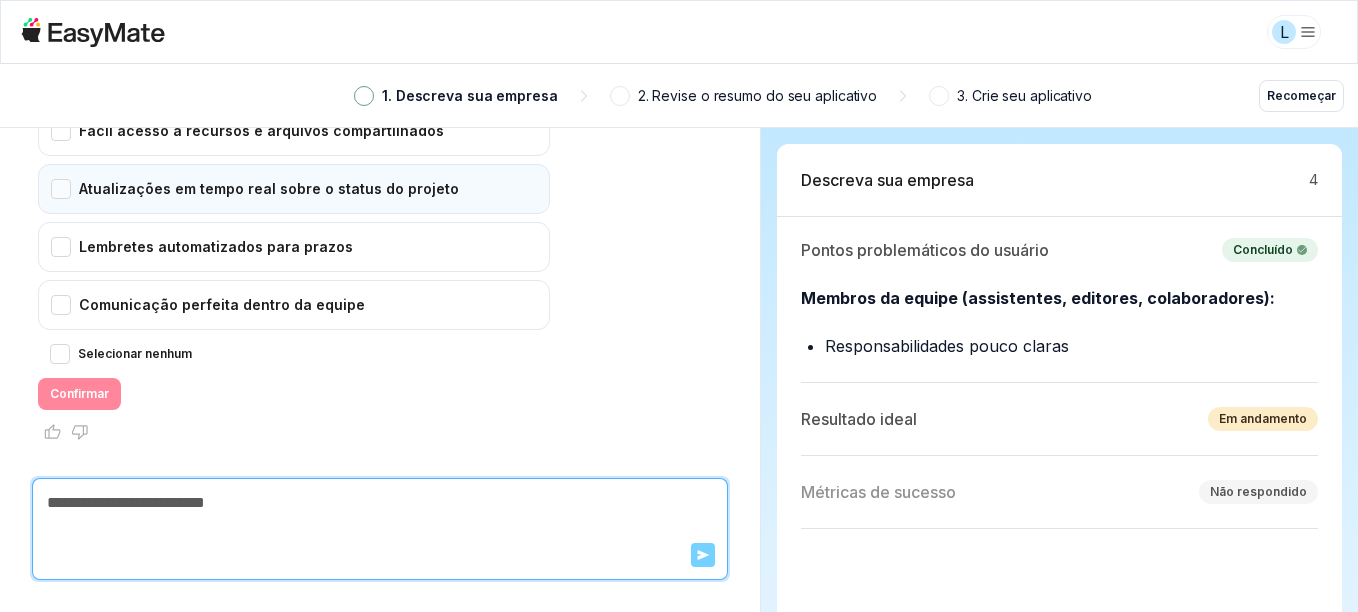 click on "Atualizações em tempo real sobre o status do projeto" at bounding box center [294, 189] 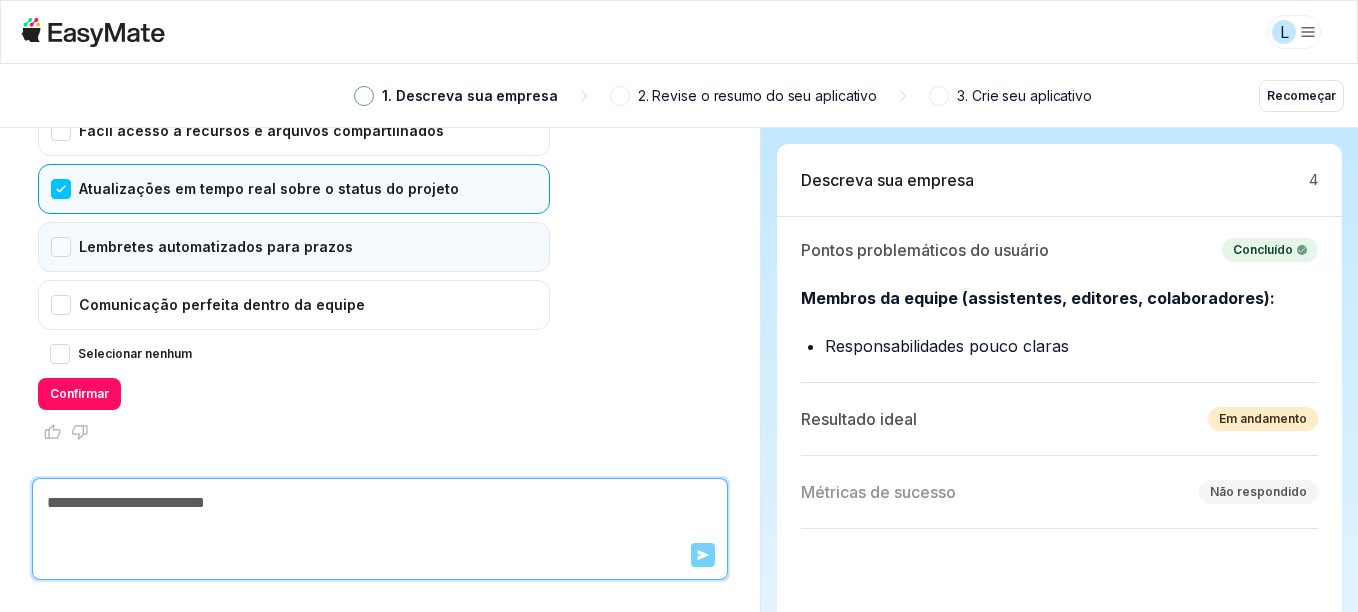 click on "Lembretes automatizados para prazos" at bounding box center (294, 247) 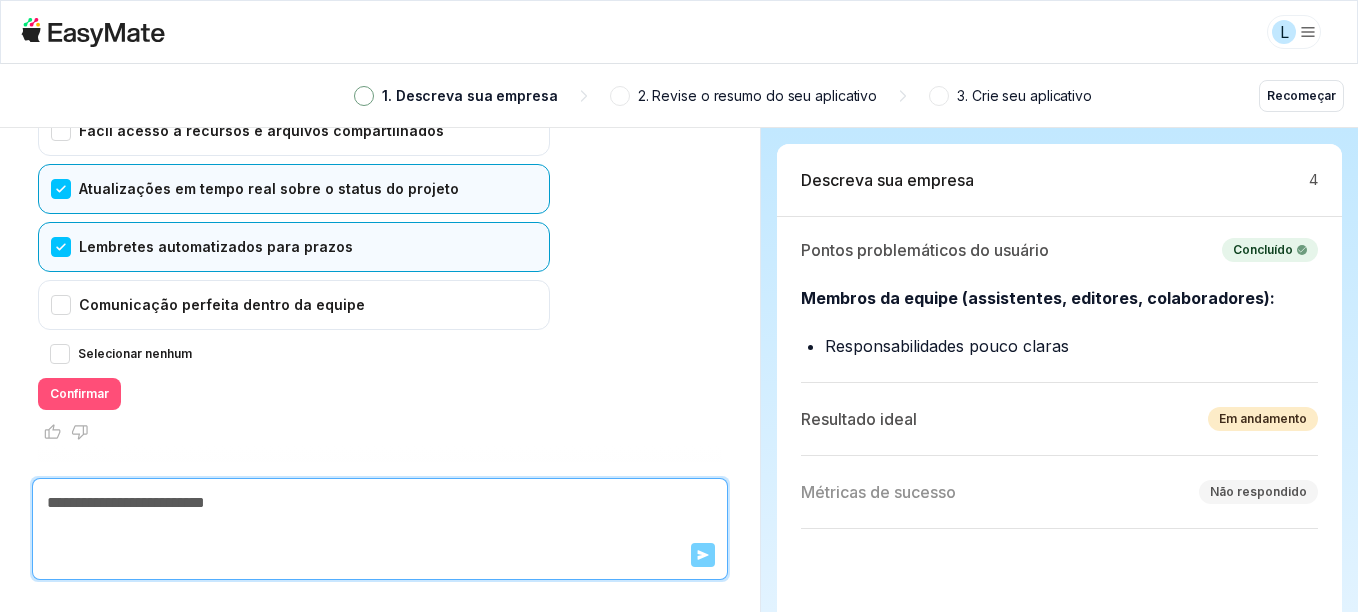 click on "Confirmar" at bounding box center (79, 394) 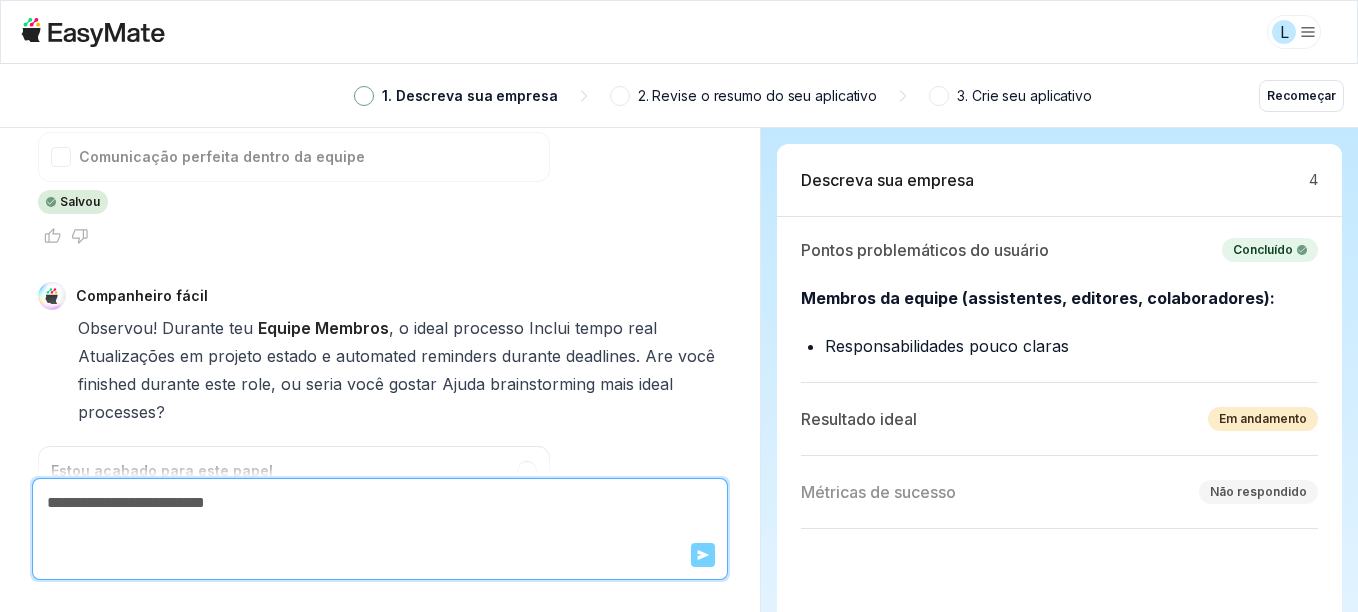 scroll, scrollTop: 5506, scrollLeft: 0, axis: vertical 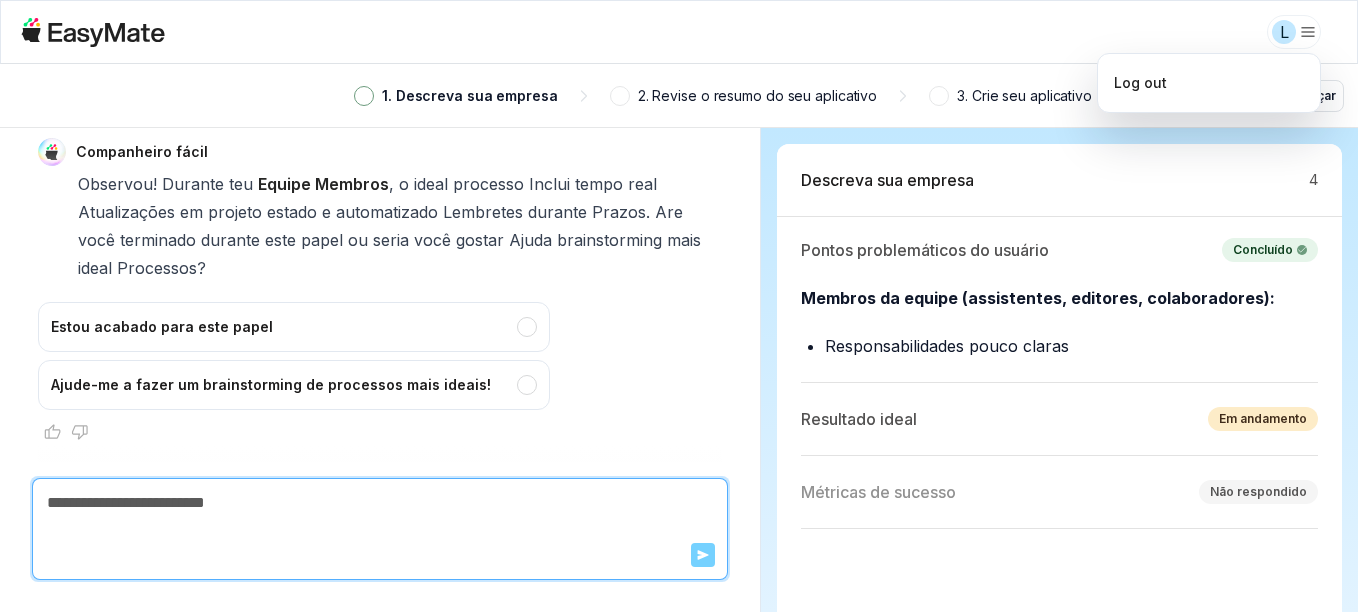 click on "L 1. Descreva sua empresa 2. Revise o resumo do seu aplicativo 3. Crie seu aplicativo Recomeçar Companheiro fácil Oi! Vamos dar o pontapé inicial. Que problema ou necessidade de negócios está levando você a buscar uma nova solução? L Lucass Eu crio videos para youtube  Companheiro fácil Obrigado   durante   compartilhamento!   Só   Para   esclarecer   Eu sou   difícil   Para   compreender   o   subjacente   negócio   problema   ou   precisar   atrás   Criar   YouTube   Vídeos.   É   teu   principal   desafio   relacionado   Para   manuseio   teu   vídeo   produção   processo   crescente   teu   público   Monetizar   teu   conteúdo   ou   algo   mais?   Por favor   selecionar   o   Opções   abaixo   Isso   melhor   descrever   teu   núcleo   precisar. Gerenciando o fluxo de trabalho de produção de vídeo Aumentando meu público no YouTube Como gerar receita com meu canal do YouTube Colaborando com os membros da equipe Organizando ideias e roteiros de vídeo Outro Salvou Legal   Então" at bounding box center (679, 306) 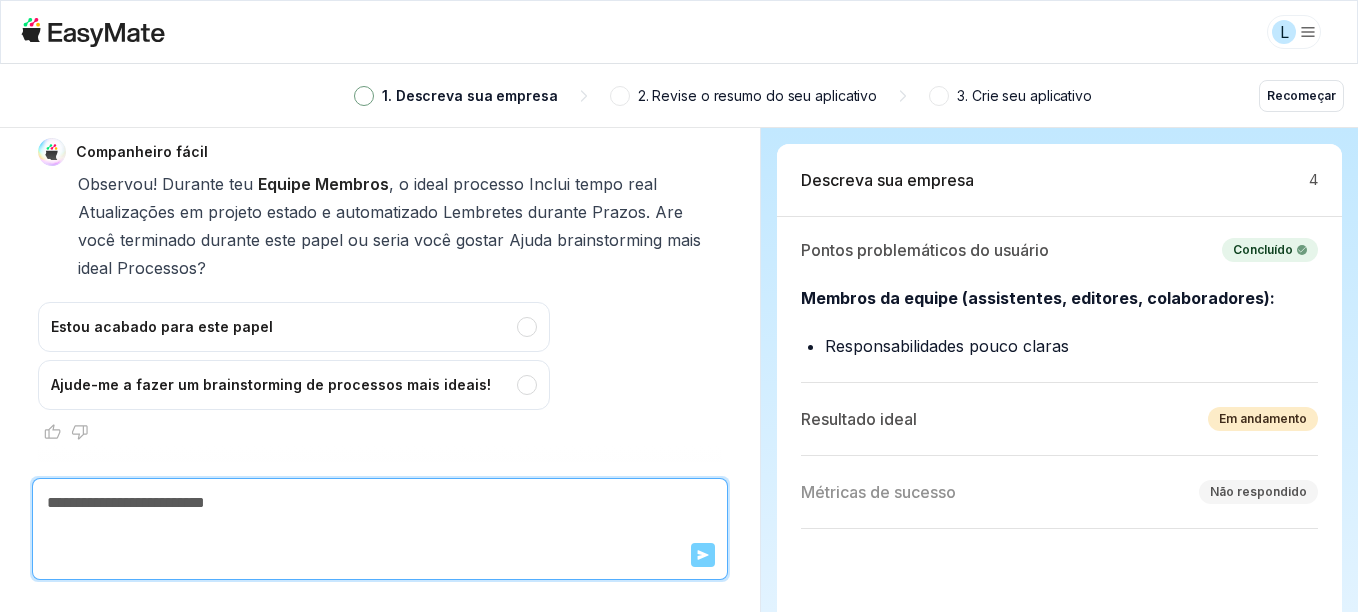 click at bounding box center (364, 96) 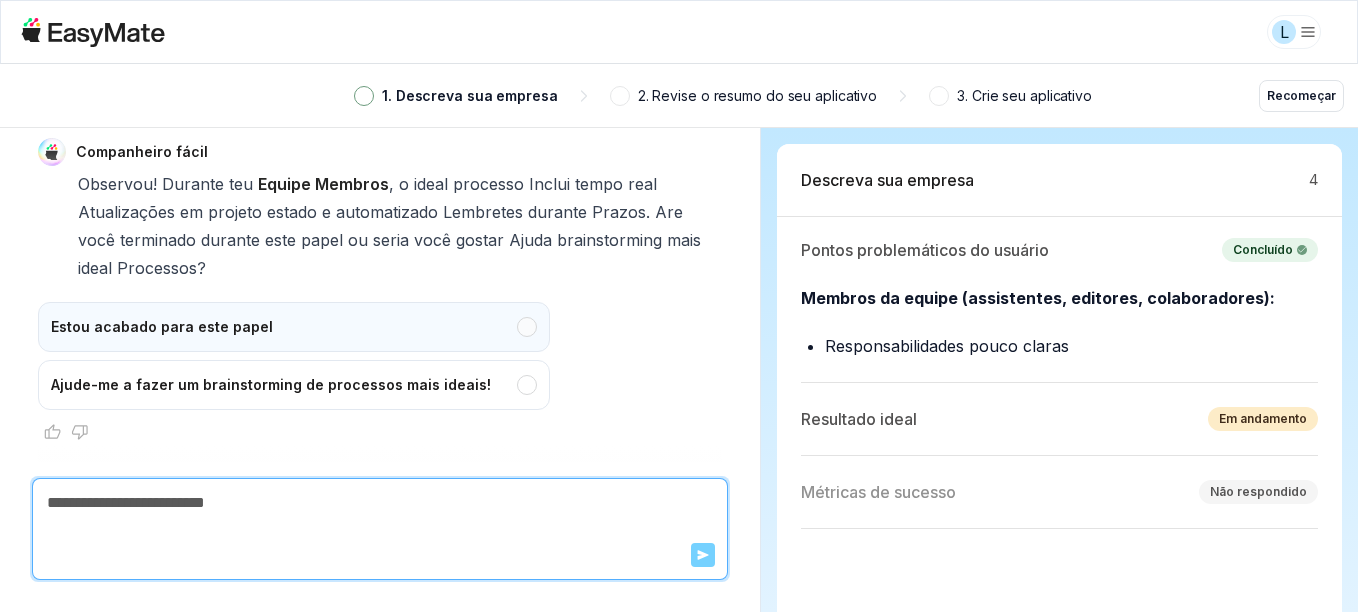 click on "Estou acabado para este papel" at bounding box center [294, 327] 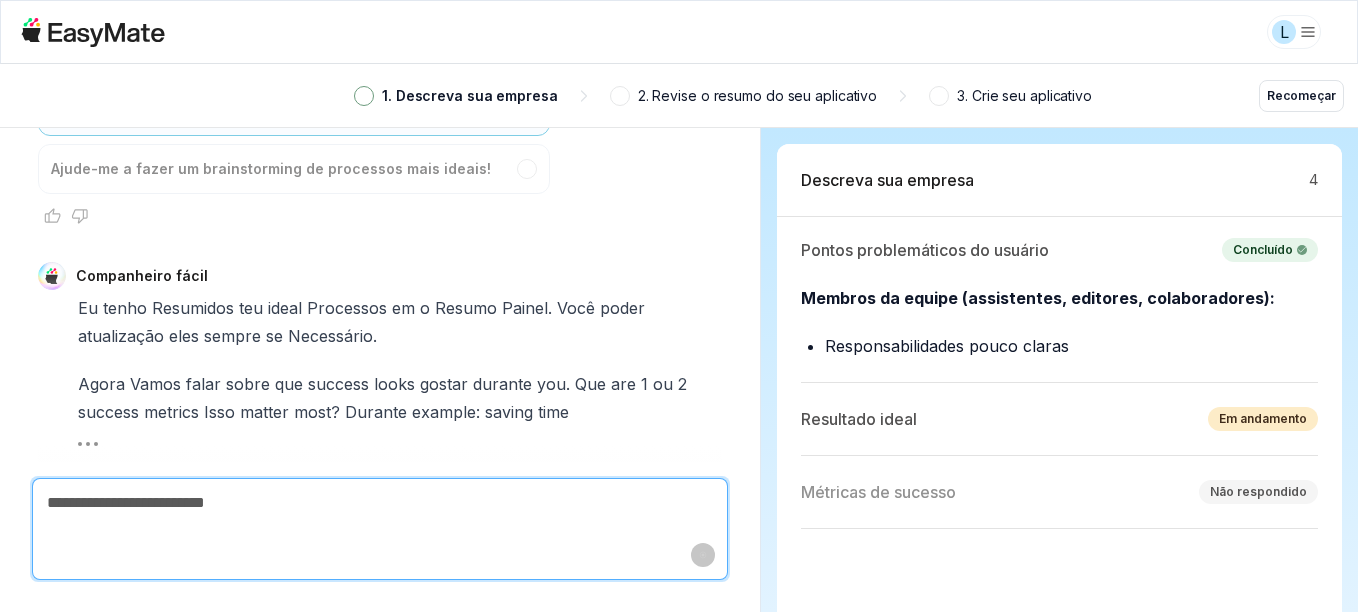 scroll, scrollTop: 5778, scrollLeft: 0, axis: vertical 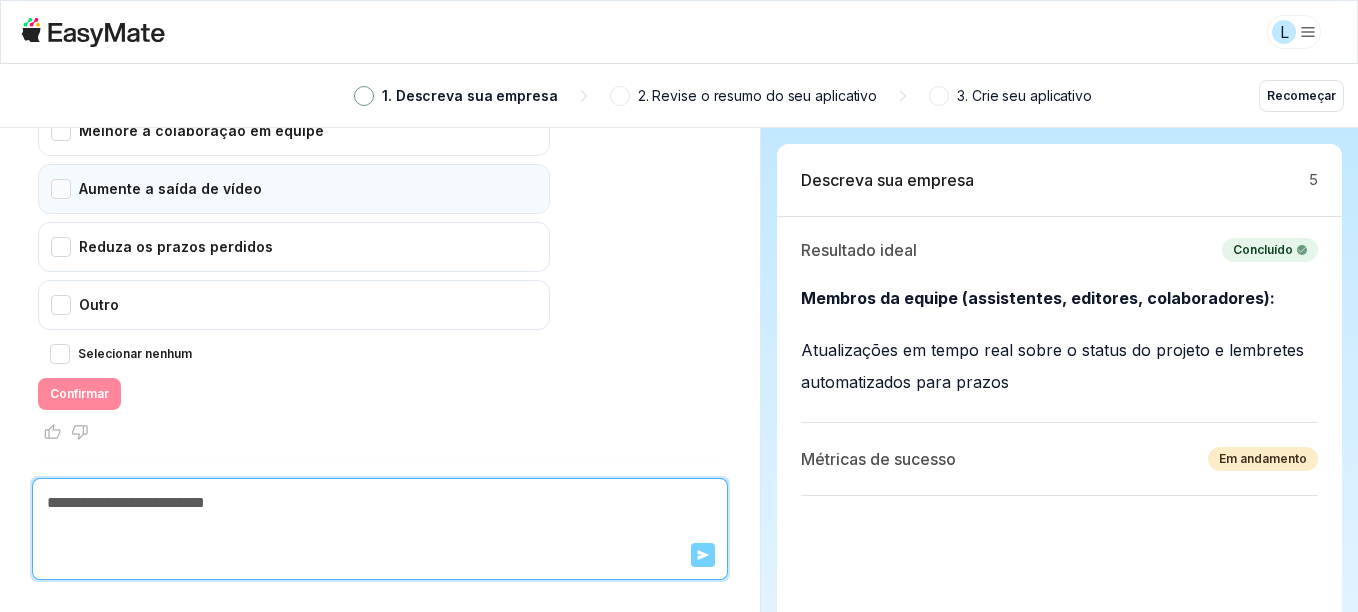 click on "Aumente a saída de vídeo" at bounding box center [294, 189] 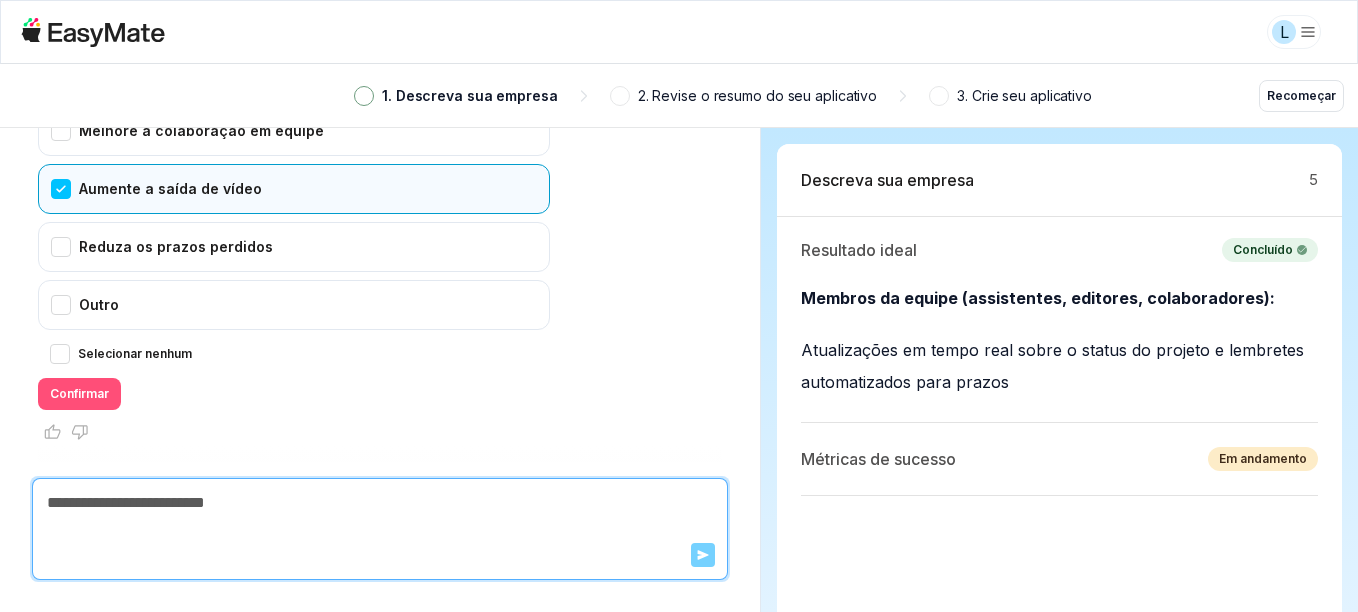 click on "Confirmar" at bounding box center (79, 394) 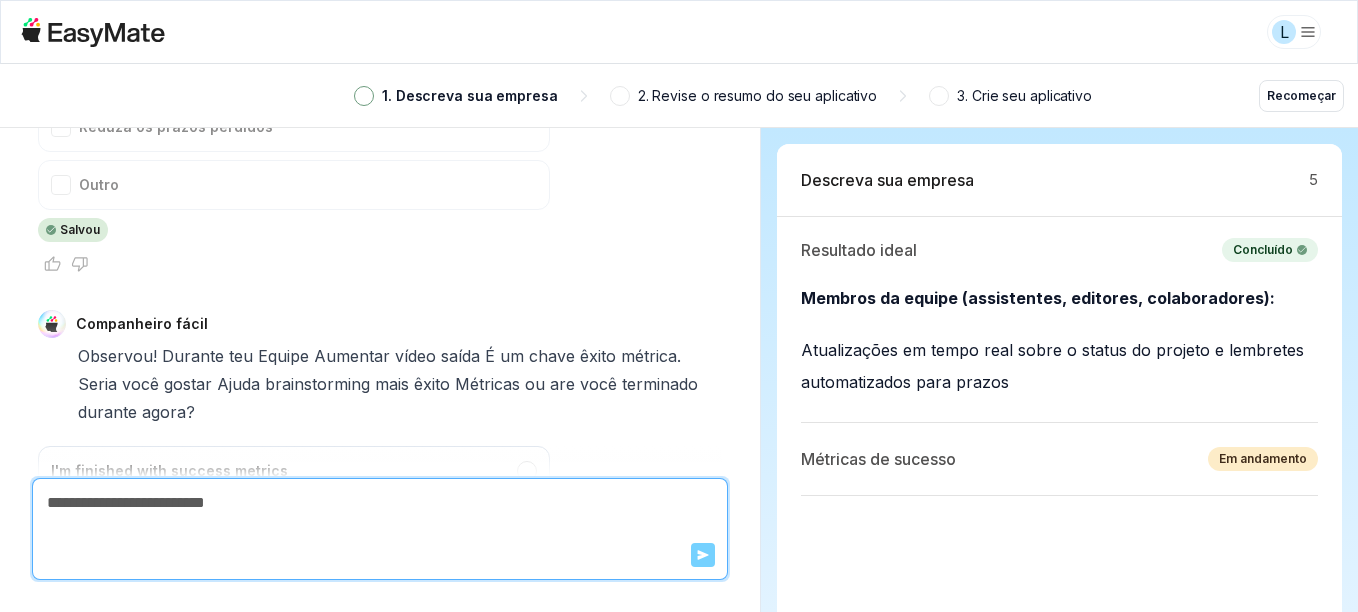scroll, scrollTop: 6440, scrollLeft: 0, axis: vertical 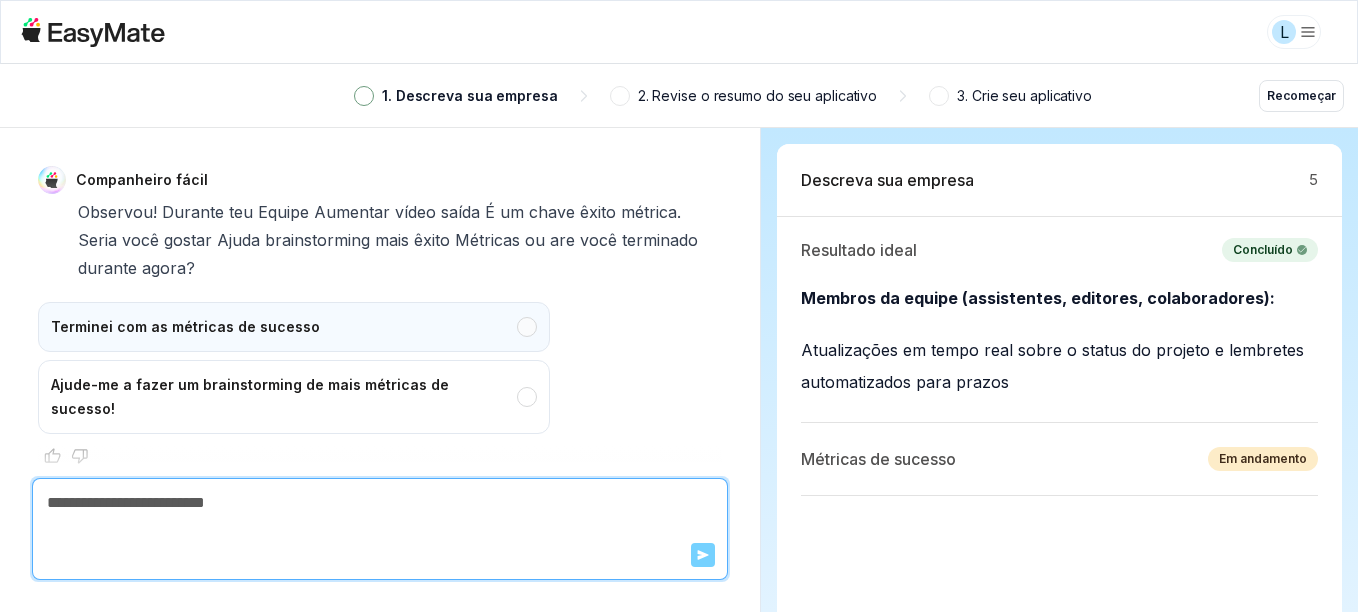 click on "Terminei com as métricas de sucesso" at bounding box center [294, 327] 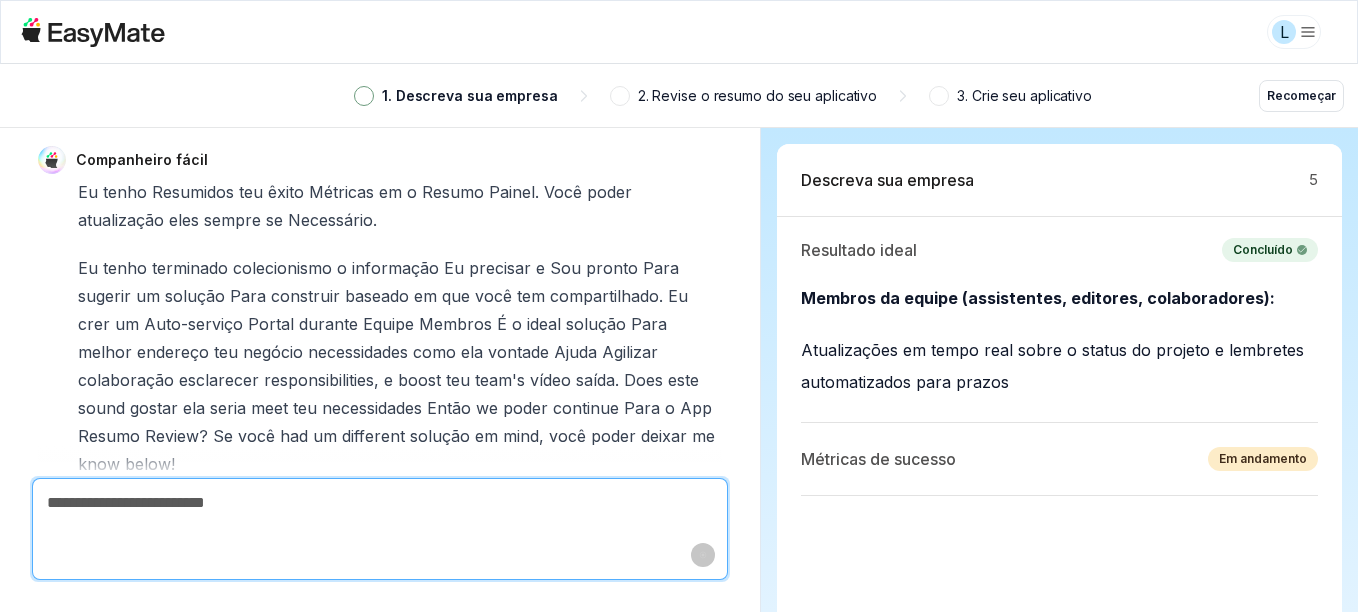 scroll, scrollTop: 6824, scrollLeft: 0, axis: vertical 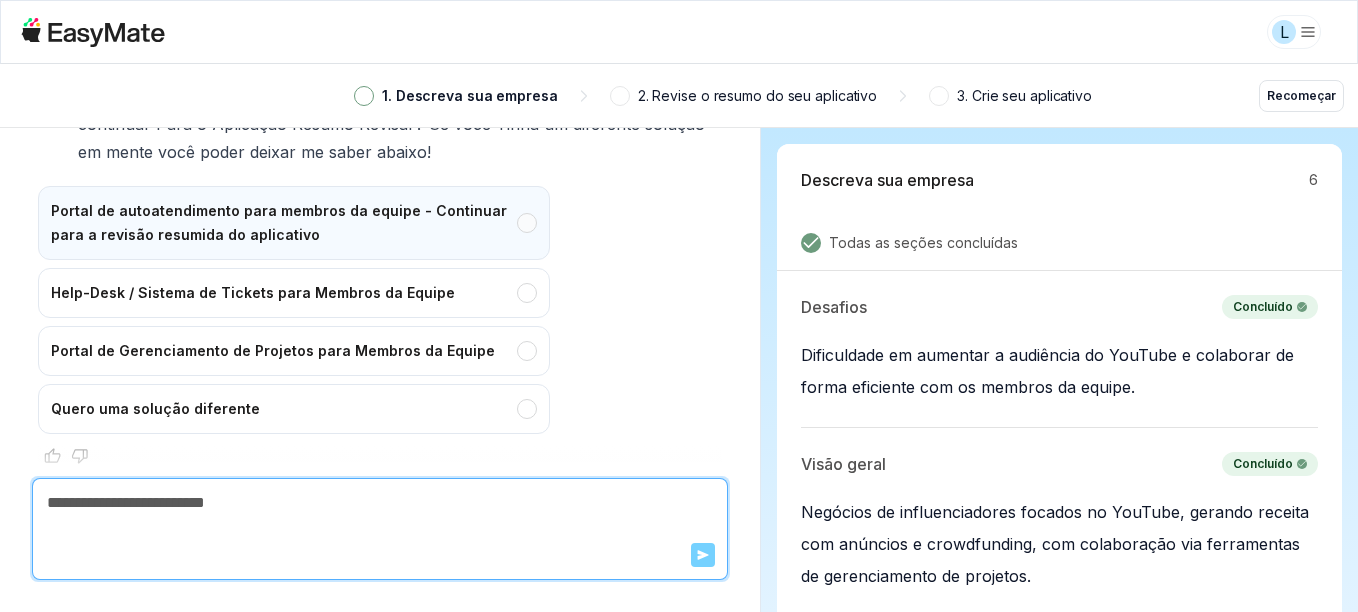 click on "Portal de autoatendimento para membros da equipe - Continuar para a revisão resumida do aplicativo" at bounding box center (294, 223) 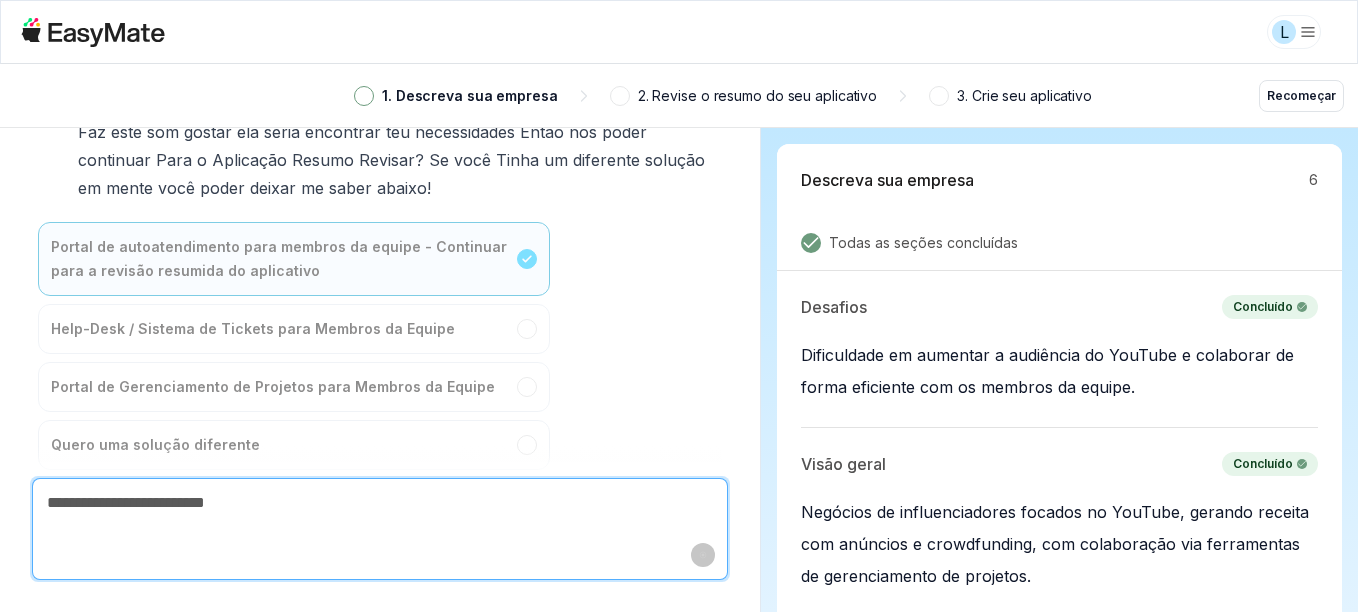 type on "*" 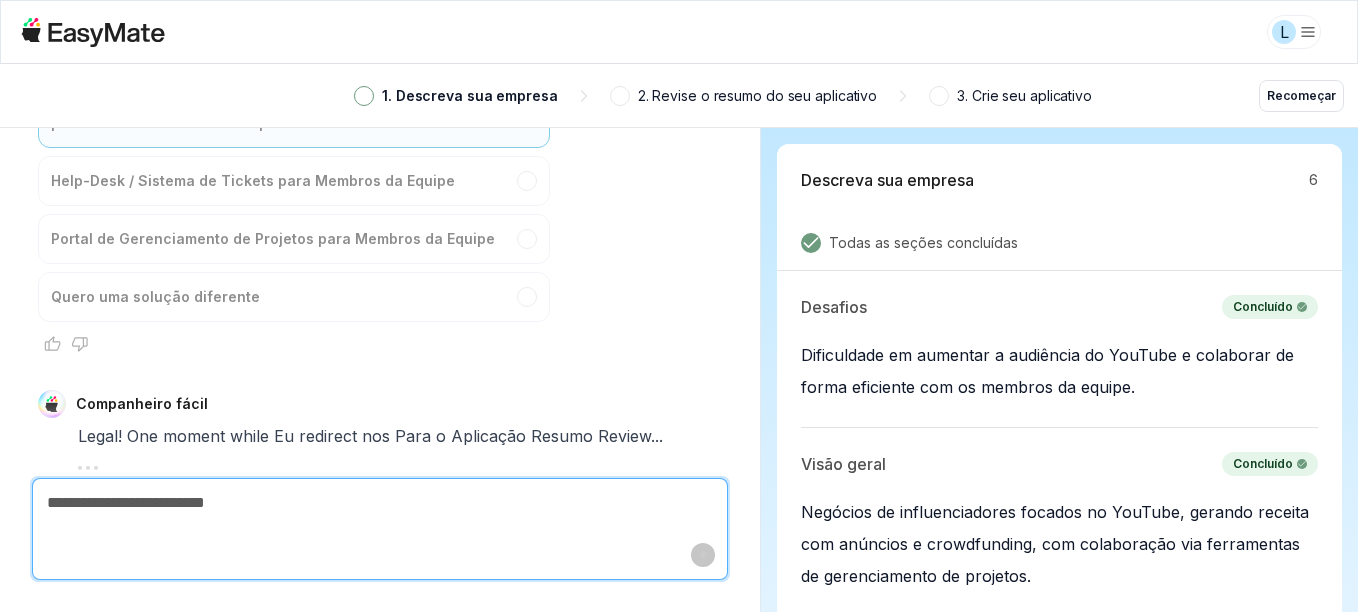 scroll, scrollTop: 7248, scrollLeft: 0, axis: vertical 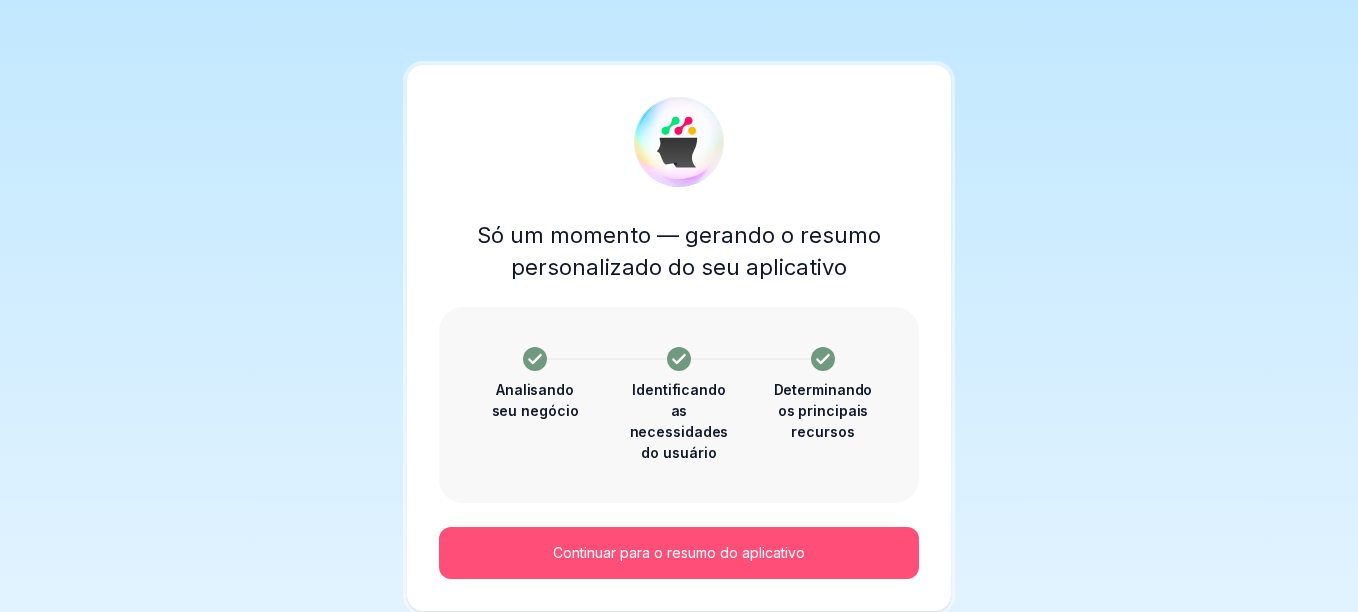 click on "Continuar para o resumo do aplicativo" at bounding box center (679, 553) 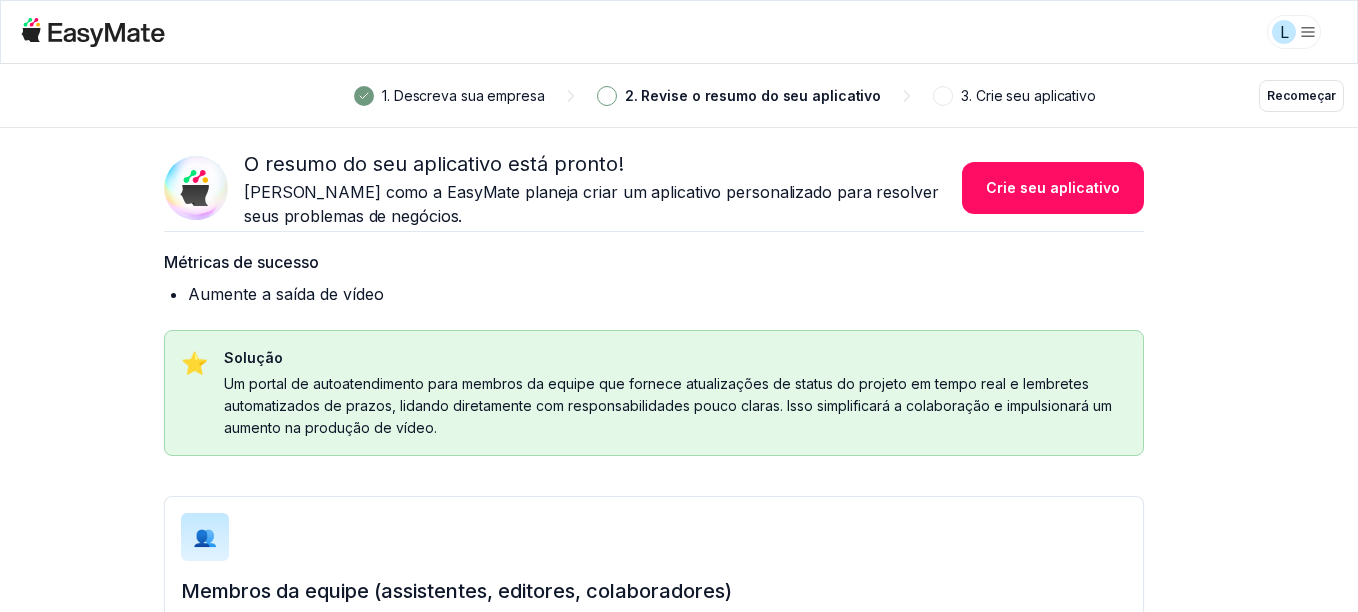 scroll, scrollTop: 0, scrollLeft: 25, axis: horizontal 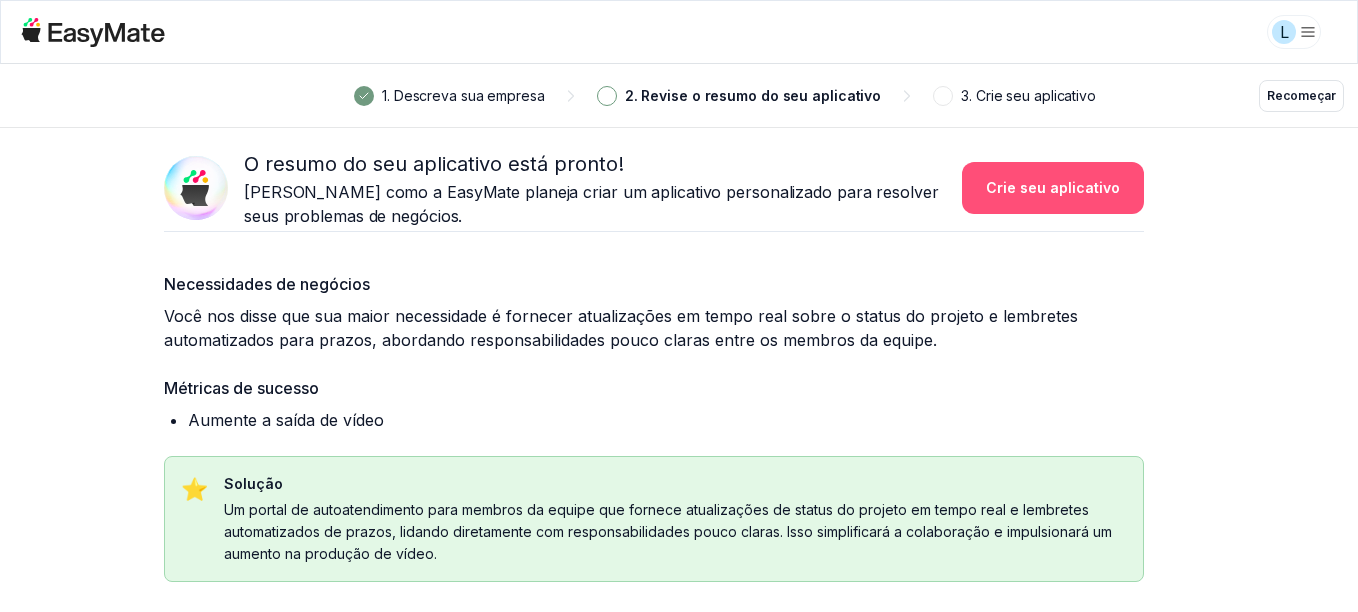 click on "Crie seu aplicativo" at bounding box center (1053, 188) 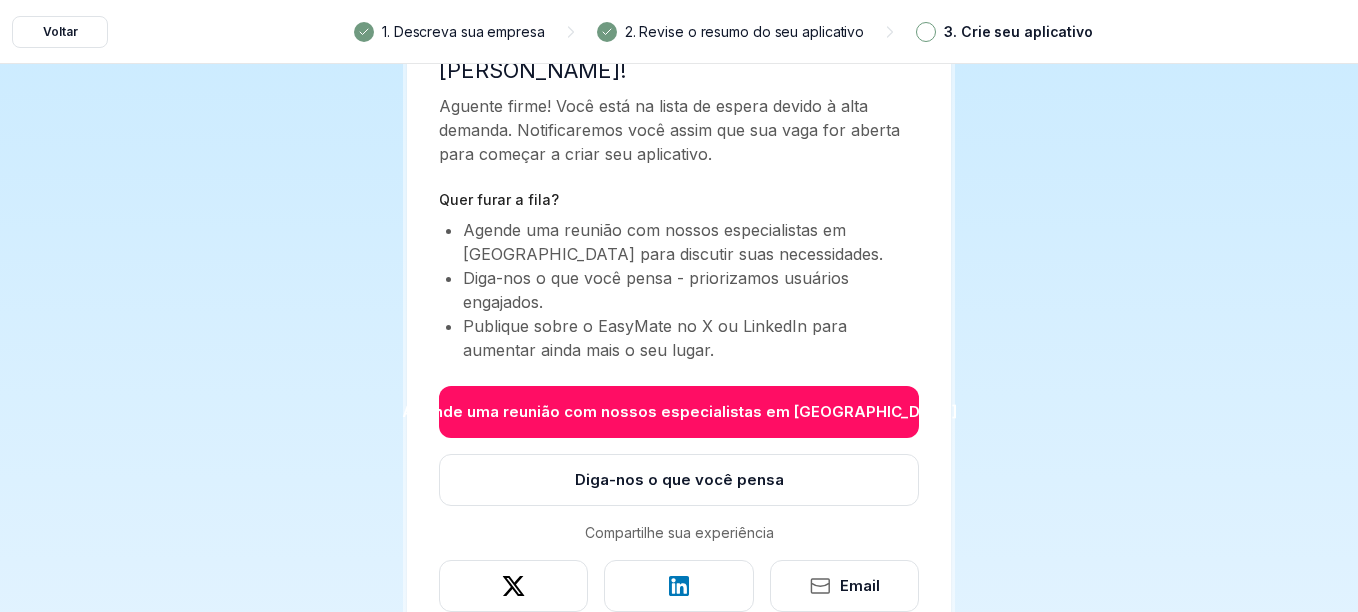 scroll, scrollTop: 0, scrollLeft: 0, axis: both 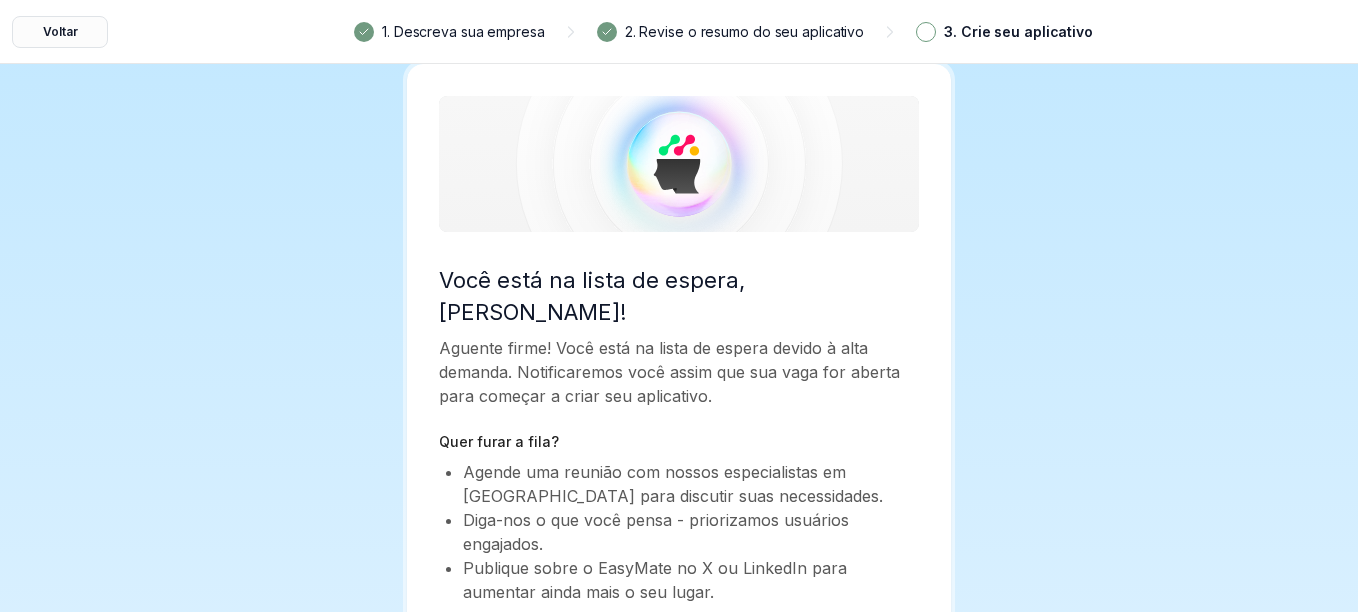 click on "Voltar" at bounding box center [60, 32] 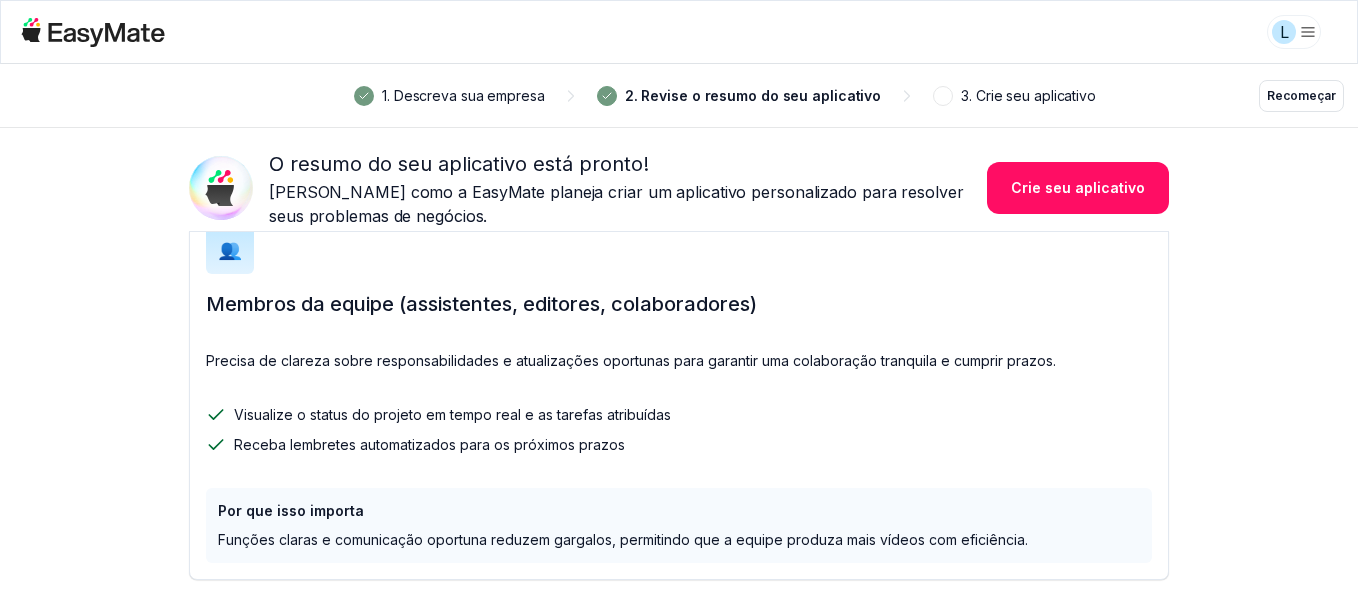 scroll, scrollTop: 419, scrollLeft: 25, axis: both 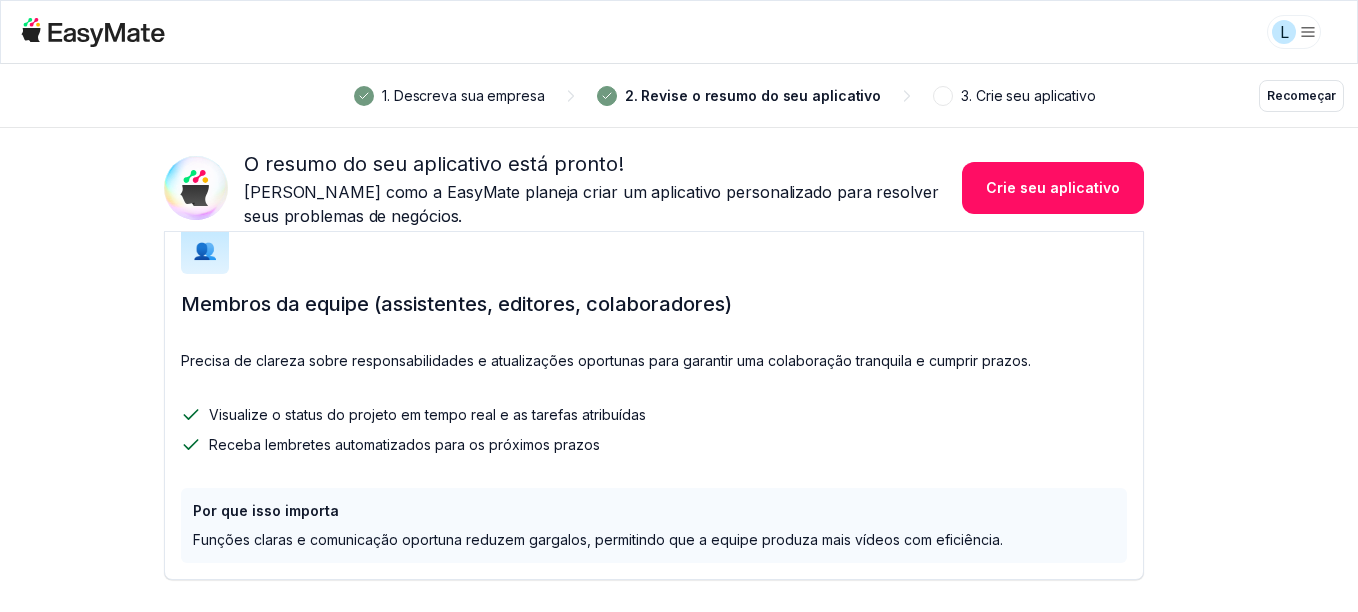 click on "Necessidades de negócios Você nos disse que sua maior necessidade é fornecer atualizações em tempo real sobre o status do projeto e lembretes automatizados para prazos, abordando responsabilidades pouco claras entre os membros da equipe. Métricas de sucesso
Aumente a saída de vídeo
⭐️ Solução Um portal de autoatendimento para membros da equipe que fornece atualizações de status do projeto em tempo real e lembretes automatizados de prazos, lidando diretamente com responsabilidades pouco claras. Isso simplificará a colaboração e impulsionará um aumento na produção de vídeo. 👥 Membros da equipe (assistentes, editores, colaboradores) Precisa de clareza sobre responsabilidades e atualizações oportunas para garantir uma colaboração tranquila e cumprir prazos. Visualize o status do projeto em tempo real e as tarefas atribuídas Receba lembretes automatizados para os próximos prazos Por que isso importa" at bounding box center (654, 215) 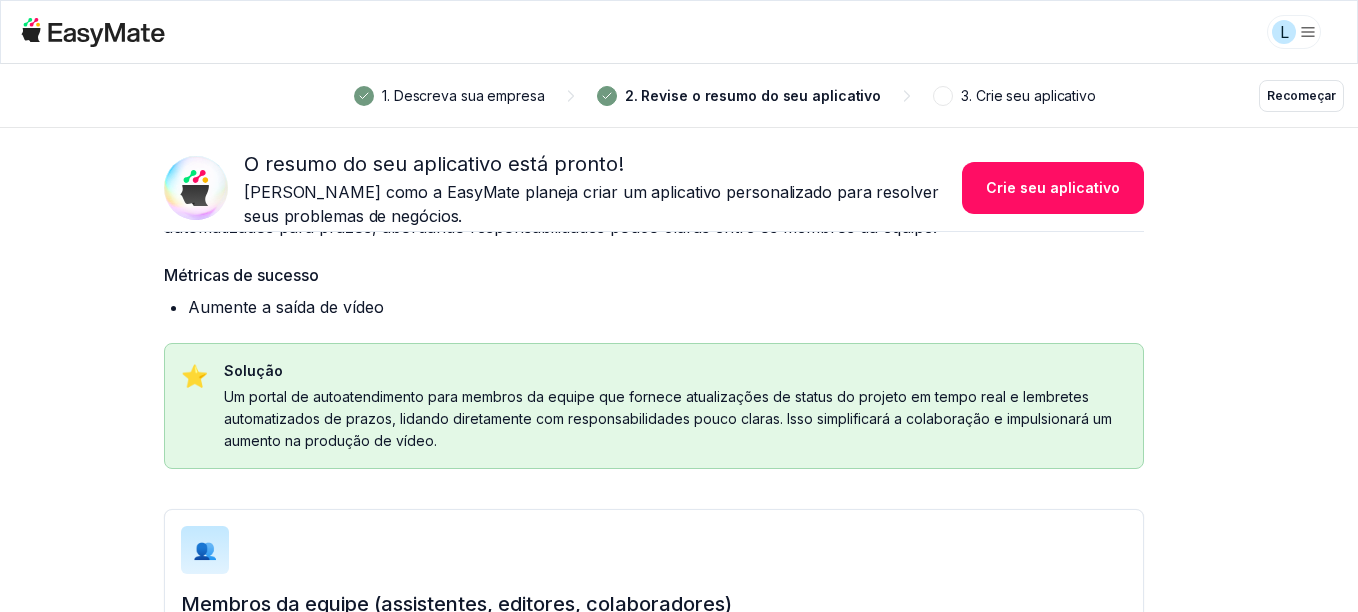 scroll, scrollTop: 0, scrollLeft: 25, axis: horizontal 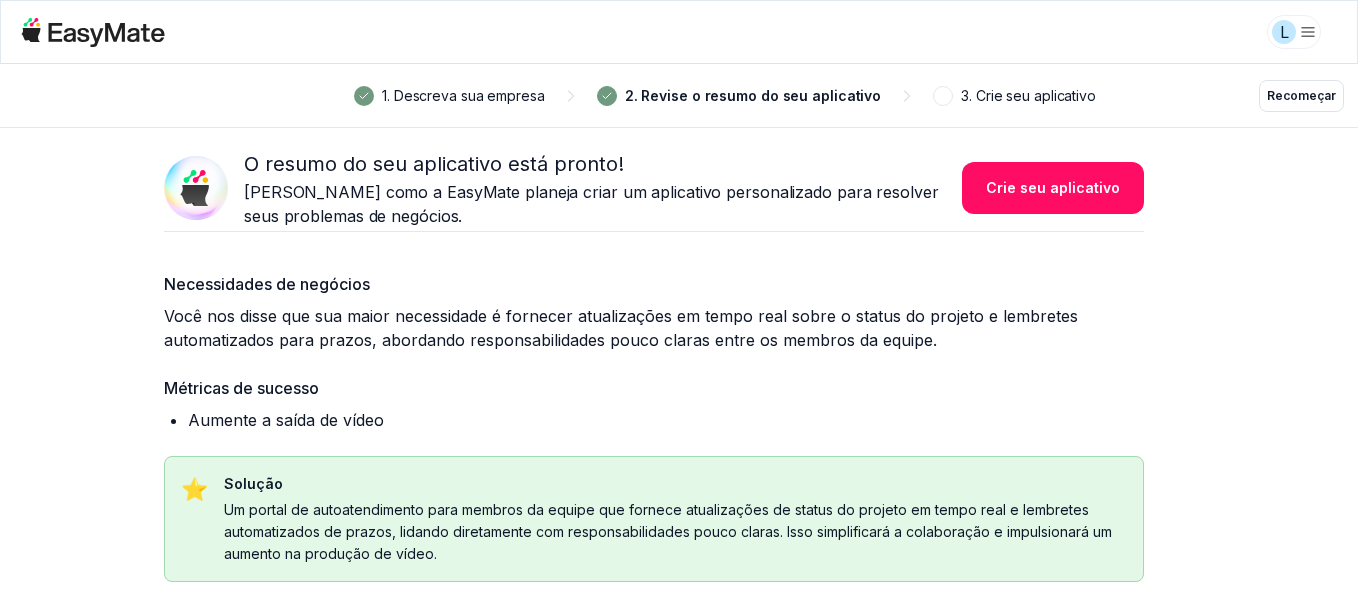 click 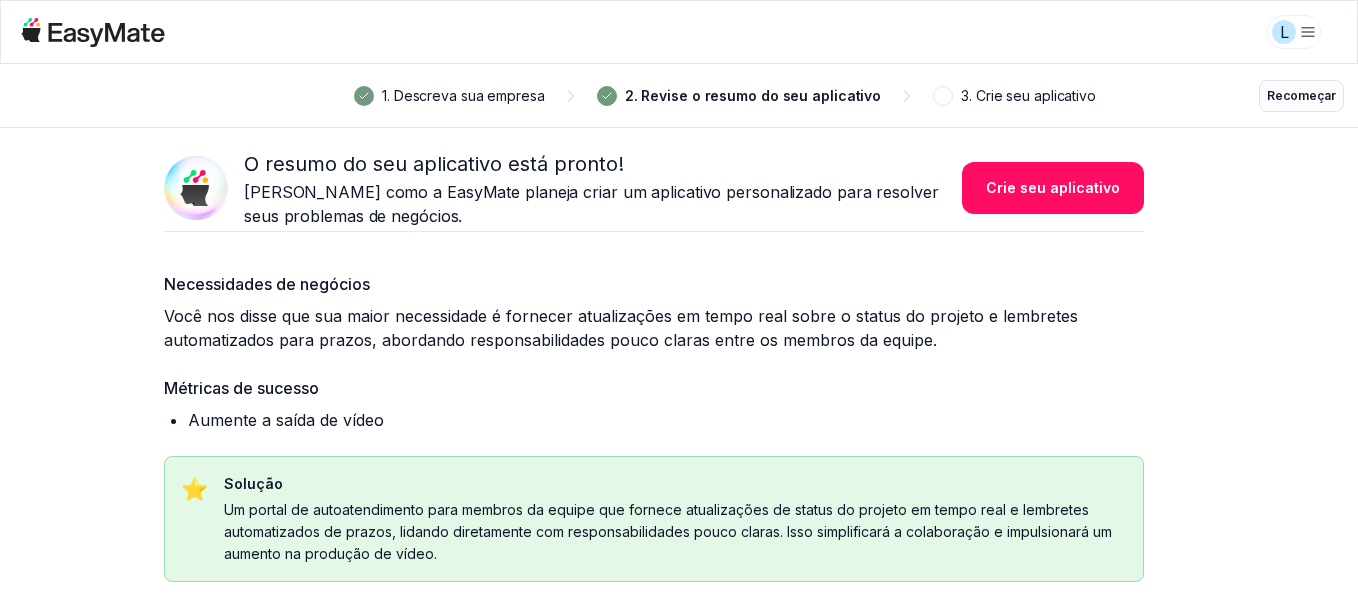 click on "Recomeçar" at bounding box center (1301, 96) 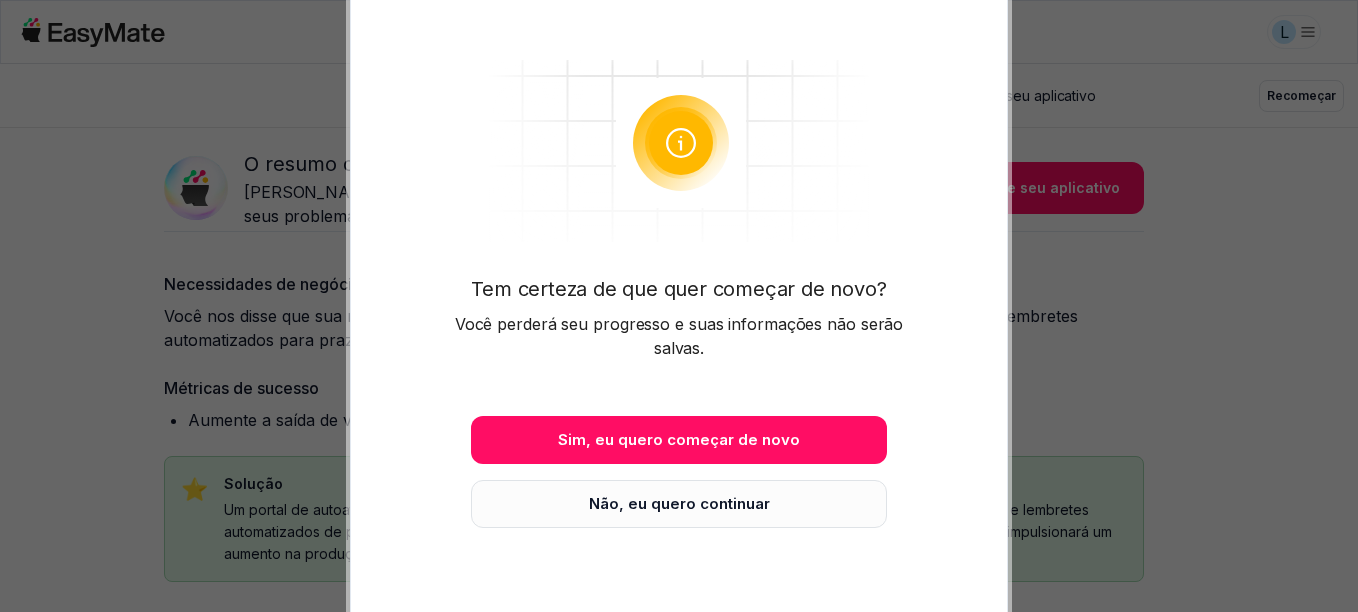 click on "Não, eu quero continuar" at bounding box center [679, 504] 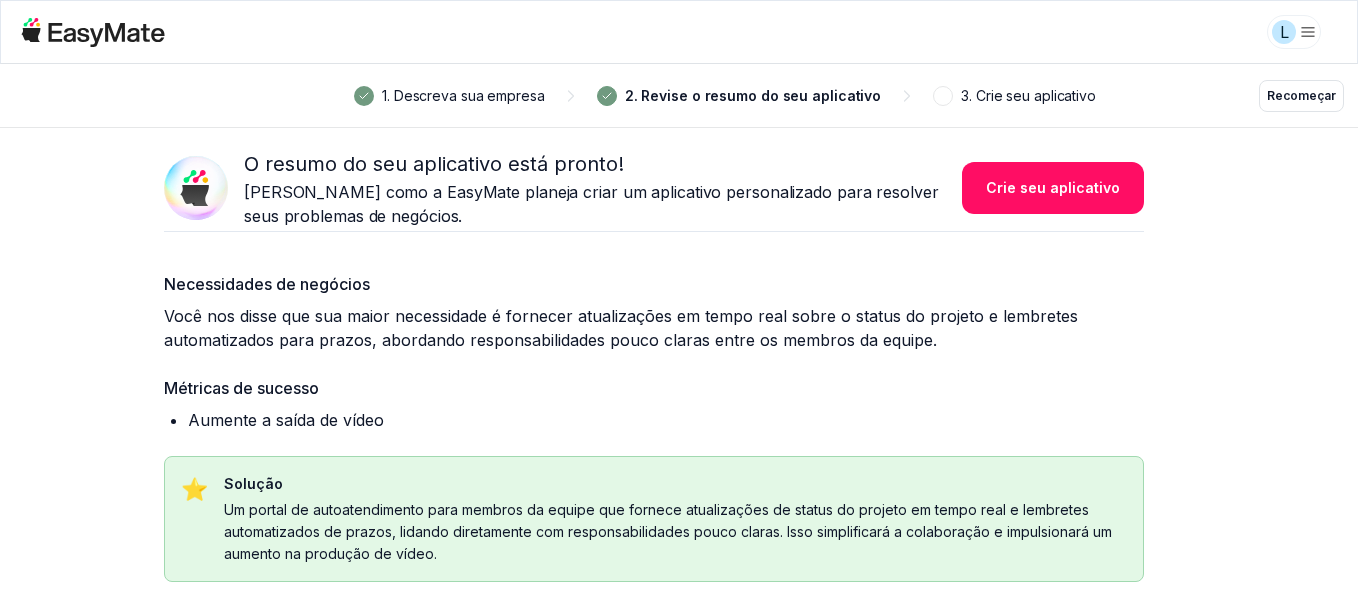 click 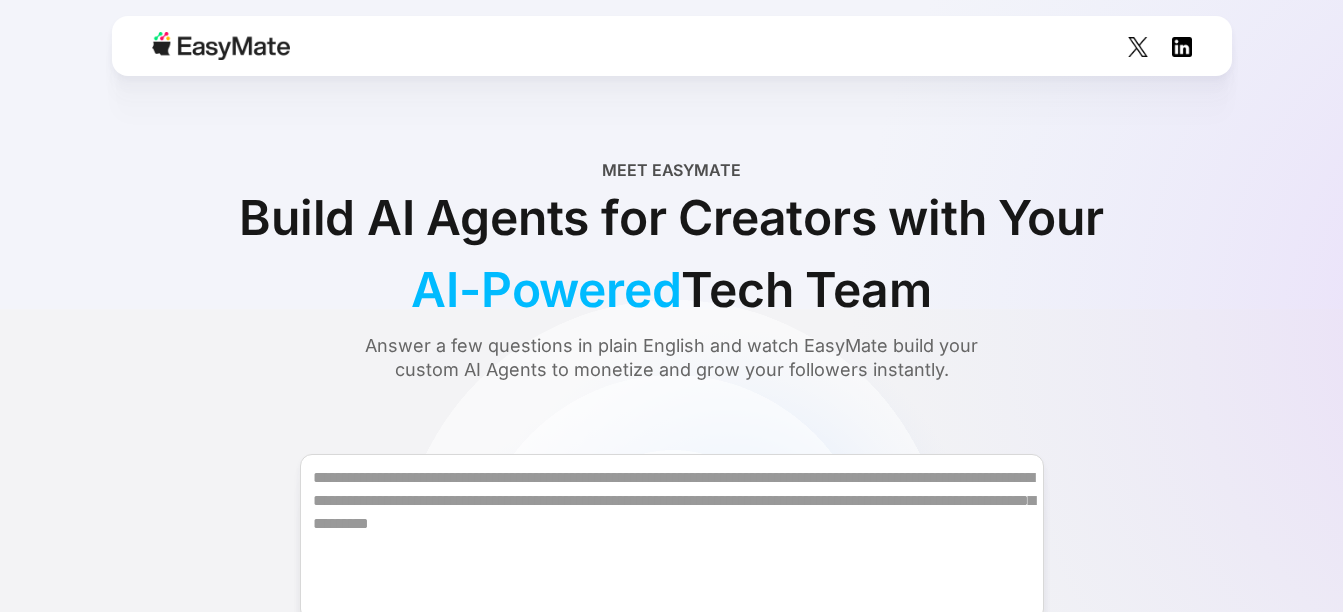 scroll, scrollTop: 0, scrollLeft: 0, axis: both 